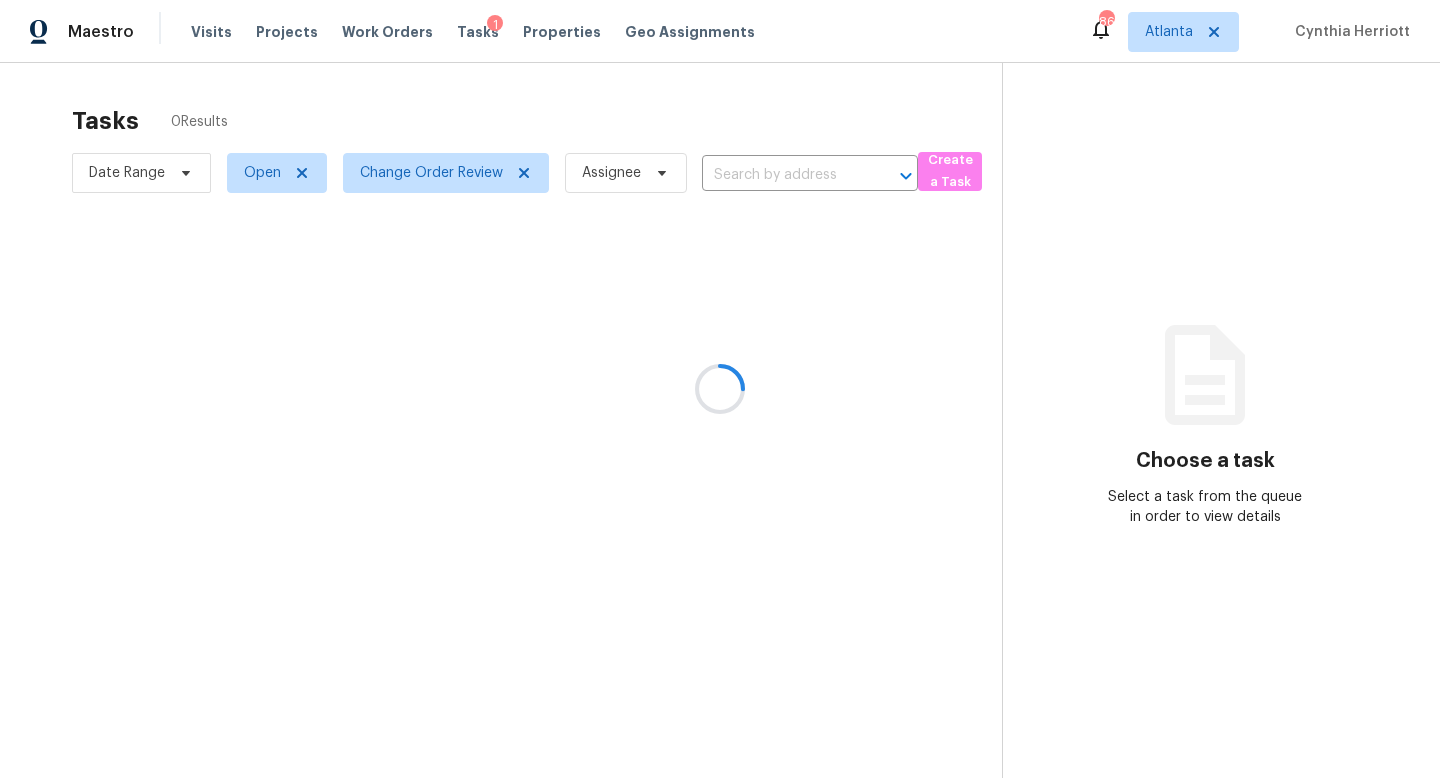 scroll, scrollTop: 0, scrollLeft: 0, axis: both 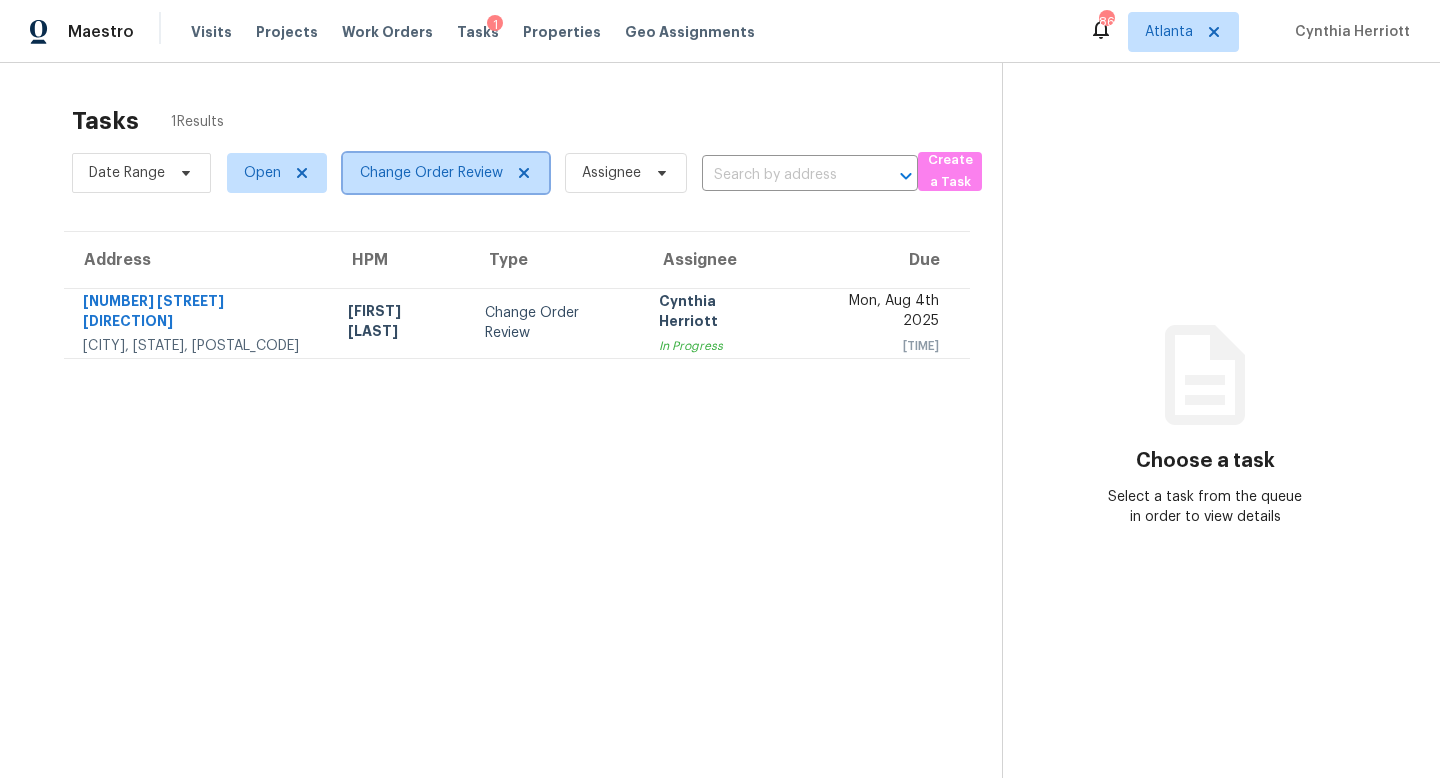 click 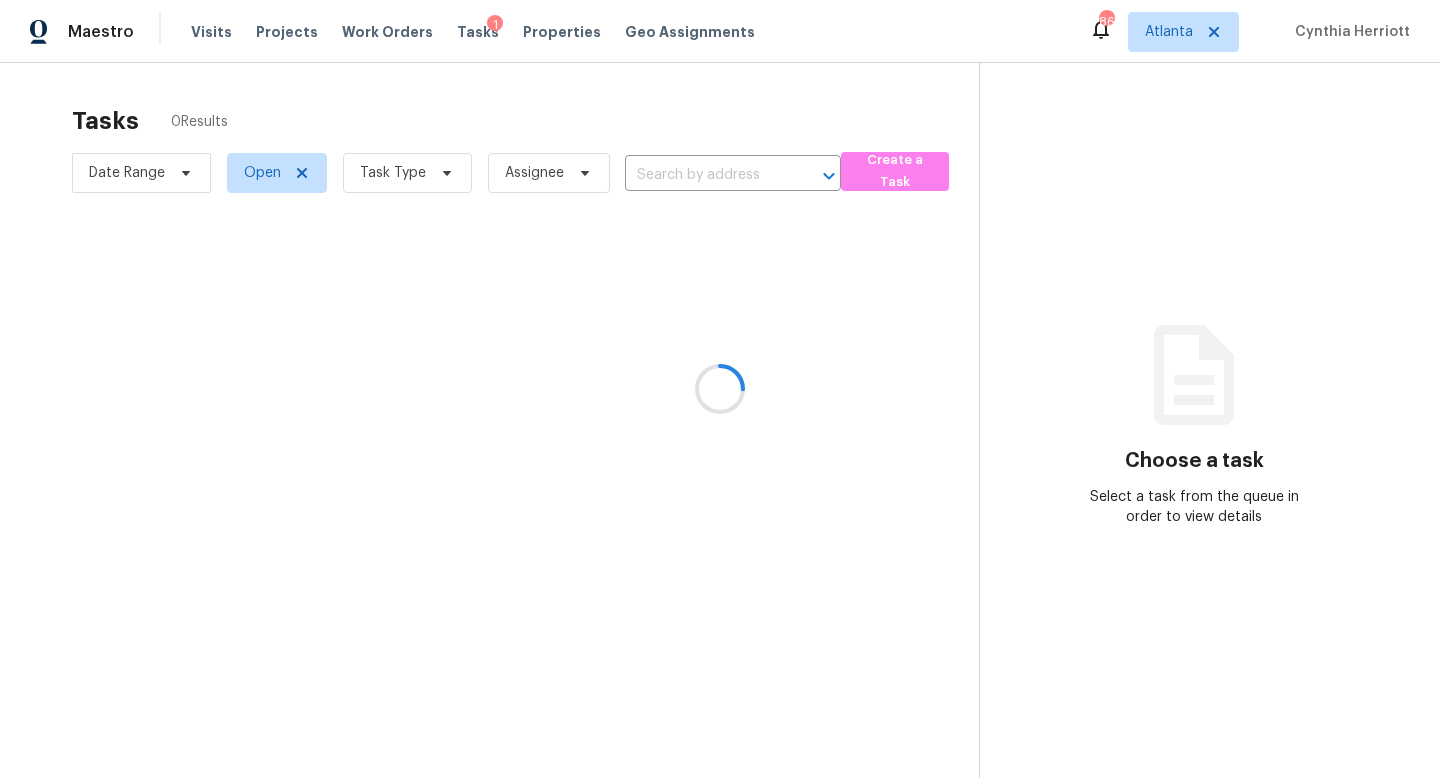 click at bounding box center (720, 389) 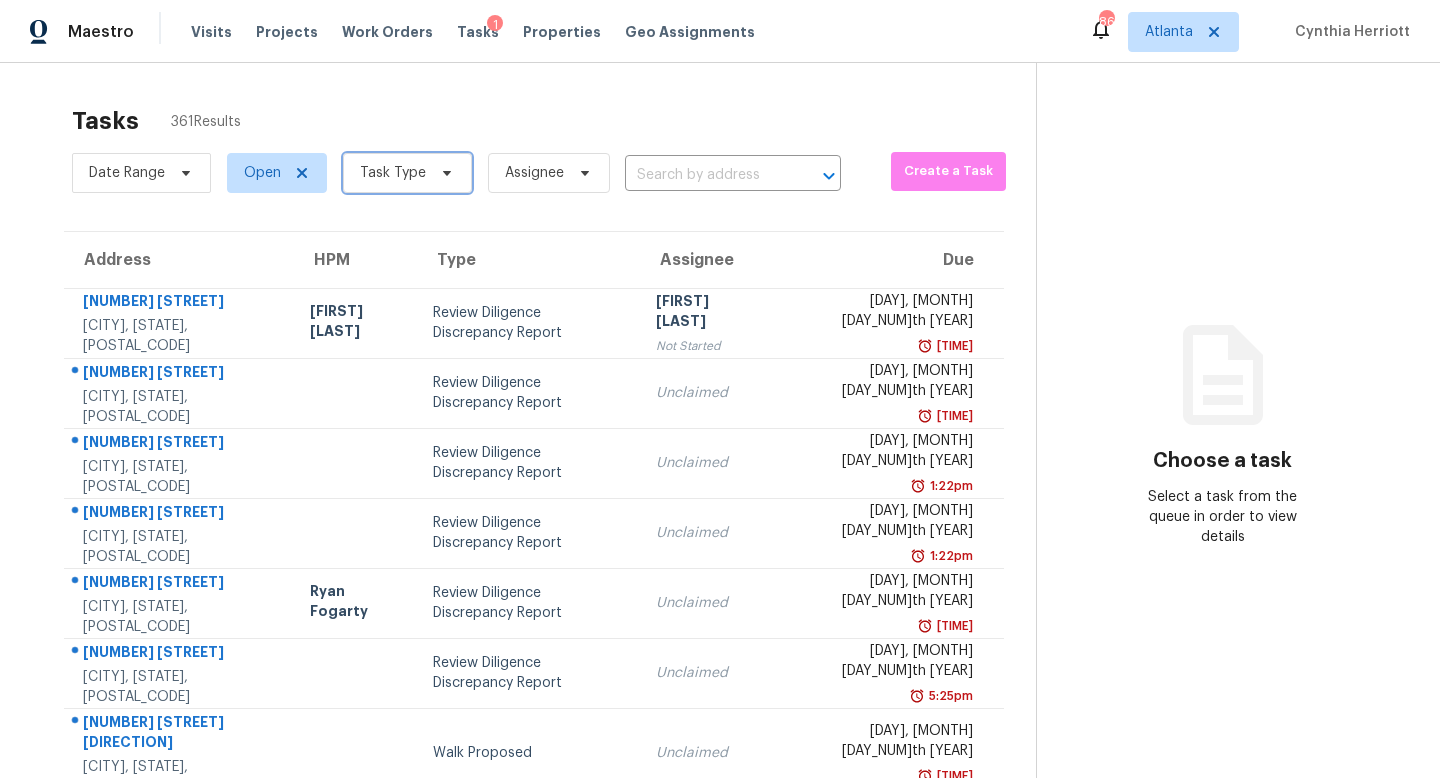 click on "Task Type" at bounding box center [393, 173] 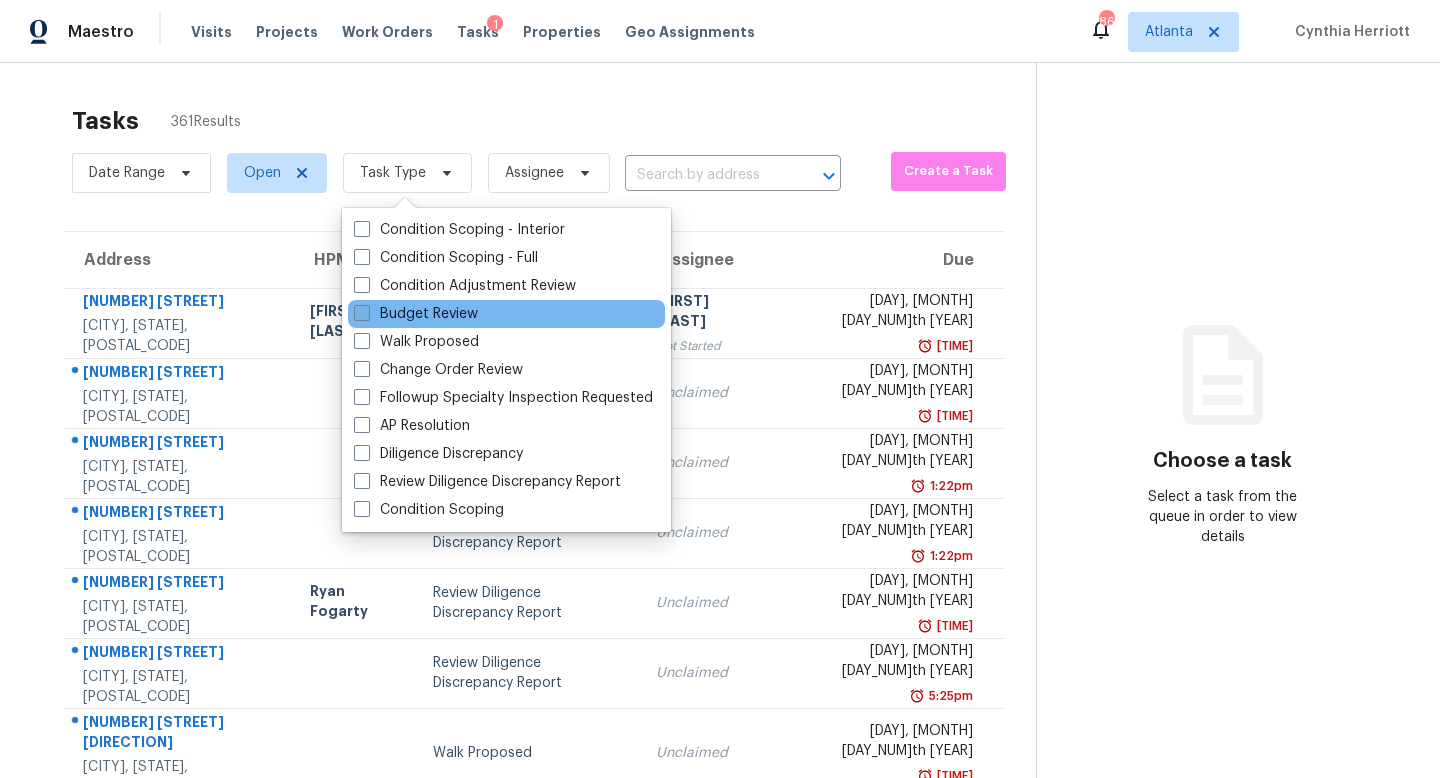 click on "Budget Review" at bounding box center [416, 314] 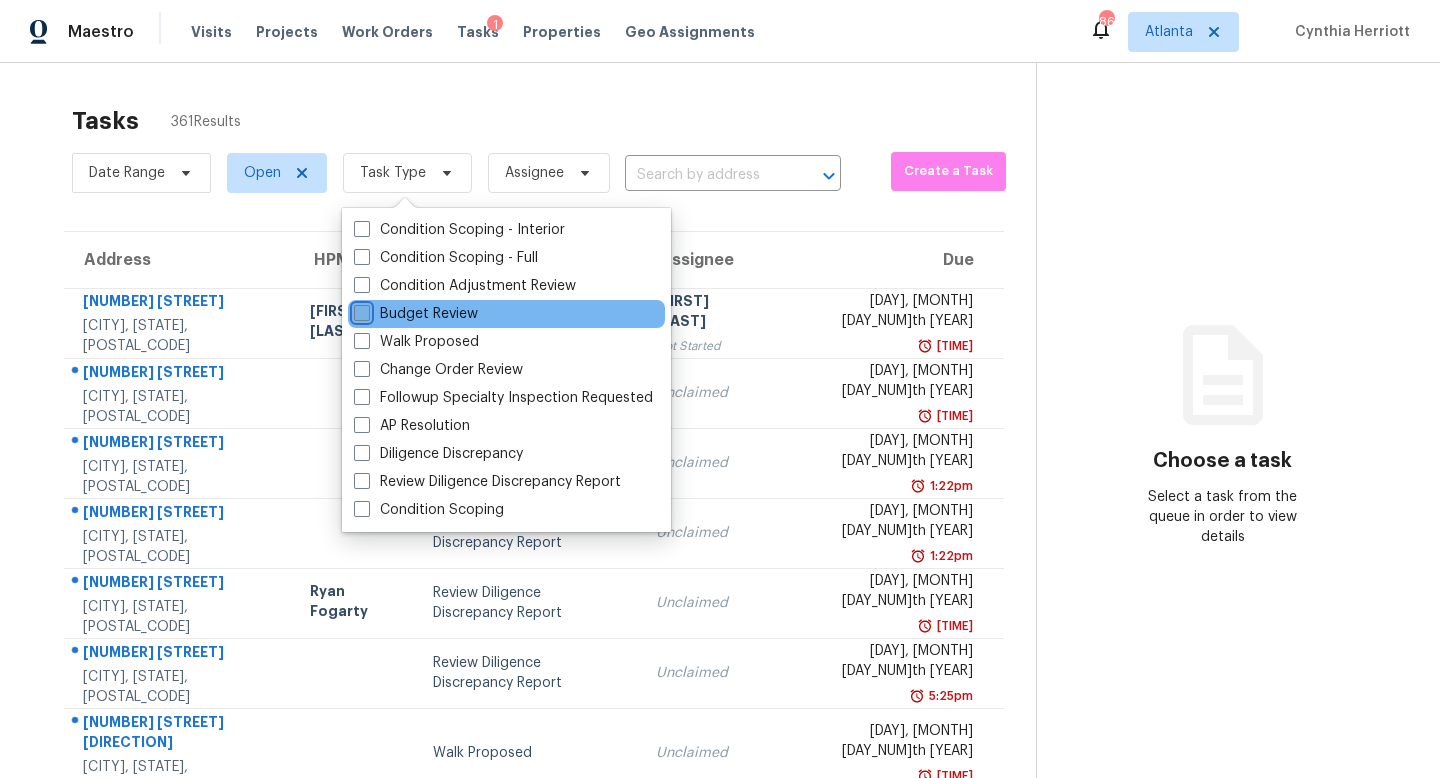 click on "Budget Review" at bounding box center [360, 310] 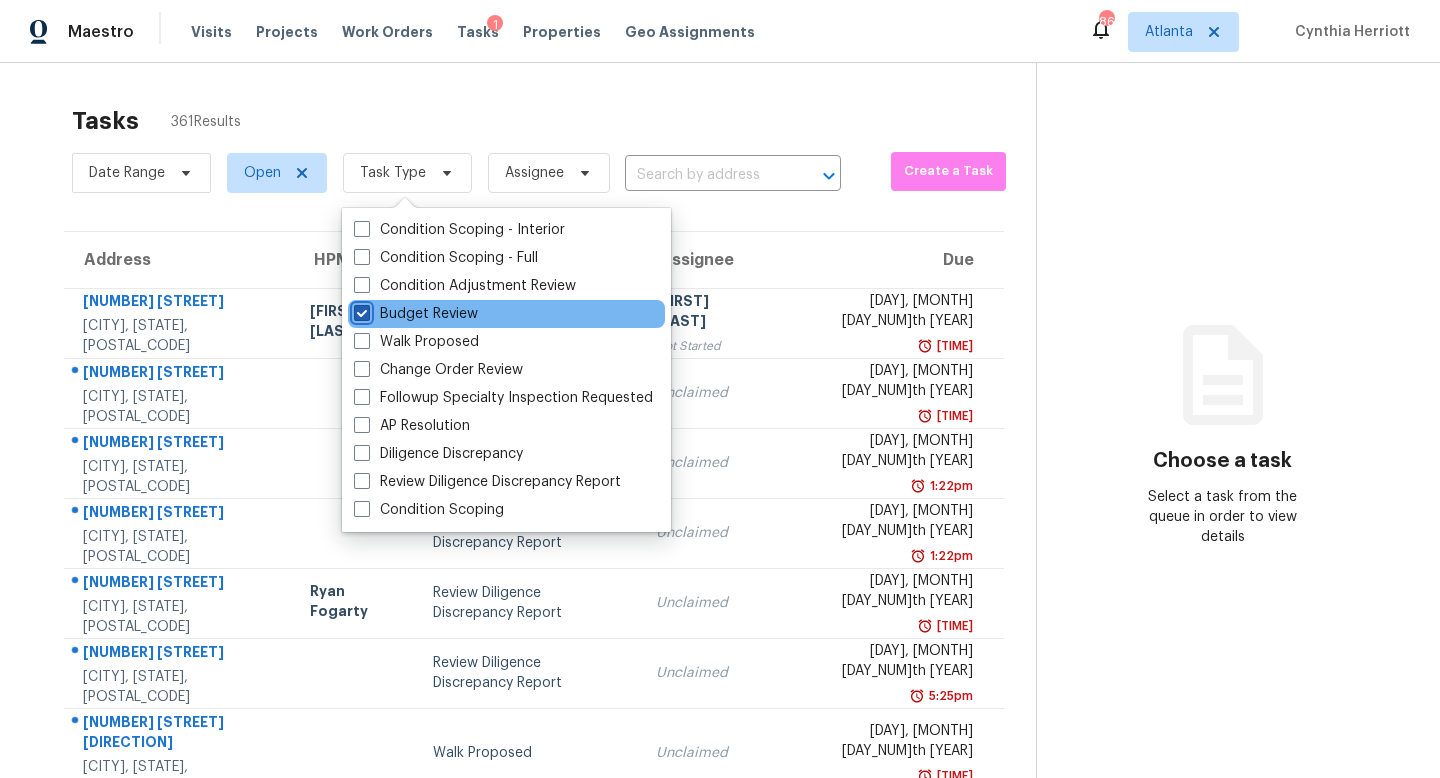 checkbox on "true" 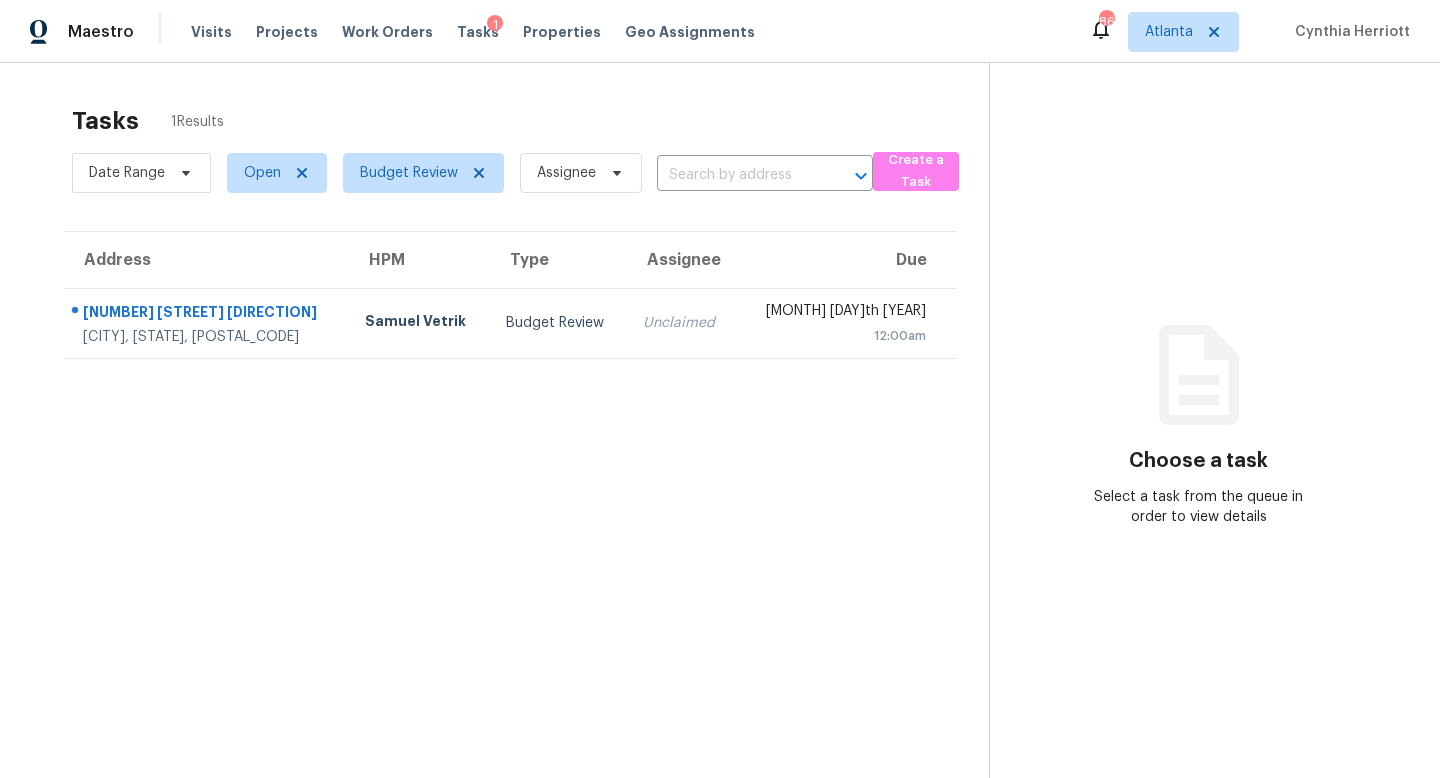 click on "Tasks 1  Results" at bounding box center (530, 121) 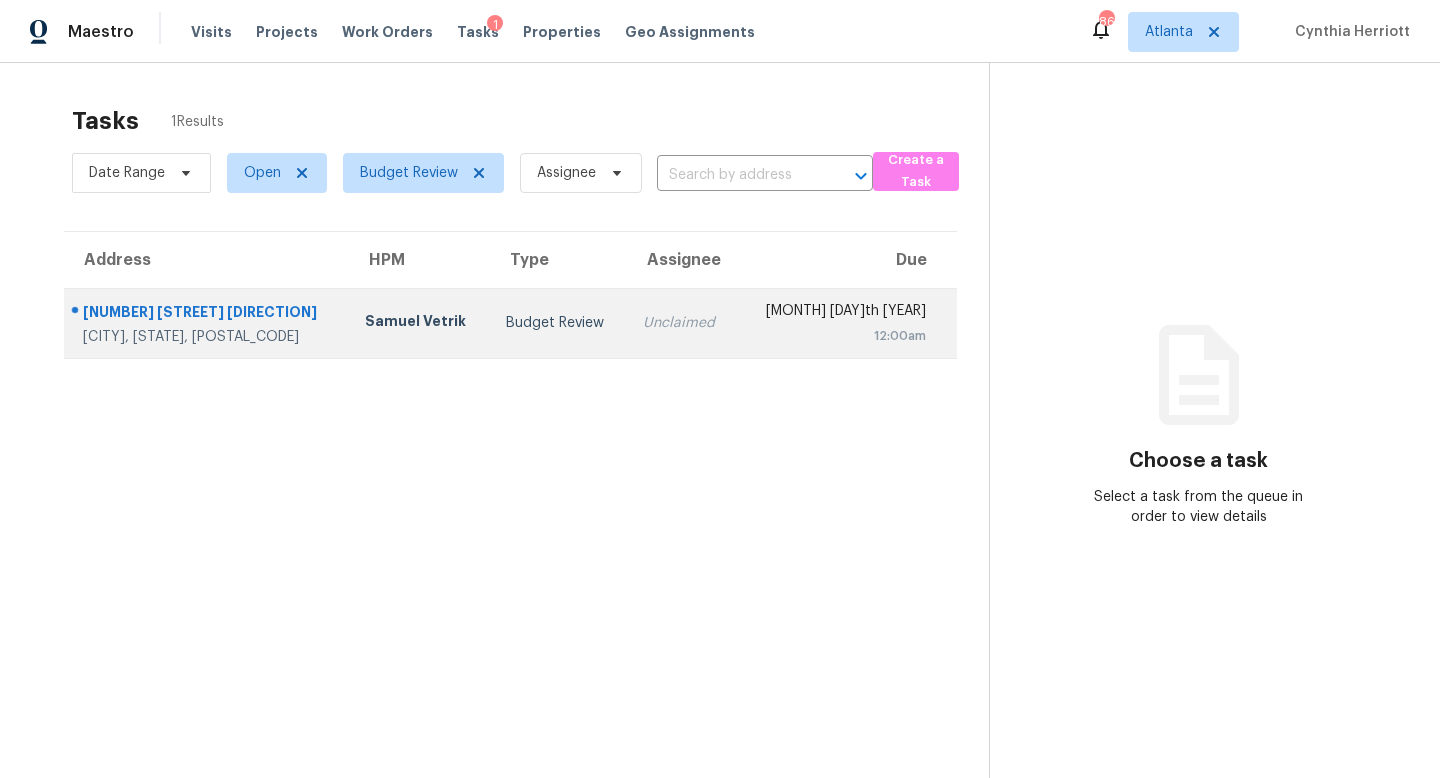 click on "Samuel Vetrik" at bounding box center (419, 323) 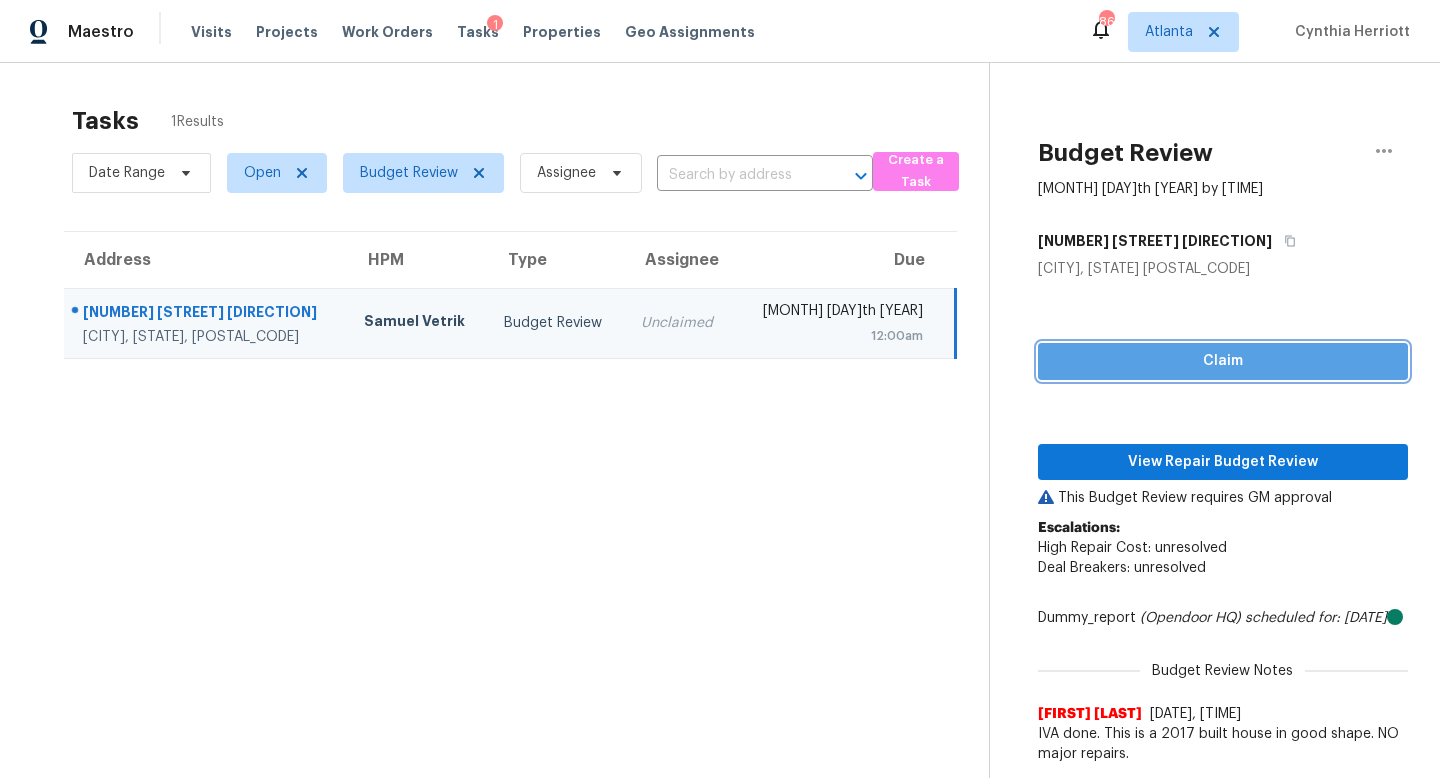 click on "Claim" at bounding box center (1223, 361) 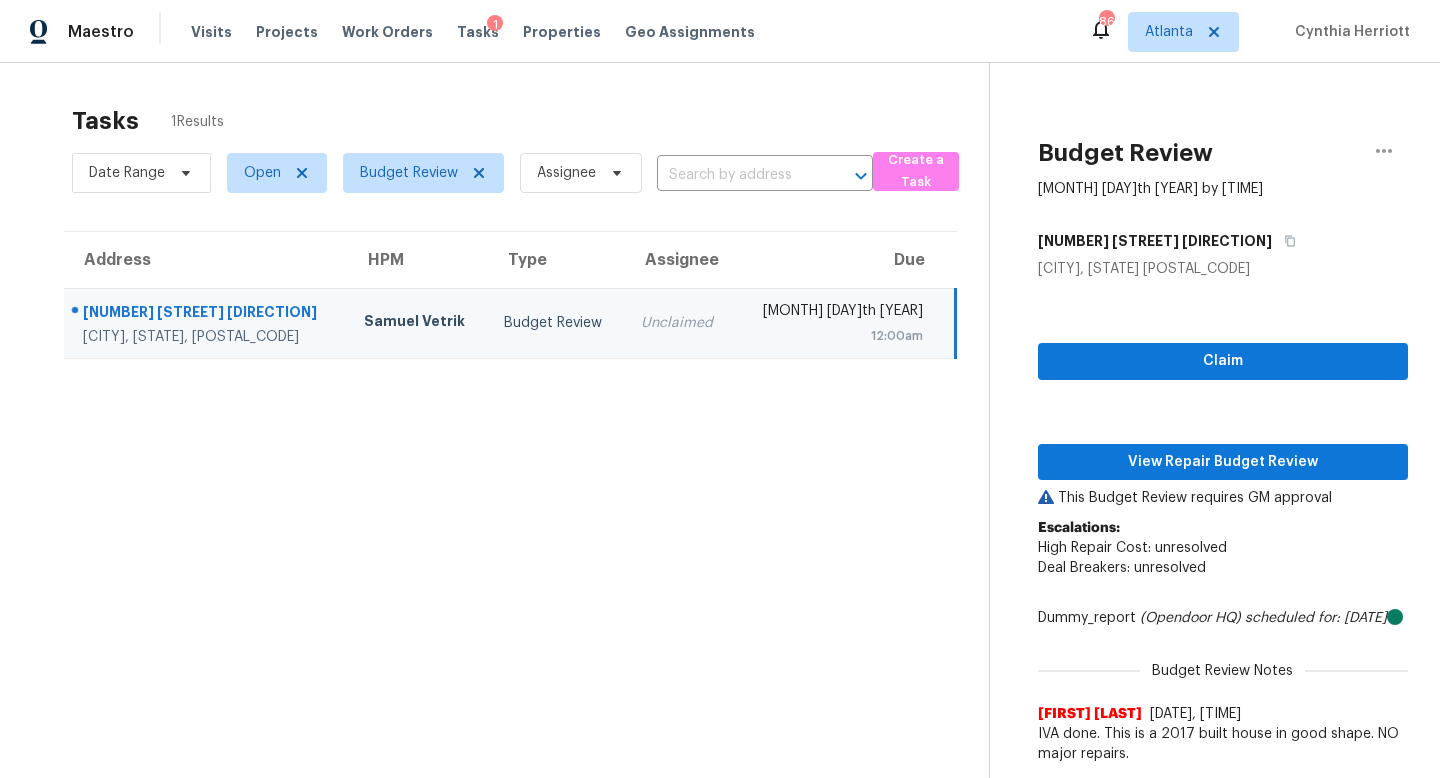 click on "Claim View Repair Budget Review This Budget Review requires GM approval Escalations: High Repair Cost: unresolved Deal Breakers: unresolved Dummy_report (Opendoor HQ) scheduled for: [DATE] Budget Review Notes [FIRST] [LAST] [DATE], [TIME] IVA done. This is a 2017 built house in good shape. NO major repairs. [FIRST] [LAST] [DATE], [TIME] Per seller, townhome is one of few in subdivision allowed to rent out property* [FIRST] [LAST] [DATE], [TIME] - move in ready by tomorrow: deep clean, paint/drywall completion
- had all windows recently caulked, ceiling inspected, etc.
- All shingles updated if needed - $550 spent
- Home inspected by contractor recently
- water heater few years old
- original roof/hvac, regularly serviced
- roof was recently inspected, shingles replaced as needed and caulked (JUST TODAY)
- 4 bed, 3 full 1 half bath
- paid extra with build (20k) to replace carpet with wood flooring, lights, fixtures, frameless shower, covered porch/patio" at bounding box center (1223, 682) 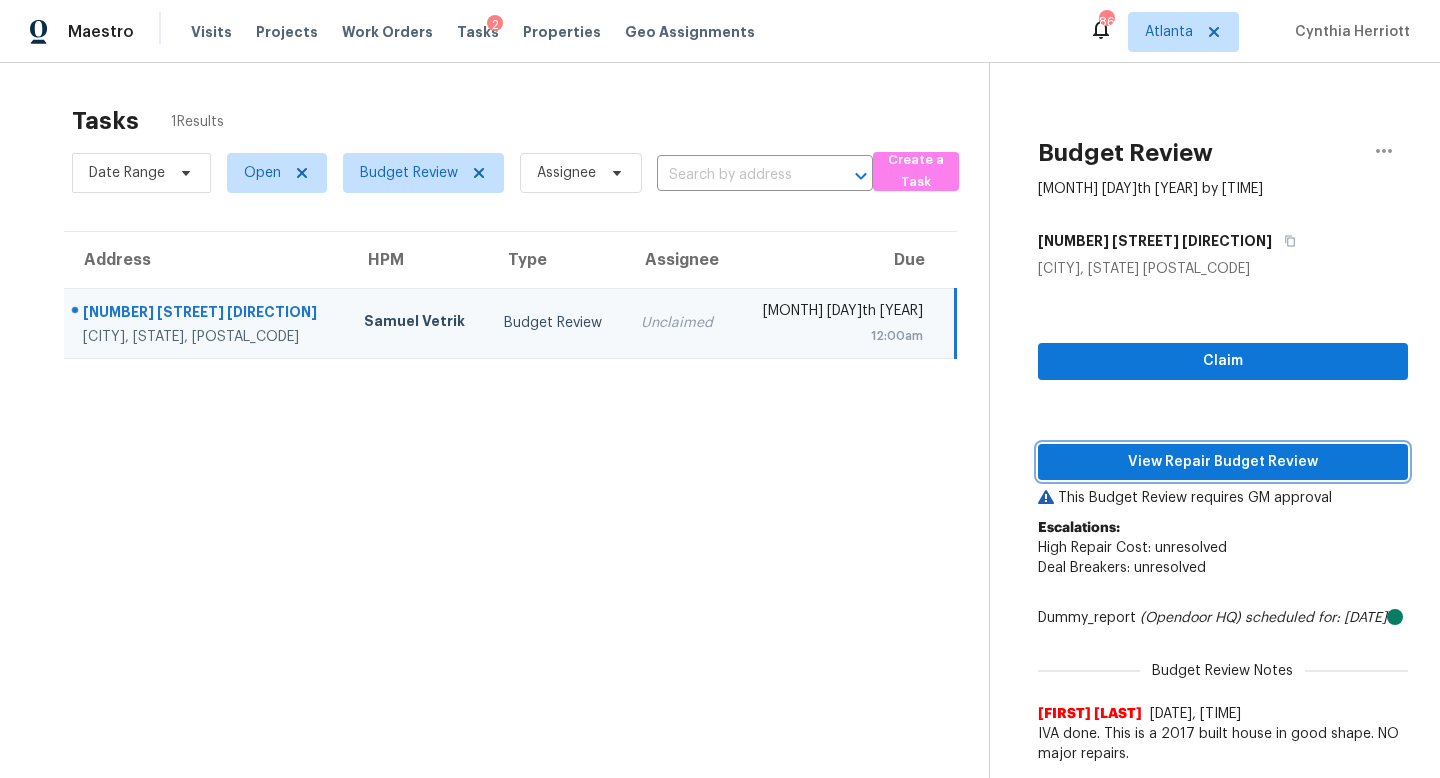 click on "View Repair Budget Review" at bounding box center [1223, 462] 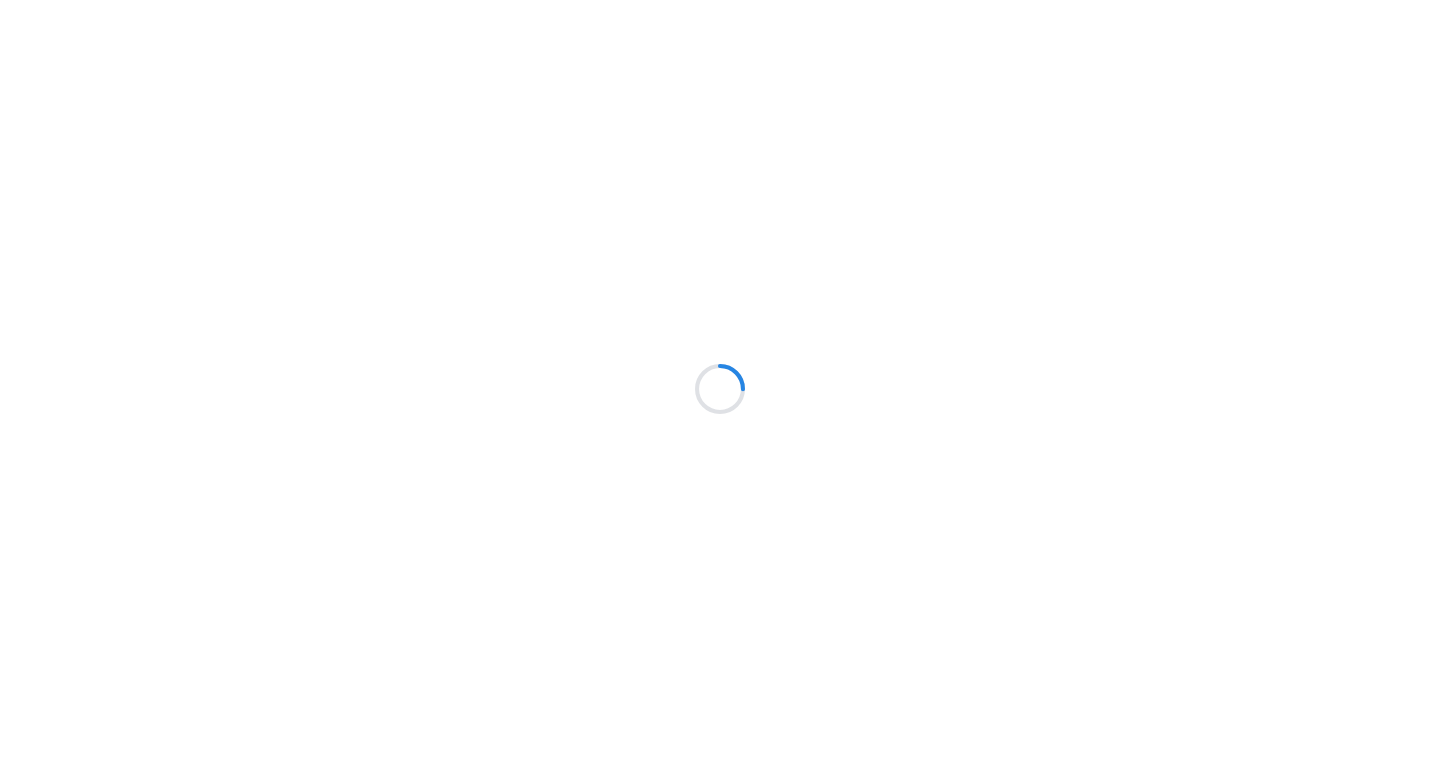 scroll, scrollTop: 0, scrollLeft: 0, axis: both 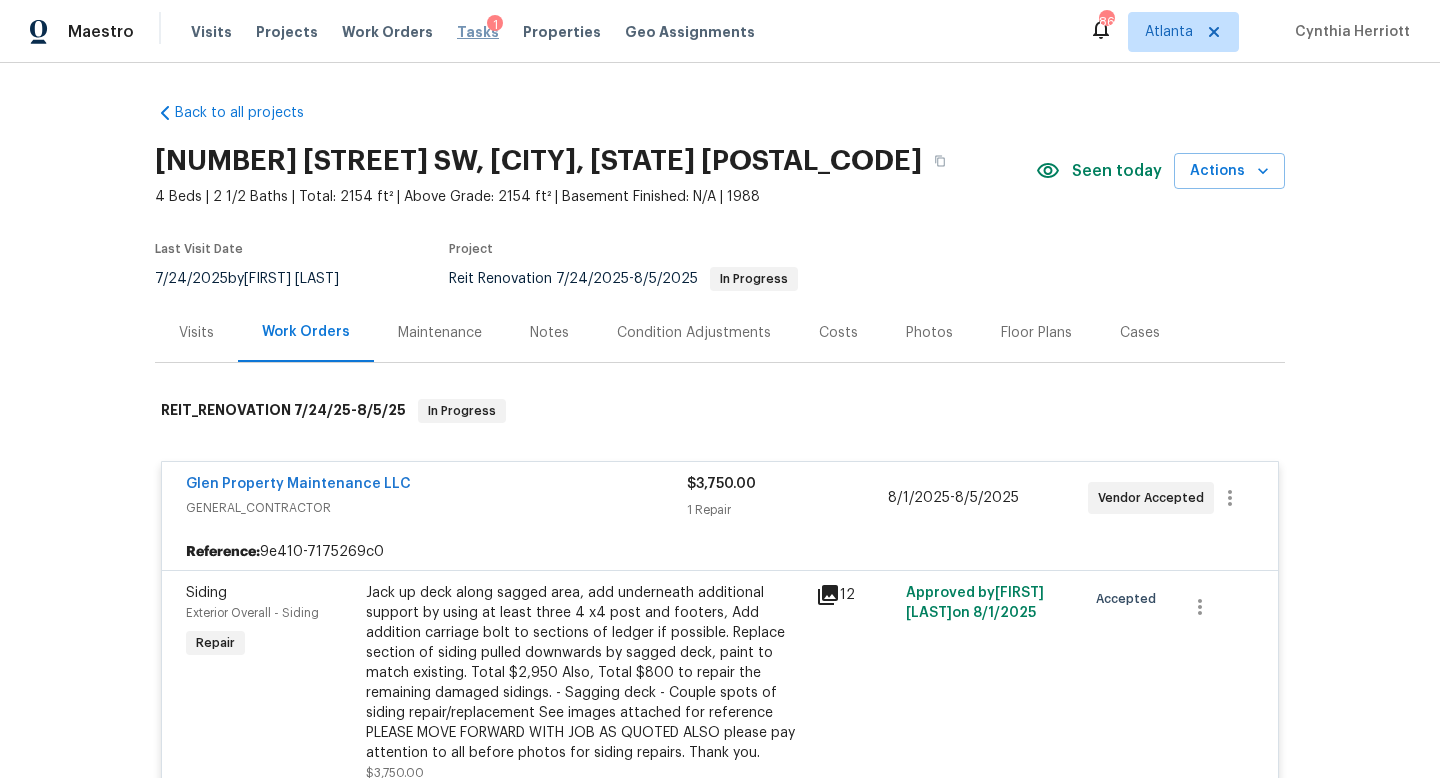 click on "Tasks" at bounding box center (478, 32) 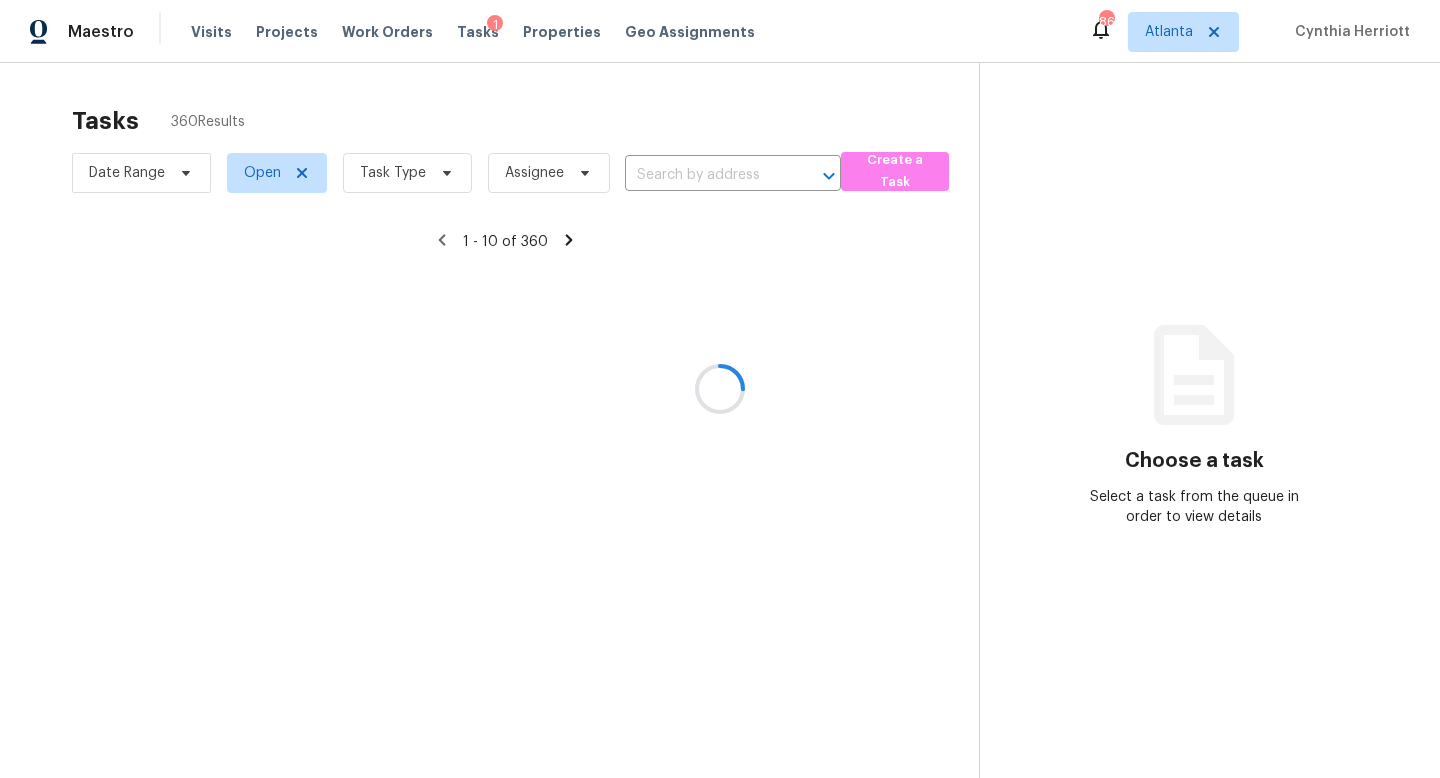 click at bounding box center (720, 389) 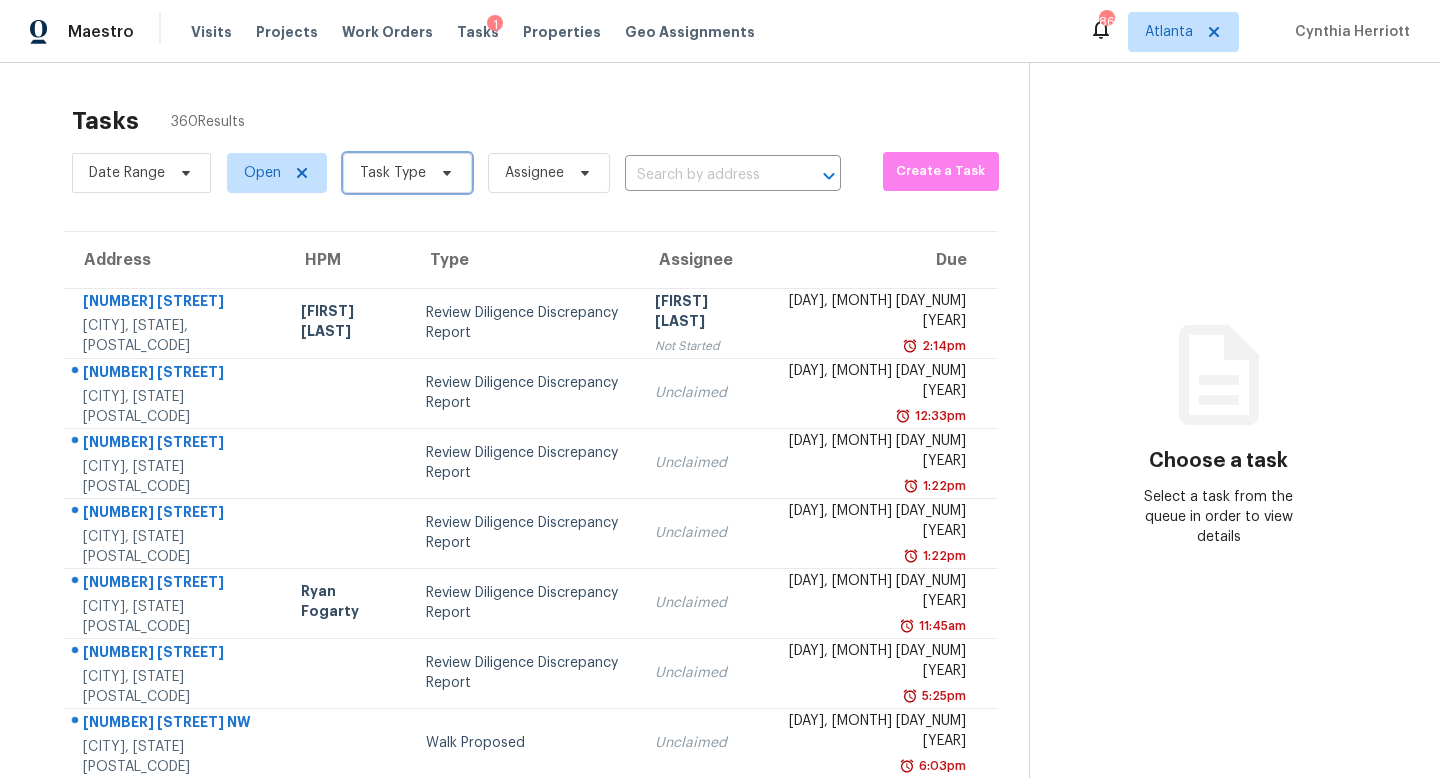 click on "Task Type" at bounding box center [393, 173] 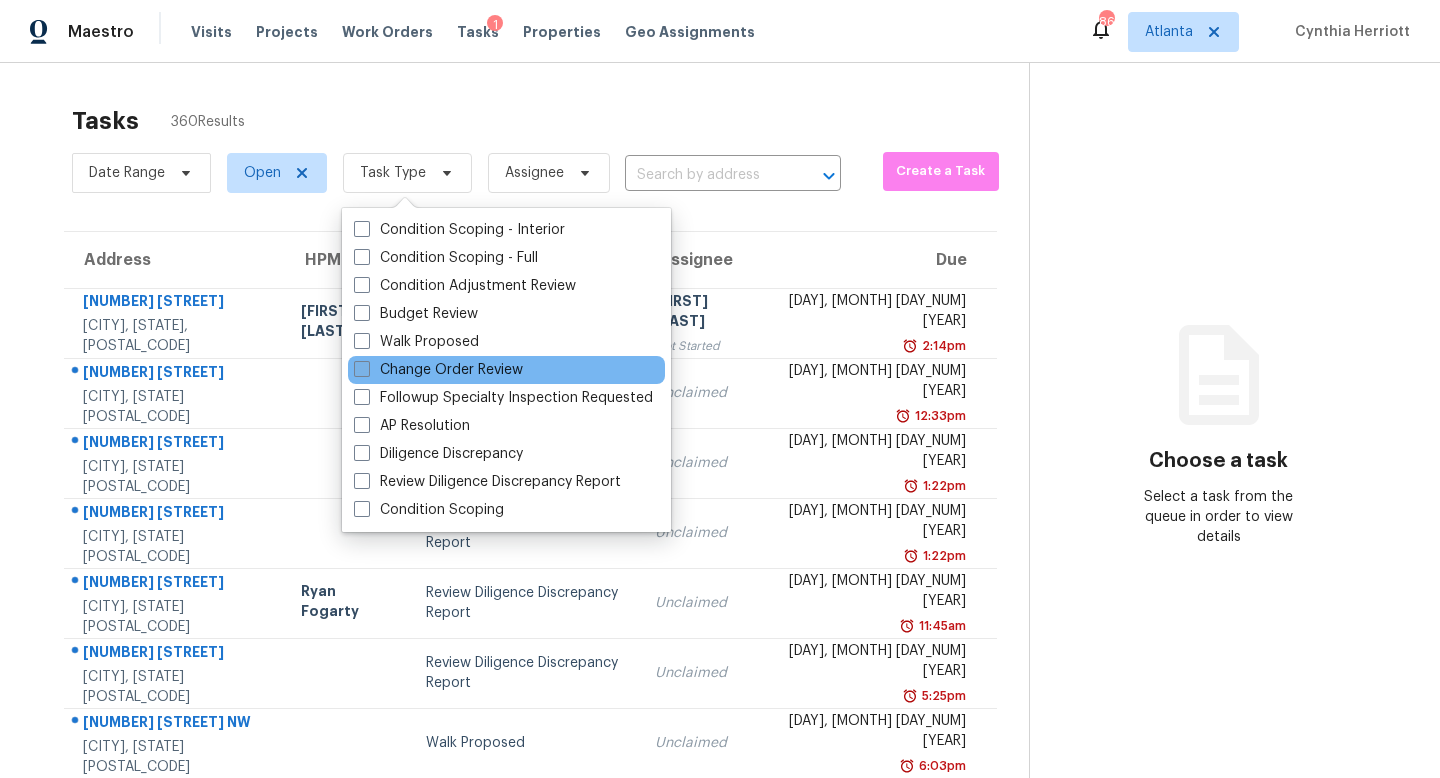 click on "Change Order Review" at bounding box center (438, 370) 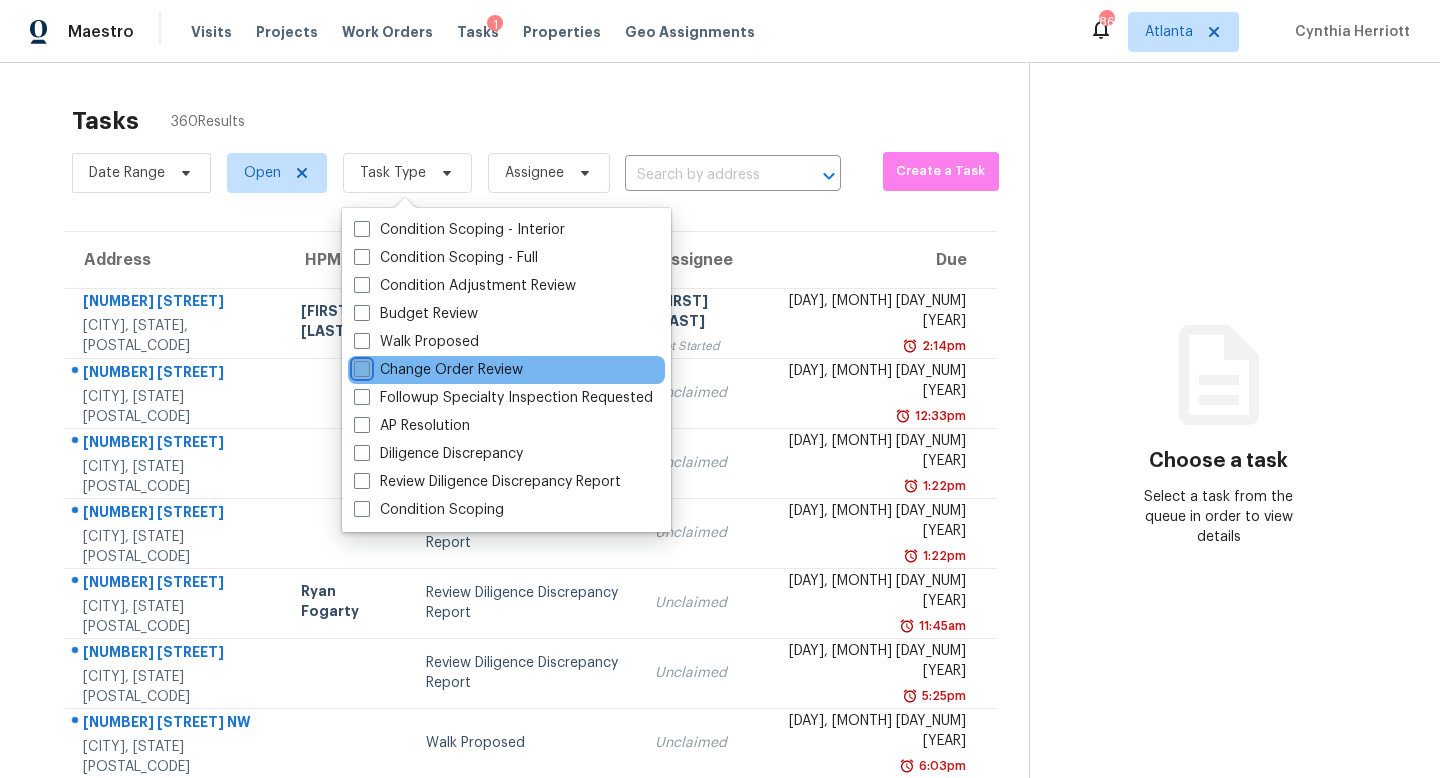 click on "Change Order Review" at bounding box center (360, 366) 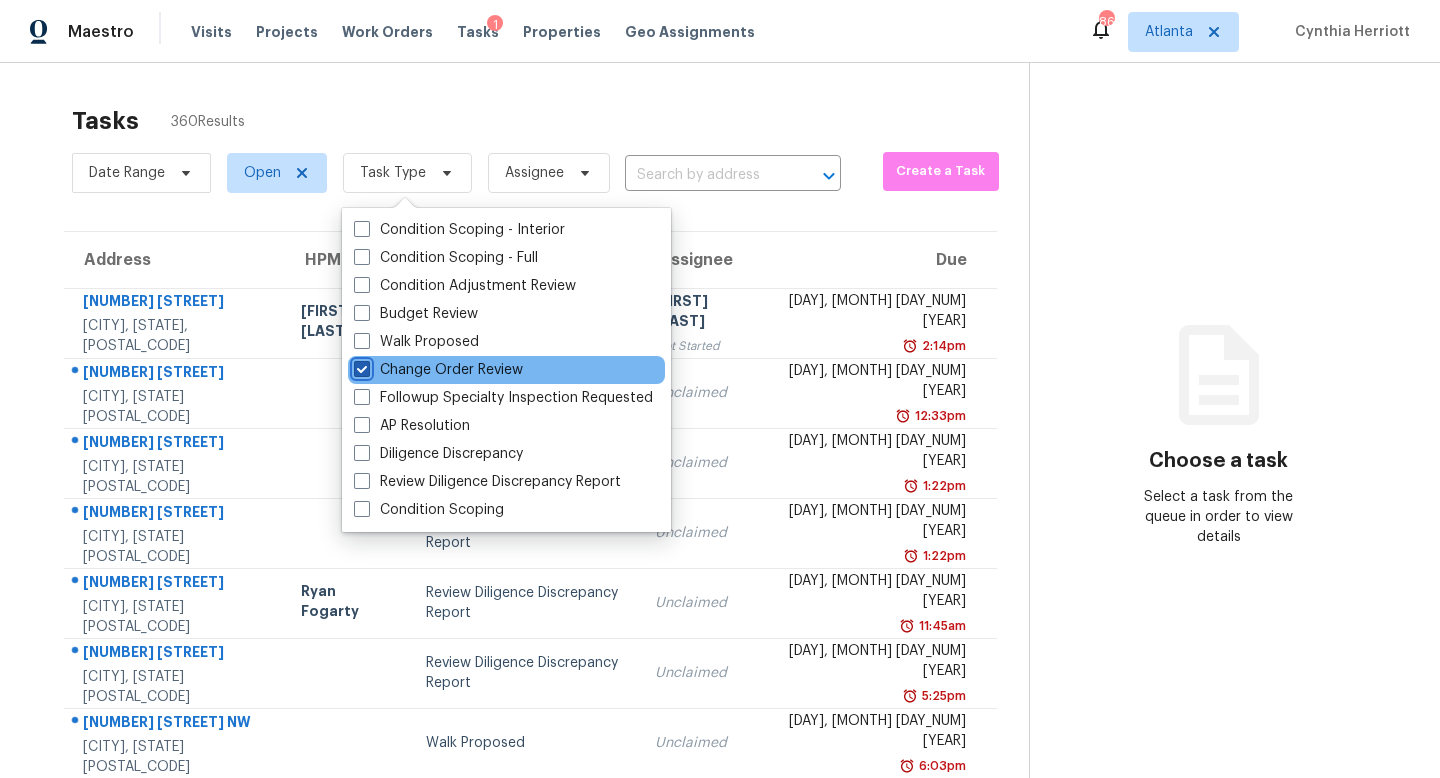 checkbox on "true" 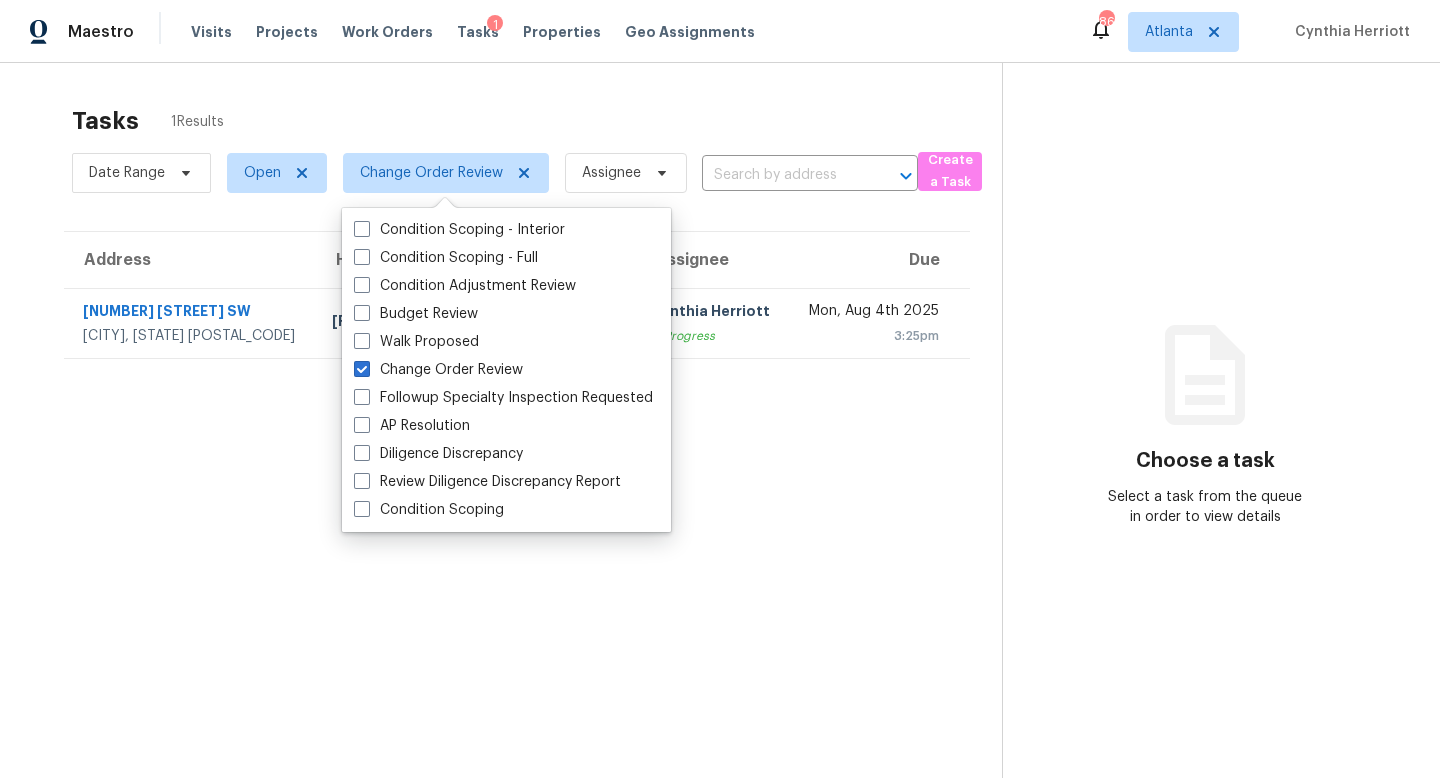 click on "[NUMBER] [STREET] [CITY], [STATE] [POSTAL_CODE] [FIRST] [LAST] [FIRST] [LAST] [DAY], [MONTH] [DAY_NUM] [YEAR] [TIME]" at bounding box center [720, 452] 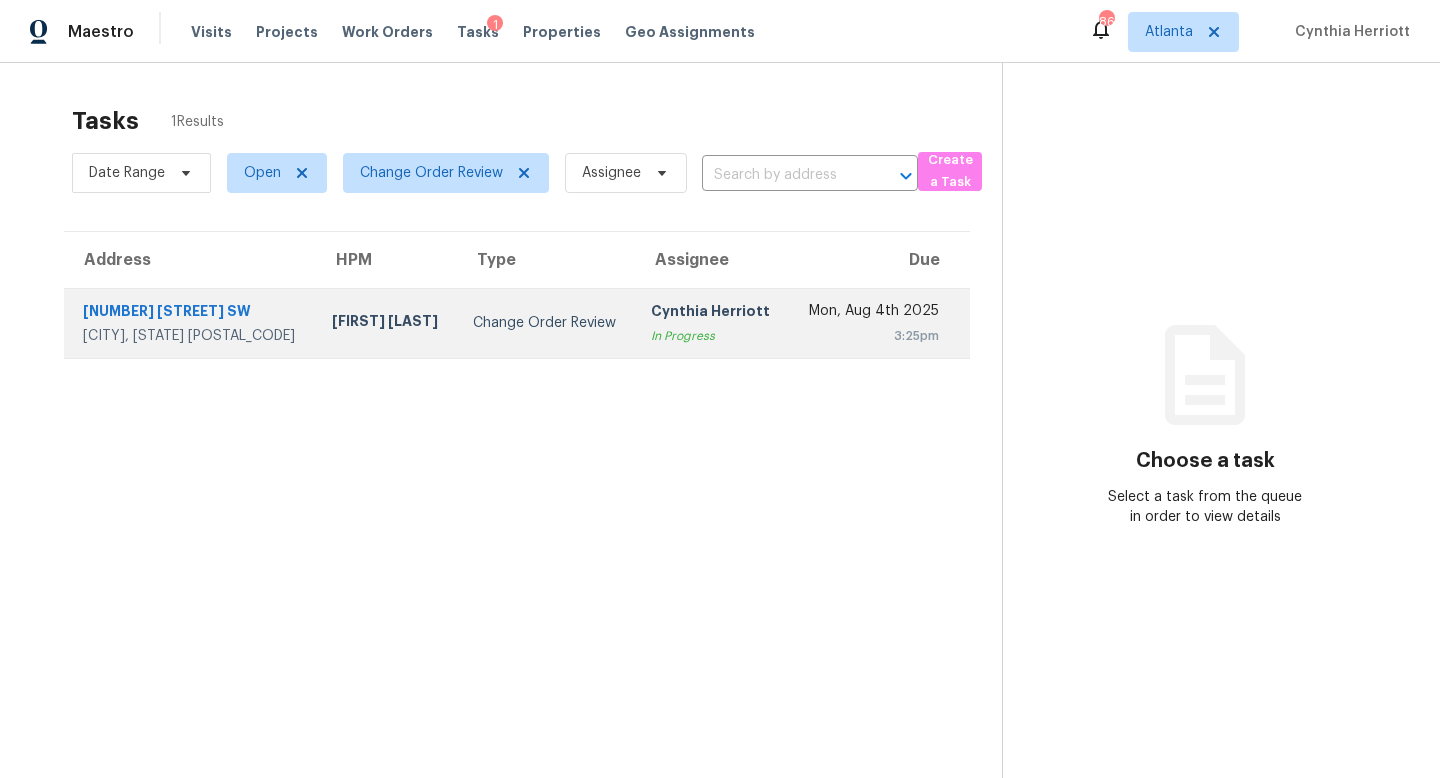 click on "3:25pm" at bounding box center (872, 336) 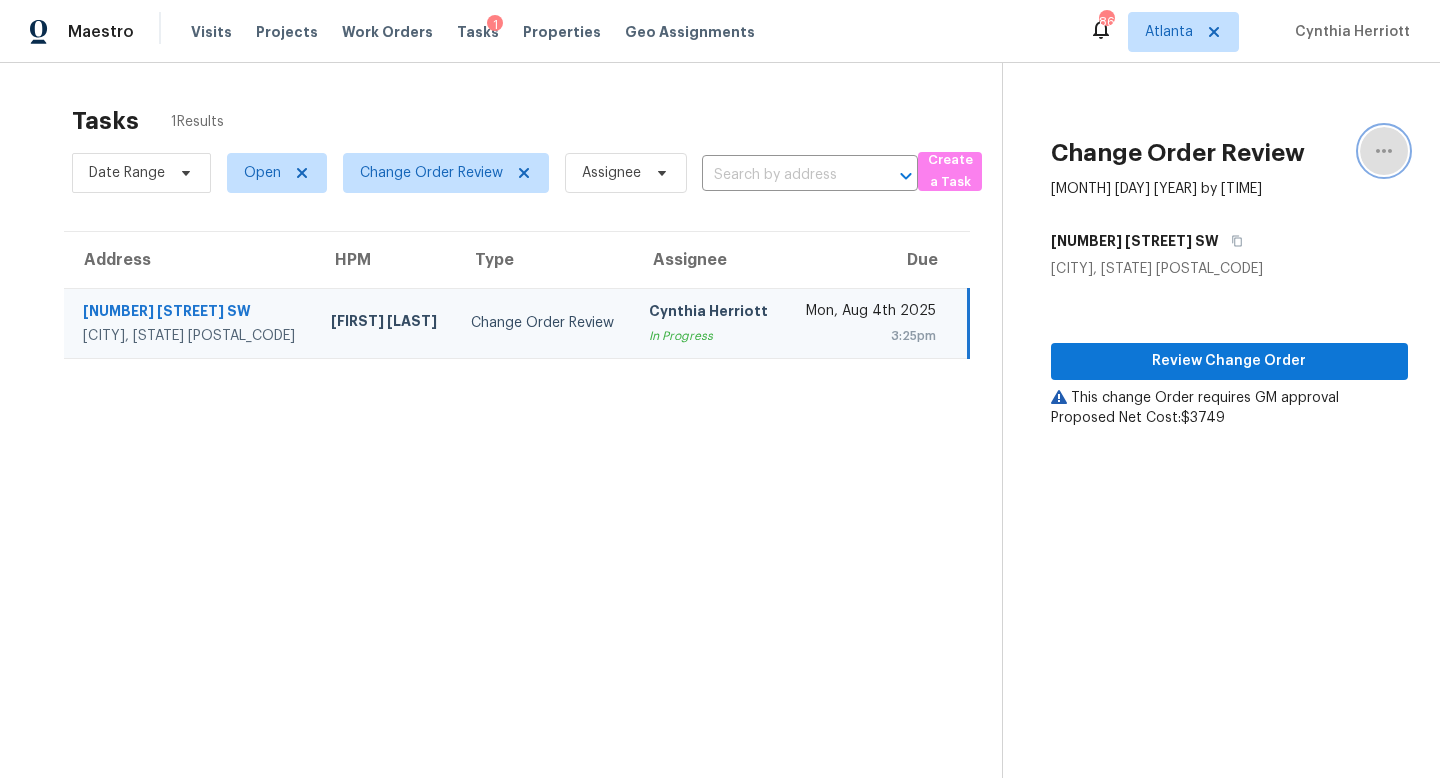 click 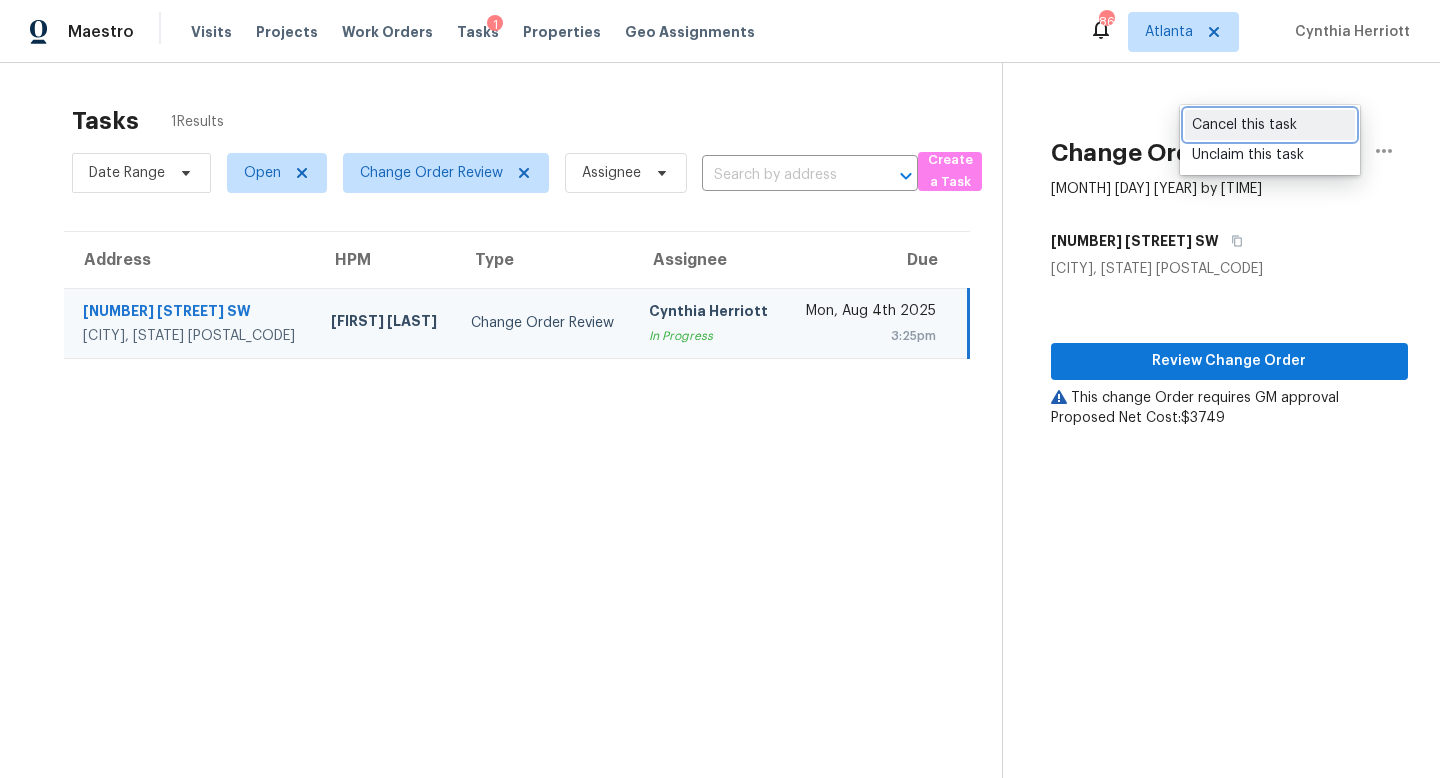click on "Cancel this task" at bounding box center (1270, 125) 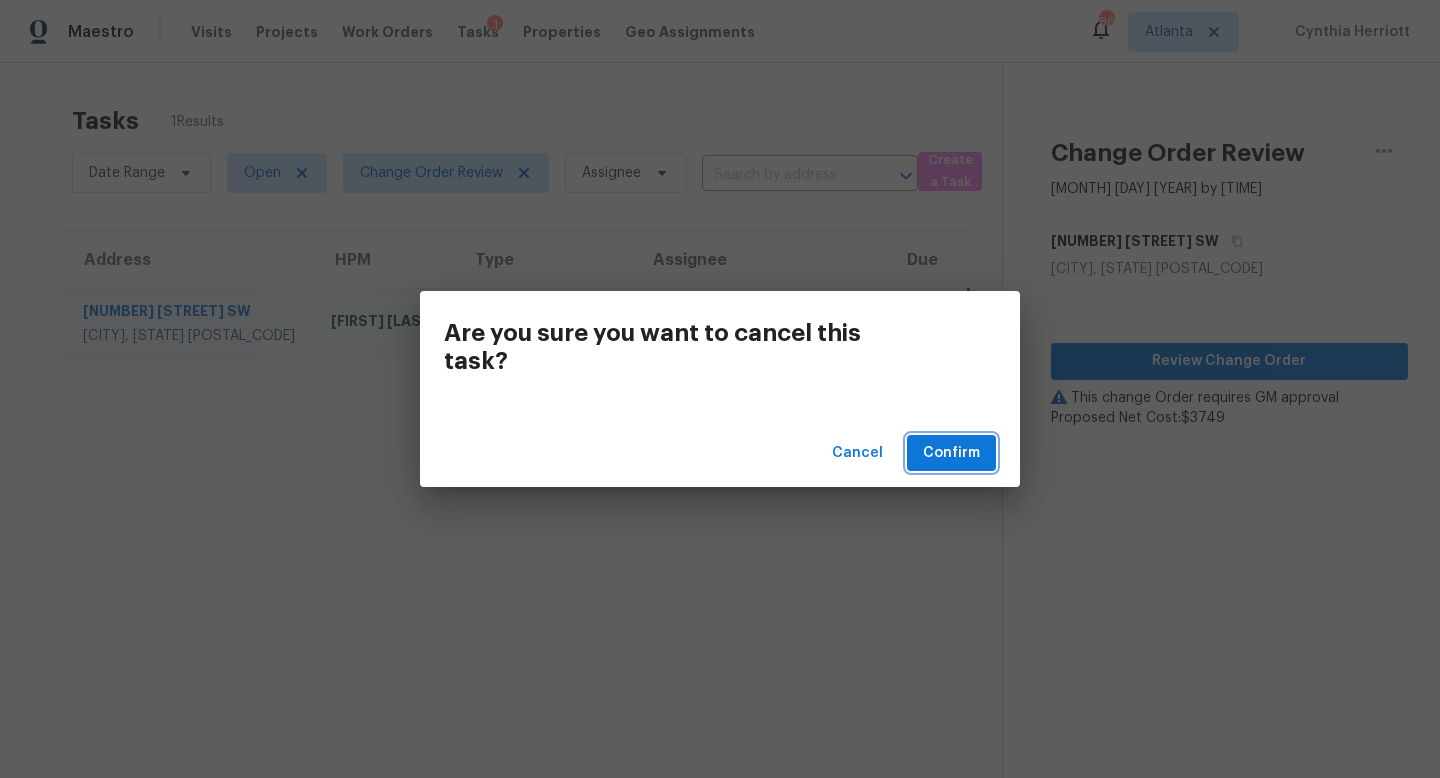 click on "Confirm" at bounding box center [951, 453] 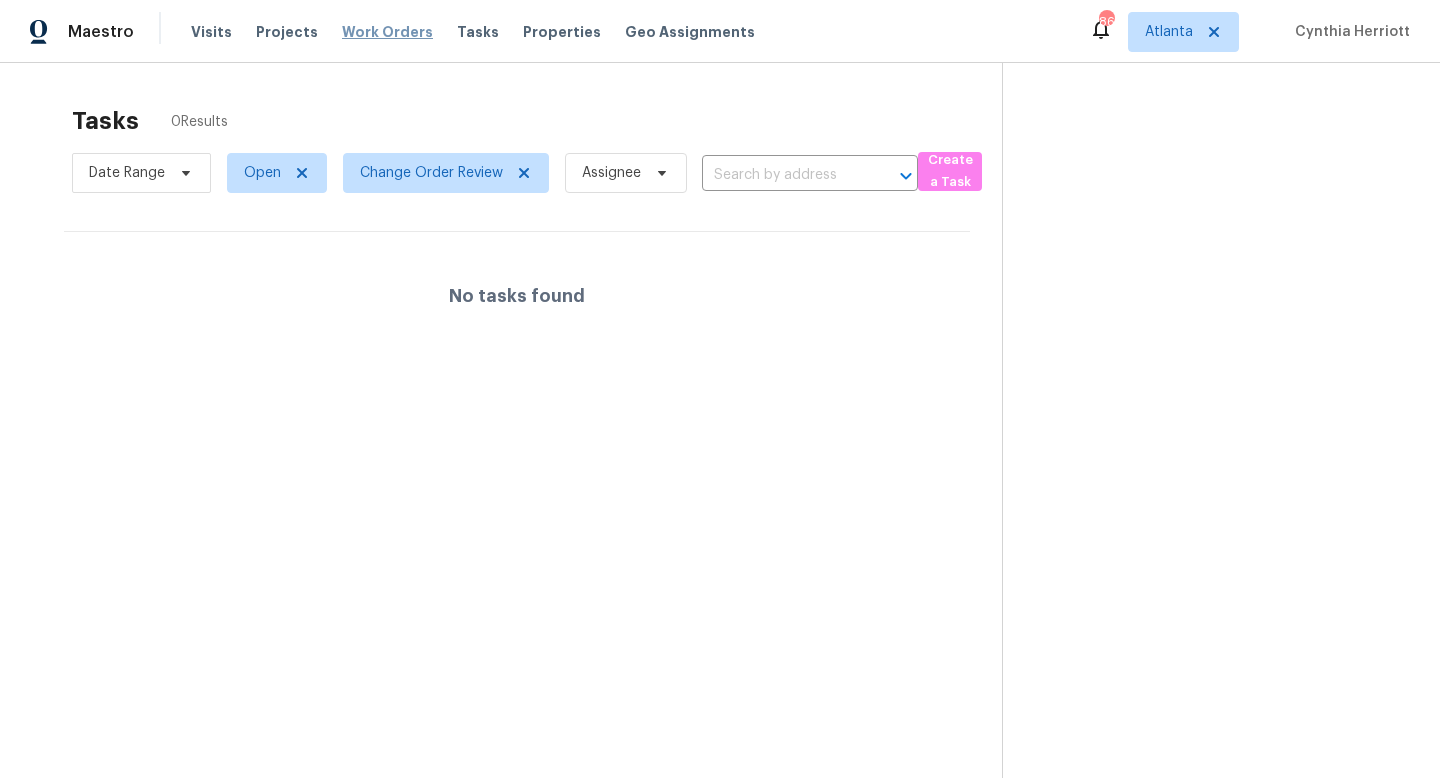 click on "Work Orders" at bounding box center [387, 32] 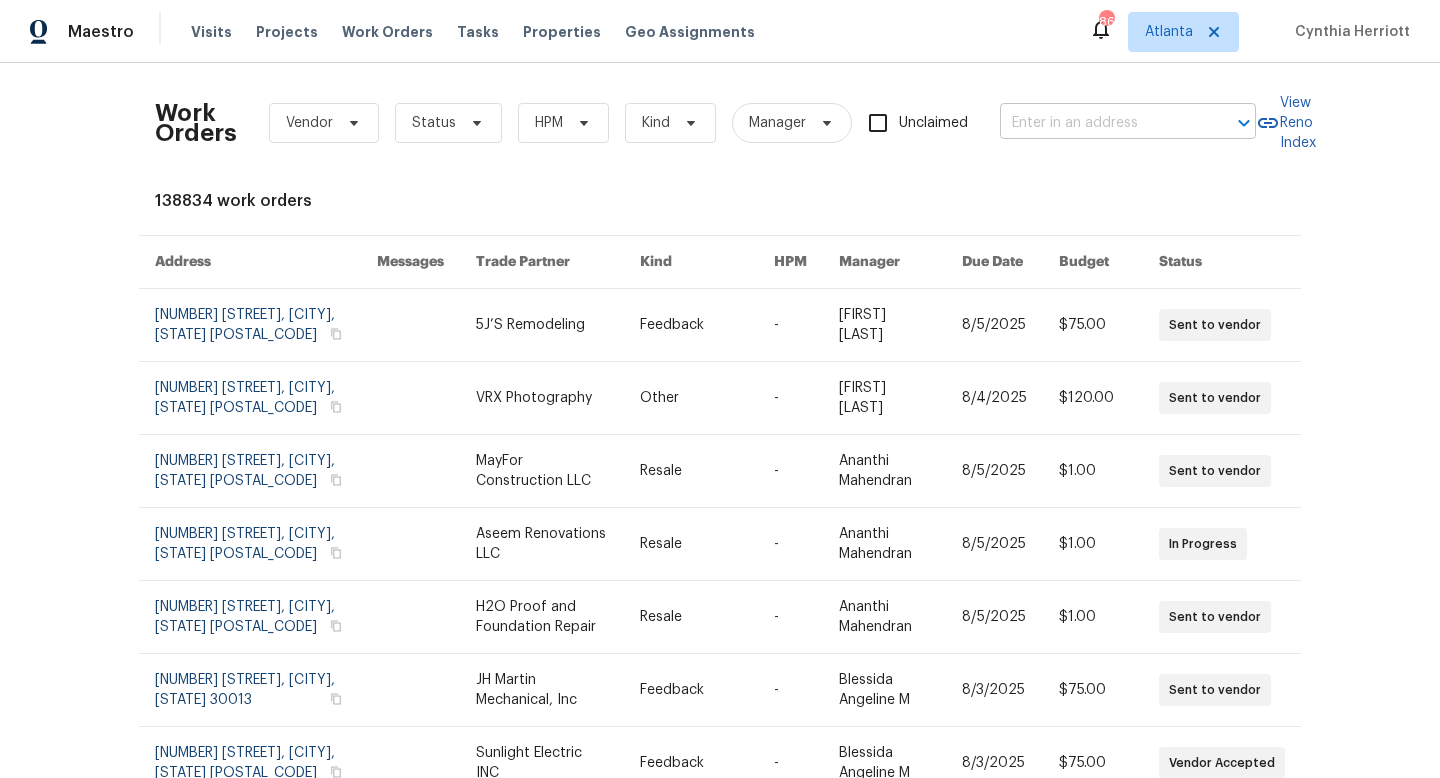 click at bounding box center (1100, 123) 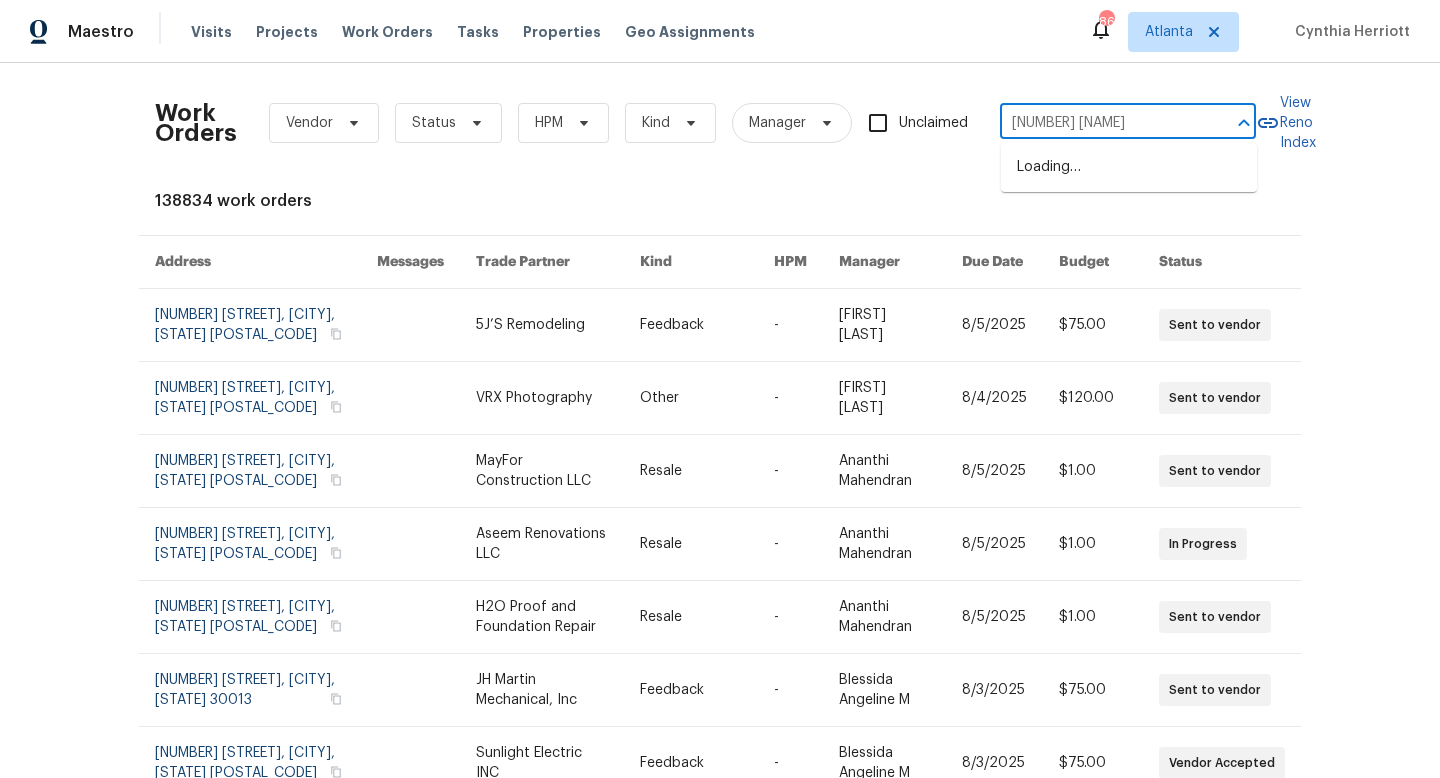 type on "[NUMBER] [NAME]" 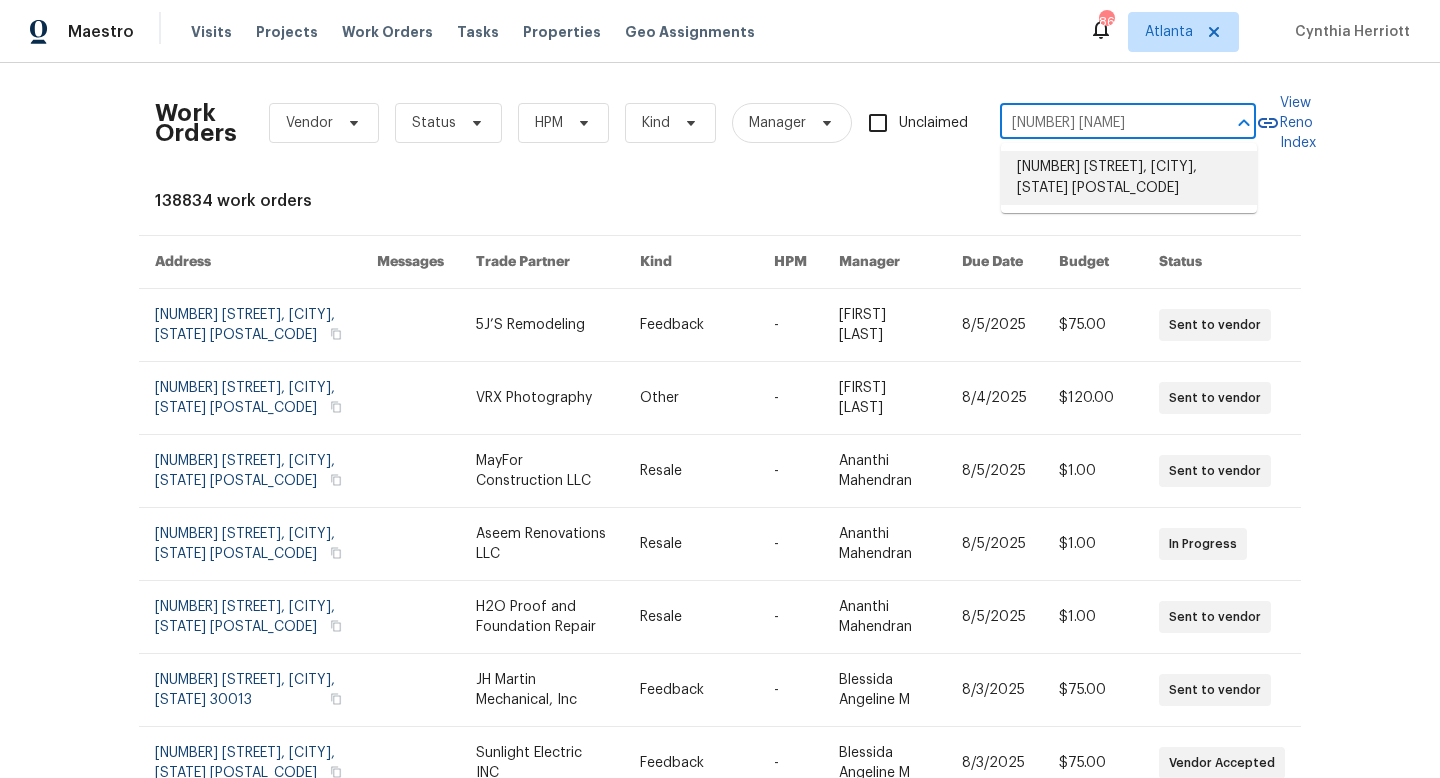 click on "[NUMBER] [STREET], [CITY], [STATE] [POSTAL_CODE]" at bounding box center [1129, 178] 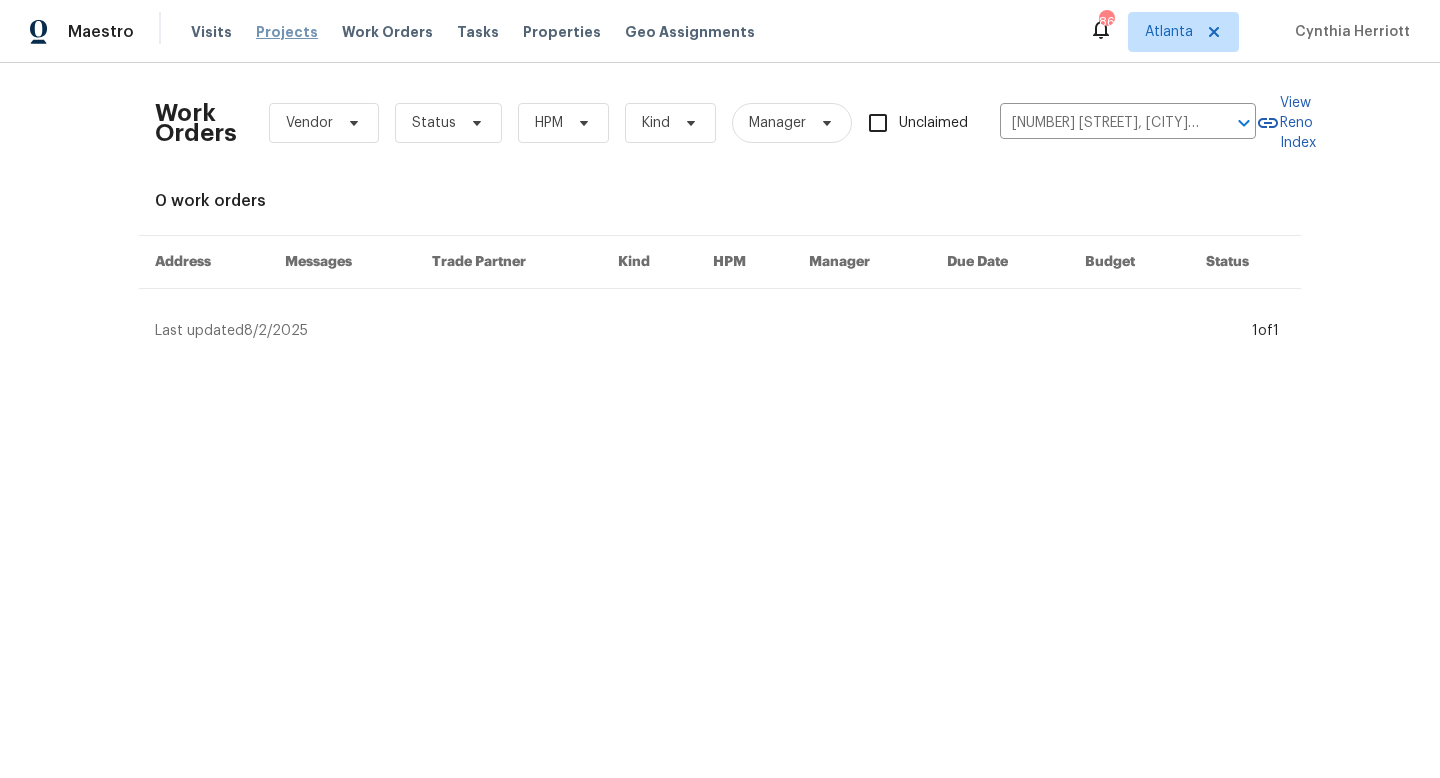 click on "Projects" at bounding box center [287, 32] 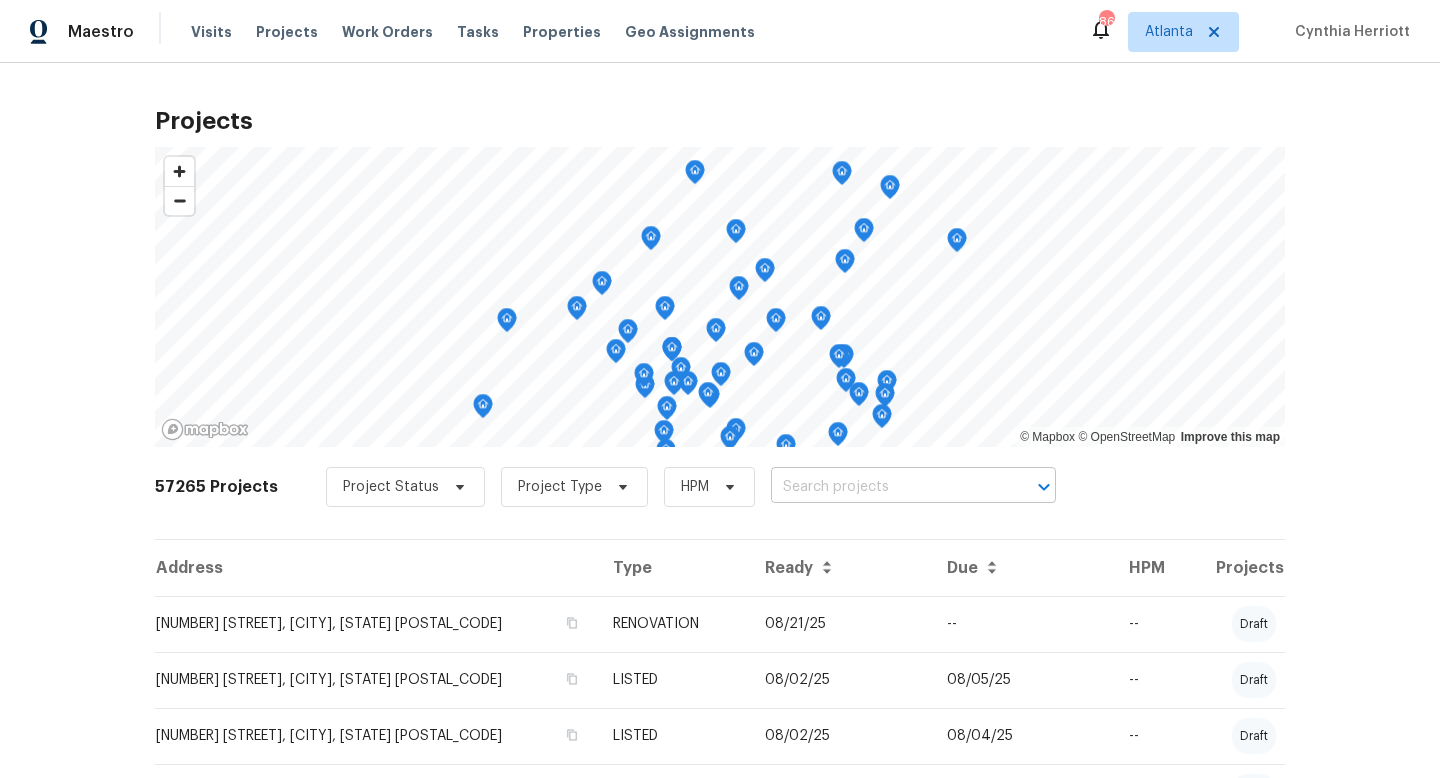 click at bounding box center (885, 487) 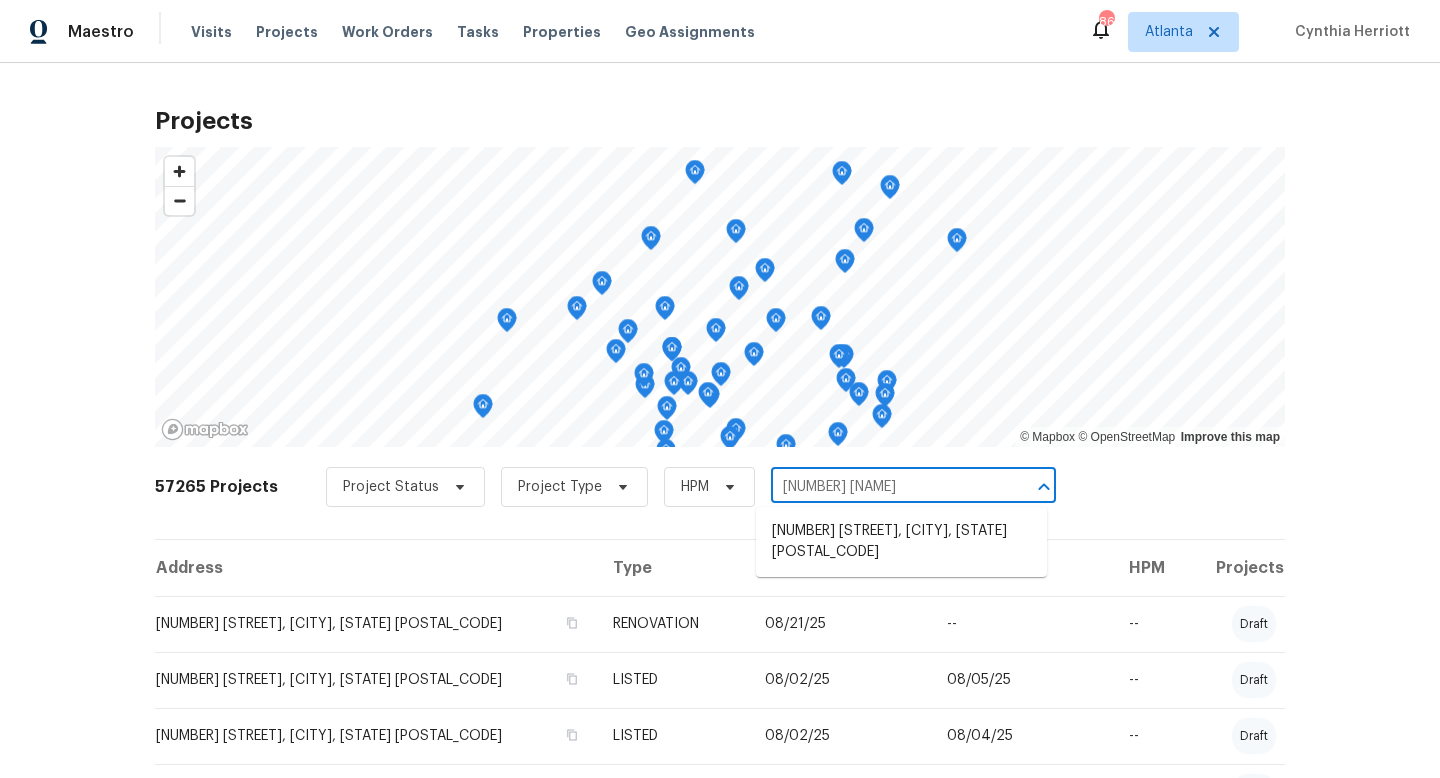 type on "[NUMBER] [NAME]" 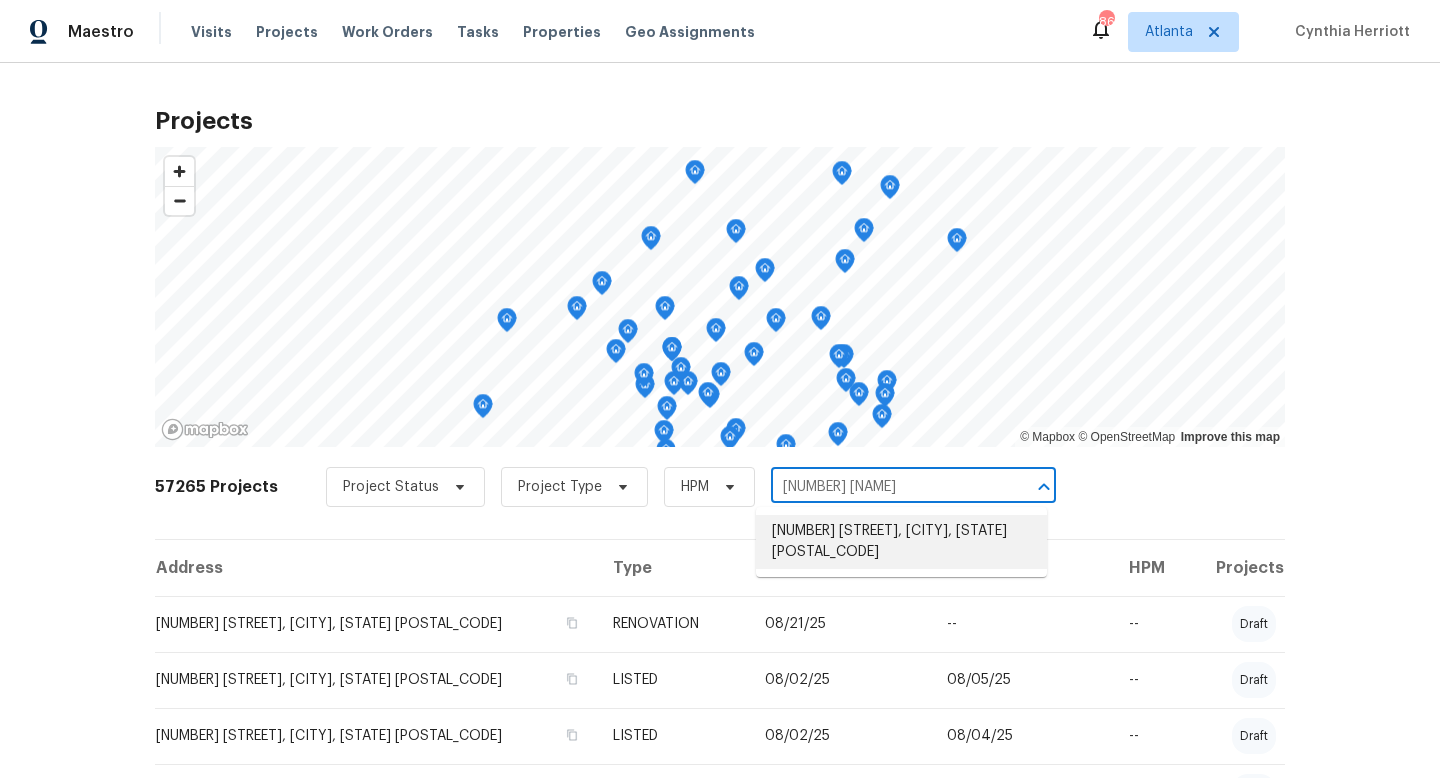 click on "[NUMBER] [STREET], [CITY], [STATE] [POSTAL_CODE]" at bounding box center [901, 542] 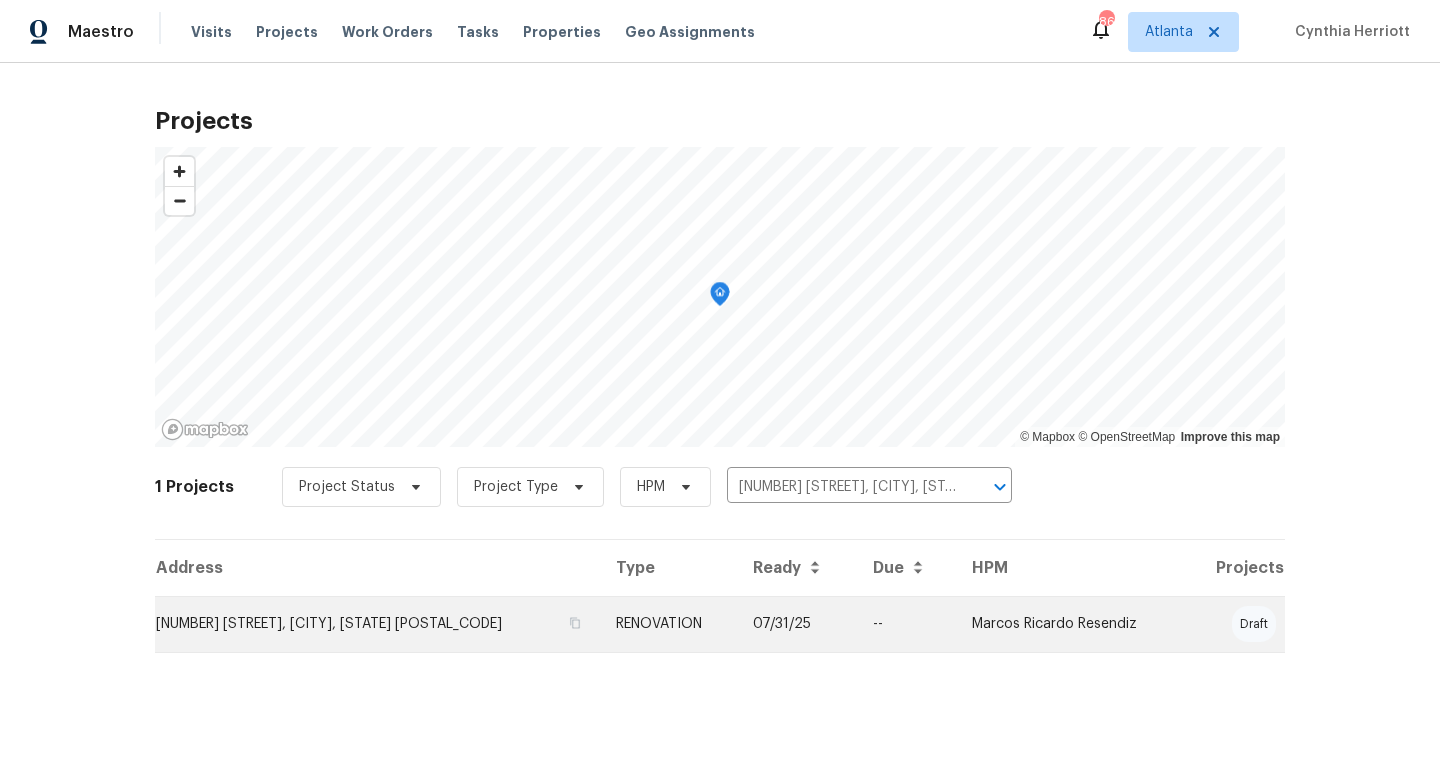 click on "[NUMBER] [STREET], [CITY], [STATE] [POSTAL_CODE]" at bounding box center [377, 624] 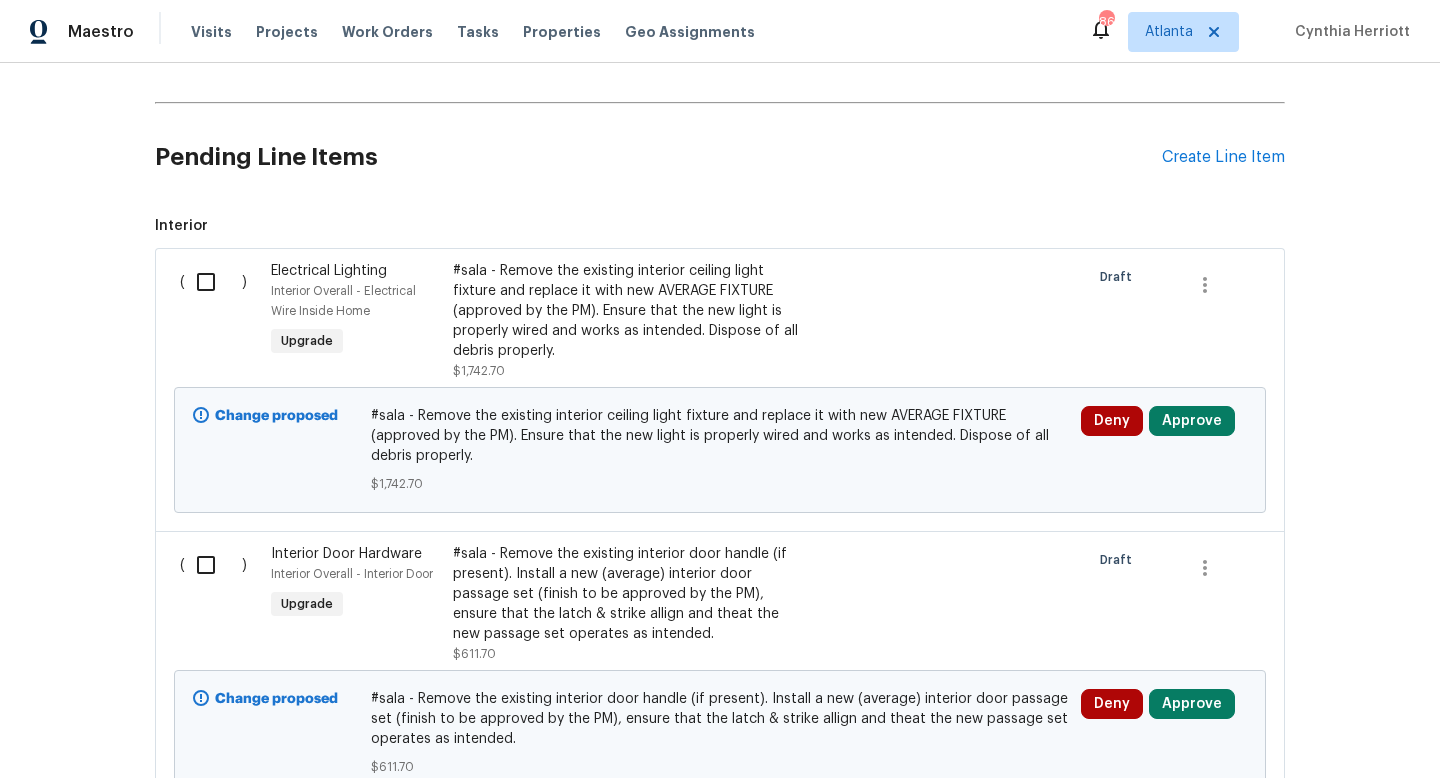 scroll, scrollTop: 476, scrollLeft: 0, axis: vertical 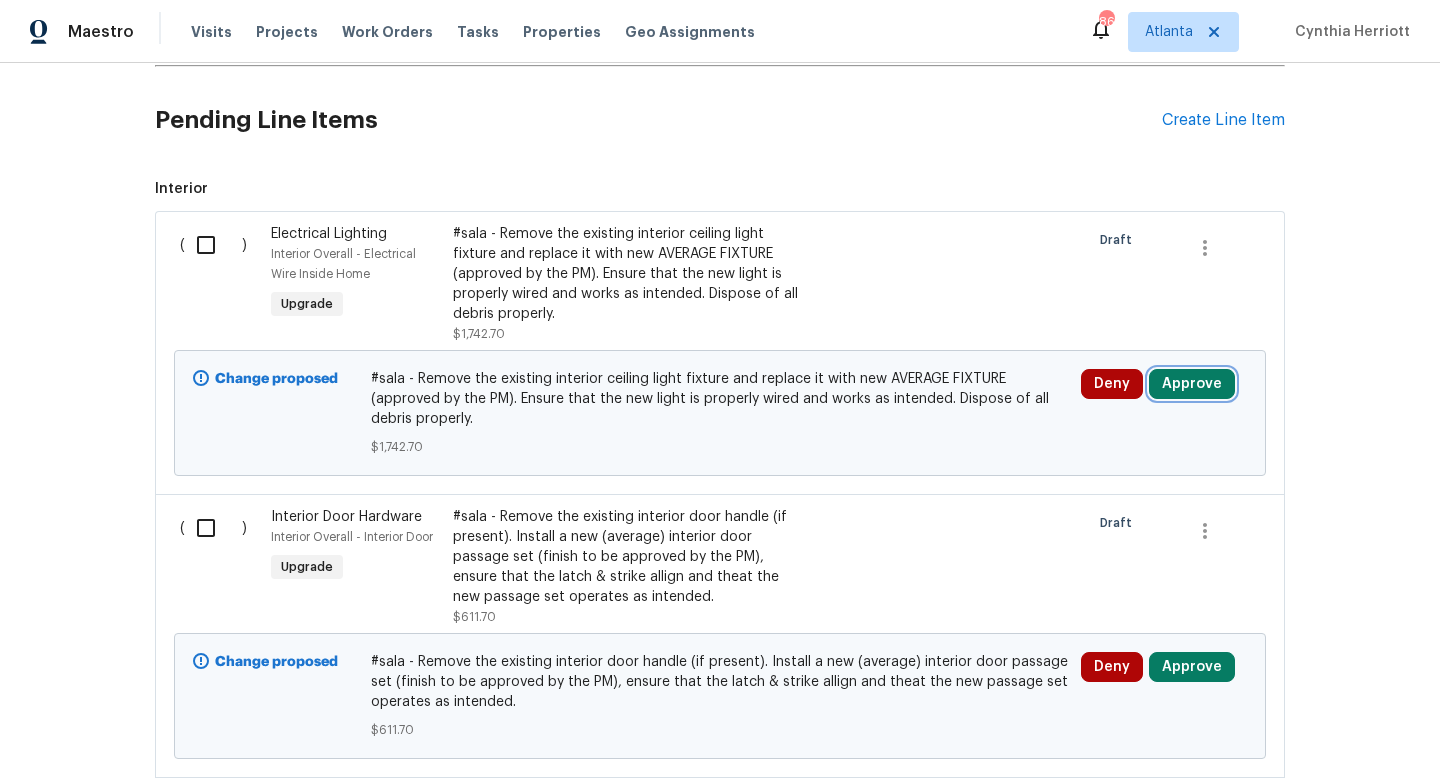 click on "Approve" at bounding box center (1192, 384) 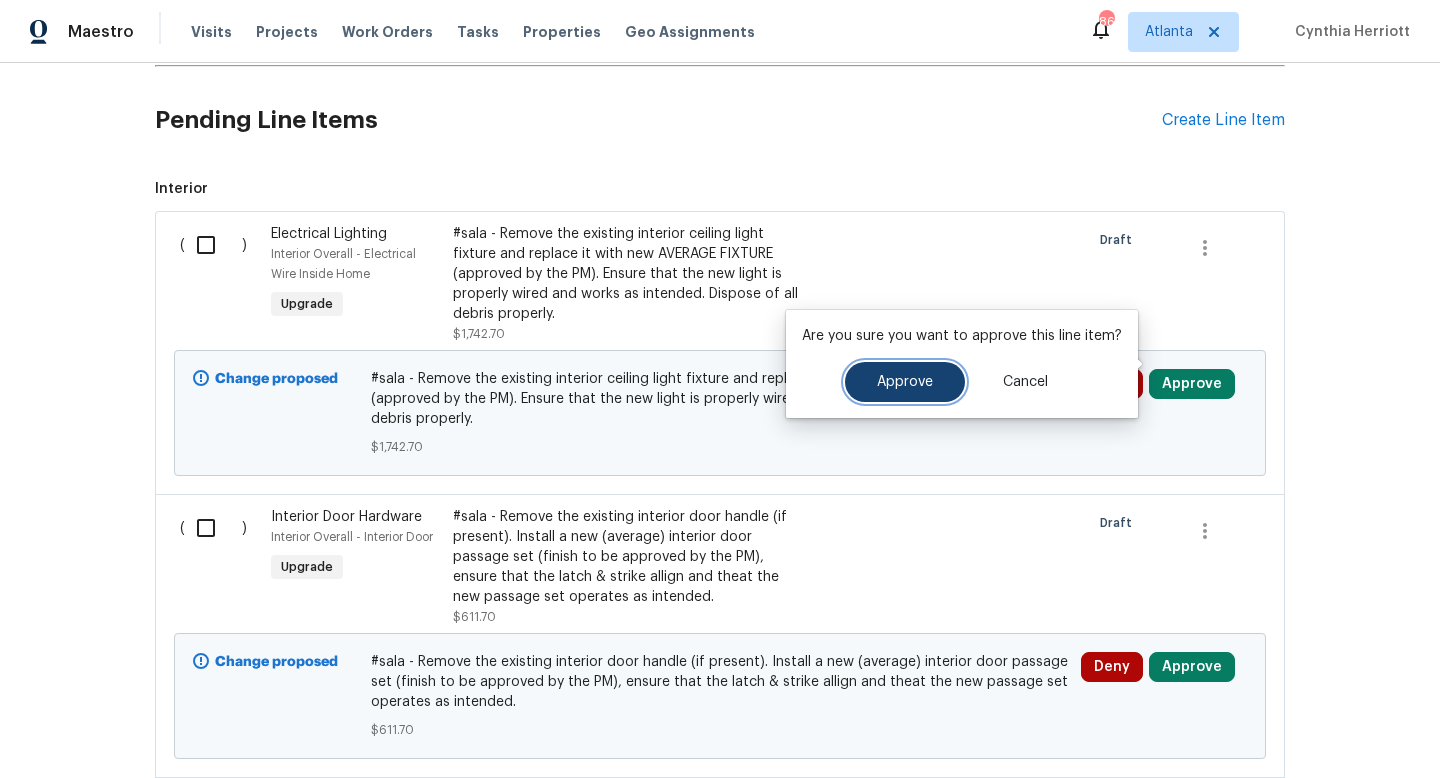 click on "Approve" at bounding box center [905, 382] 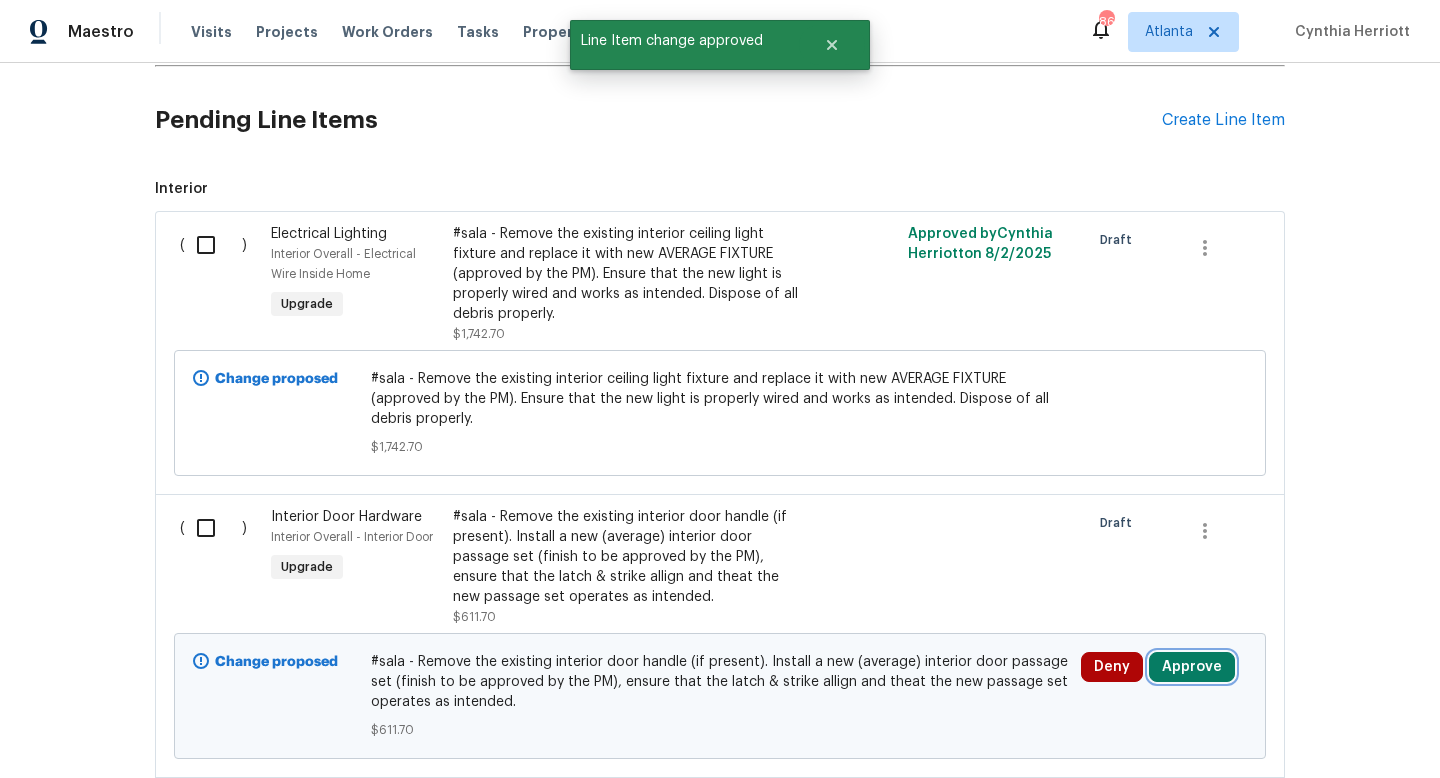click on "Approve" at bounding box center [1192, 667] 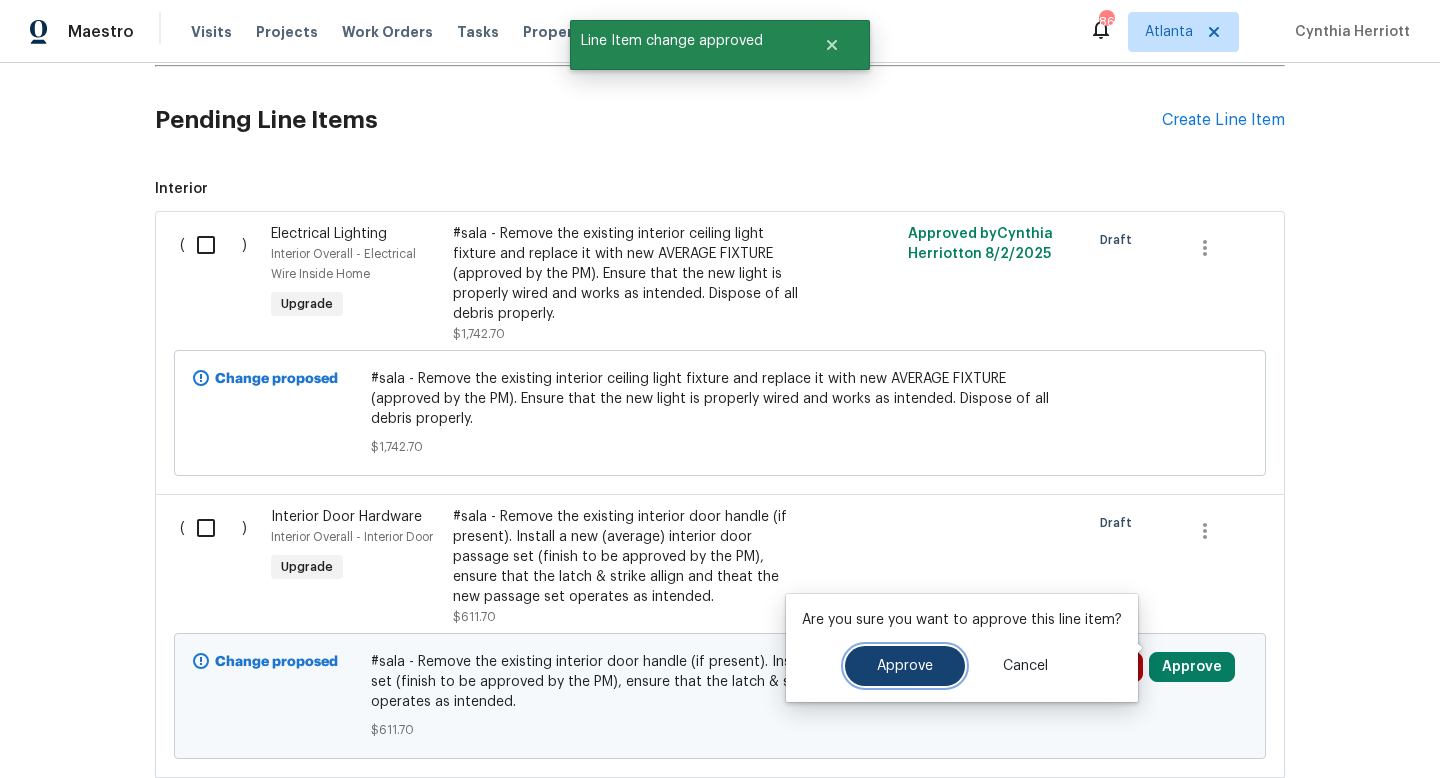 click on "Approve" at bounding box center [905, 666] 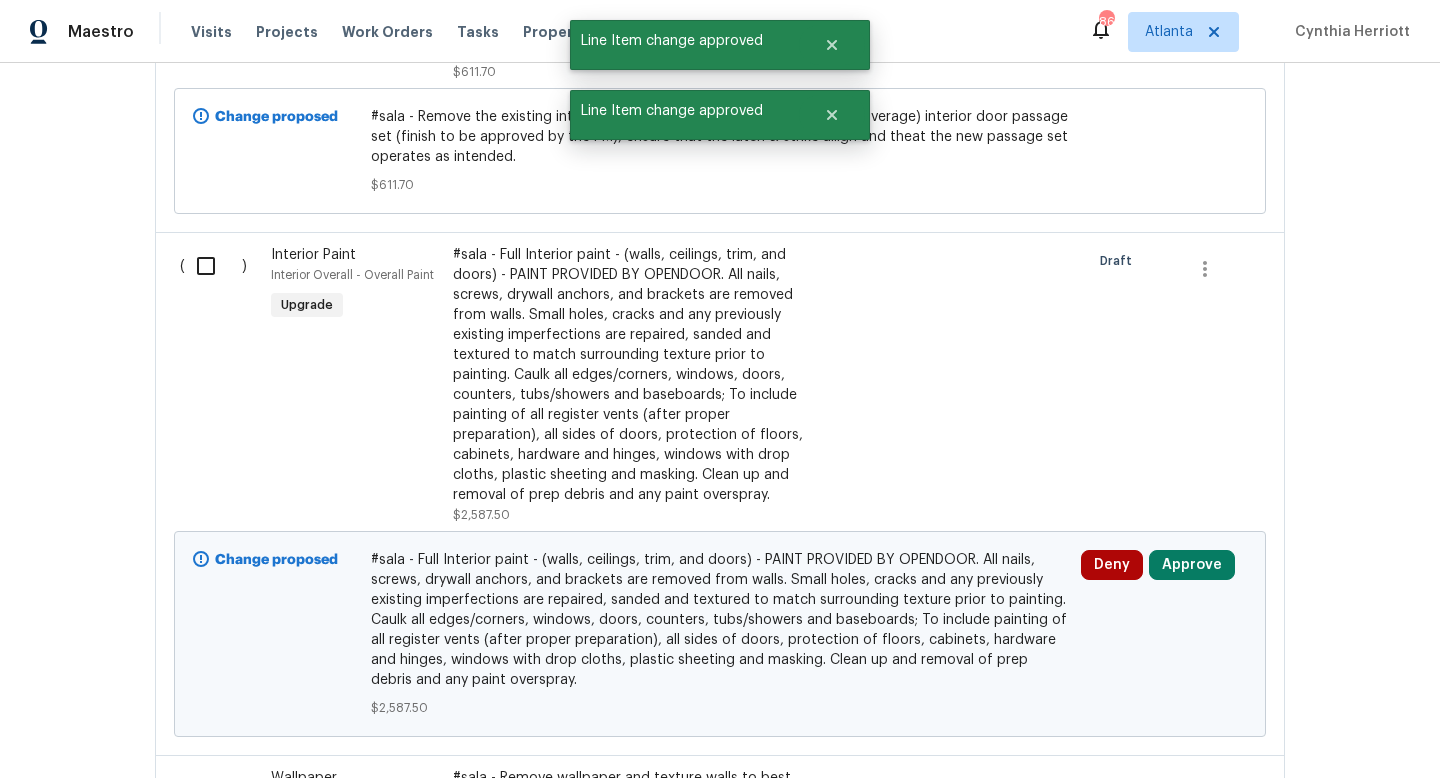 scroll, scrollTop: 1064, scrollLeft: 0, axis: vertical 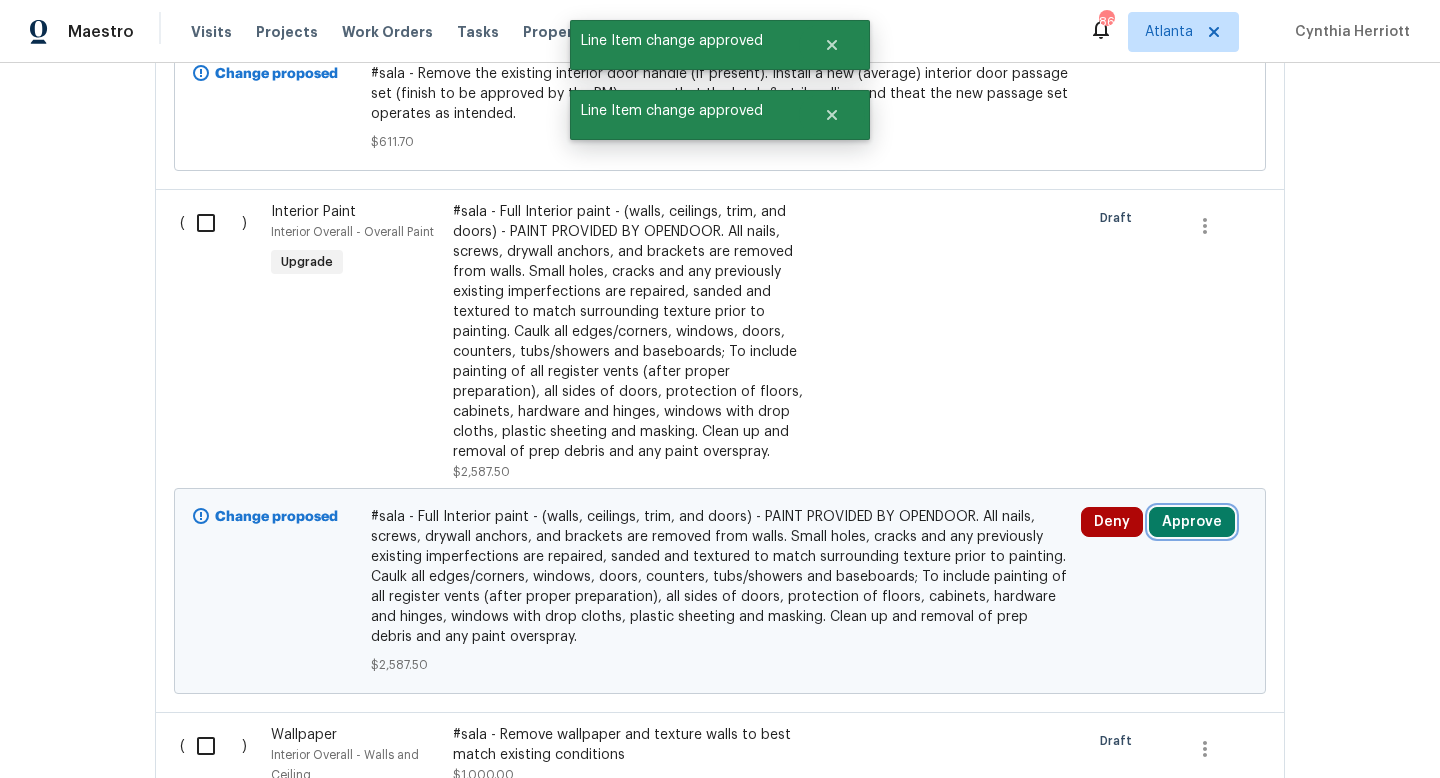 click on "Approve" at bounding box center (1192, 522) 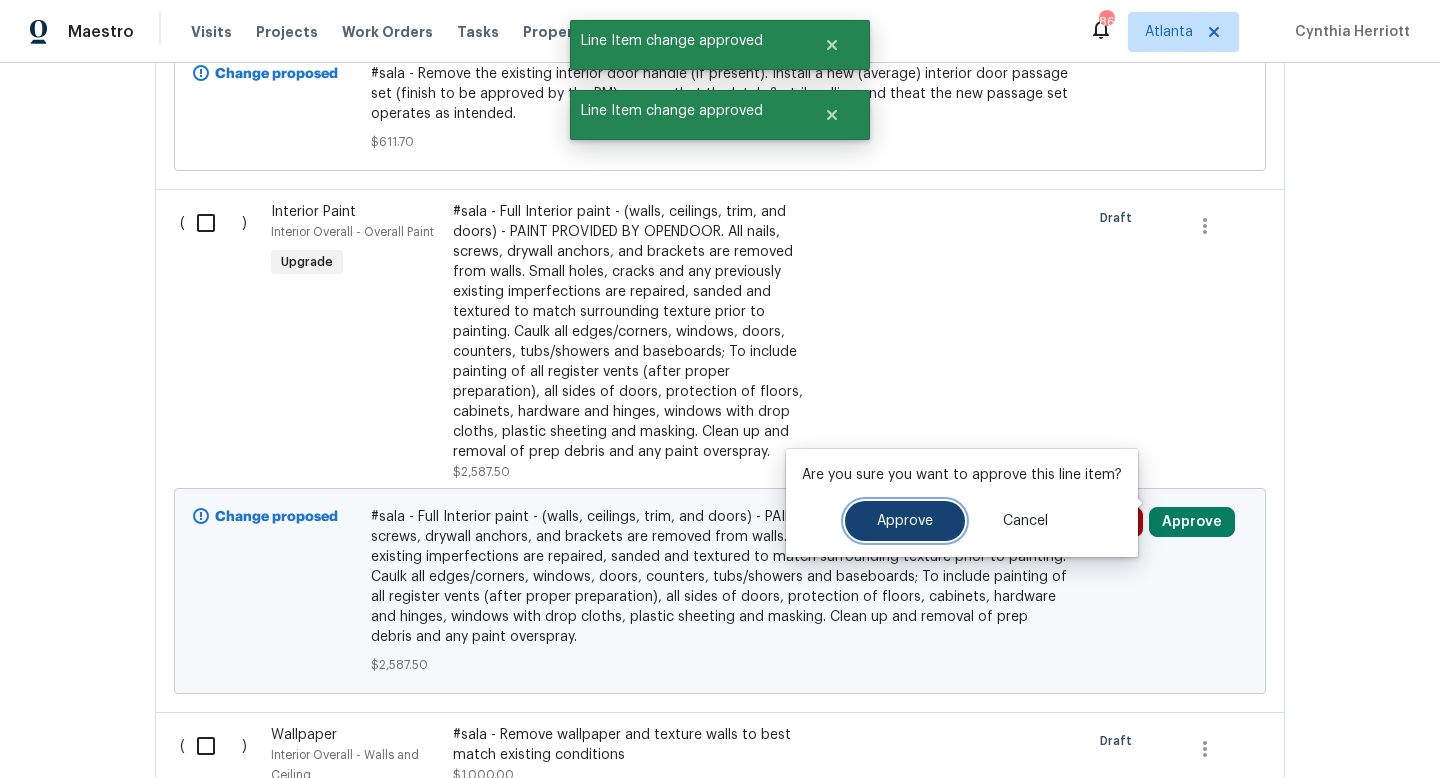 click on "Approve" at bounding box center (905, 521) 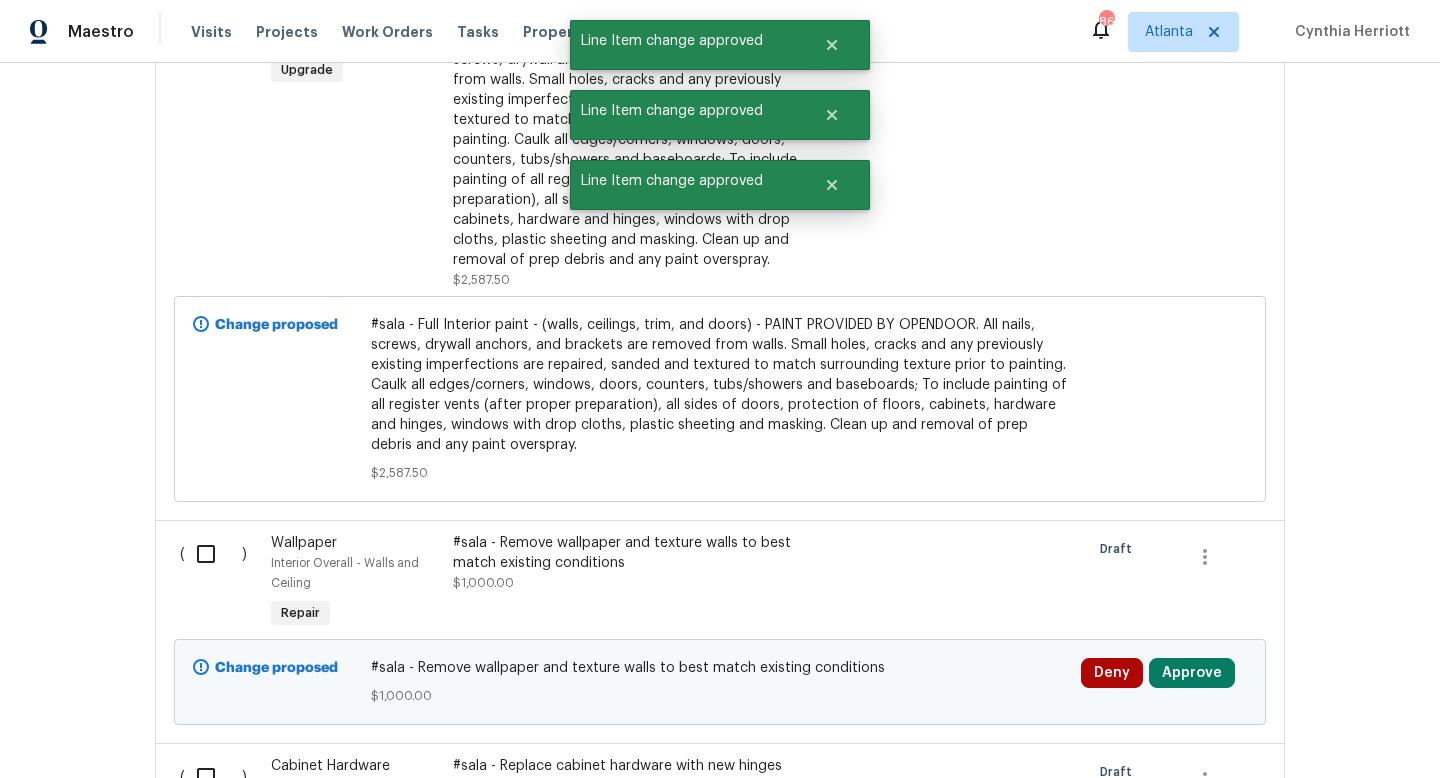 scroll, scrollTop: 1260, scrollLeft: 0, axis: vertical 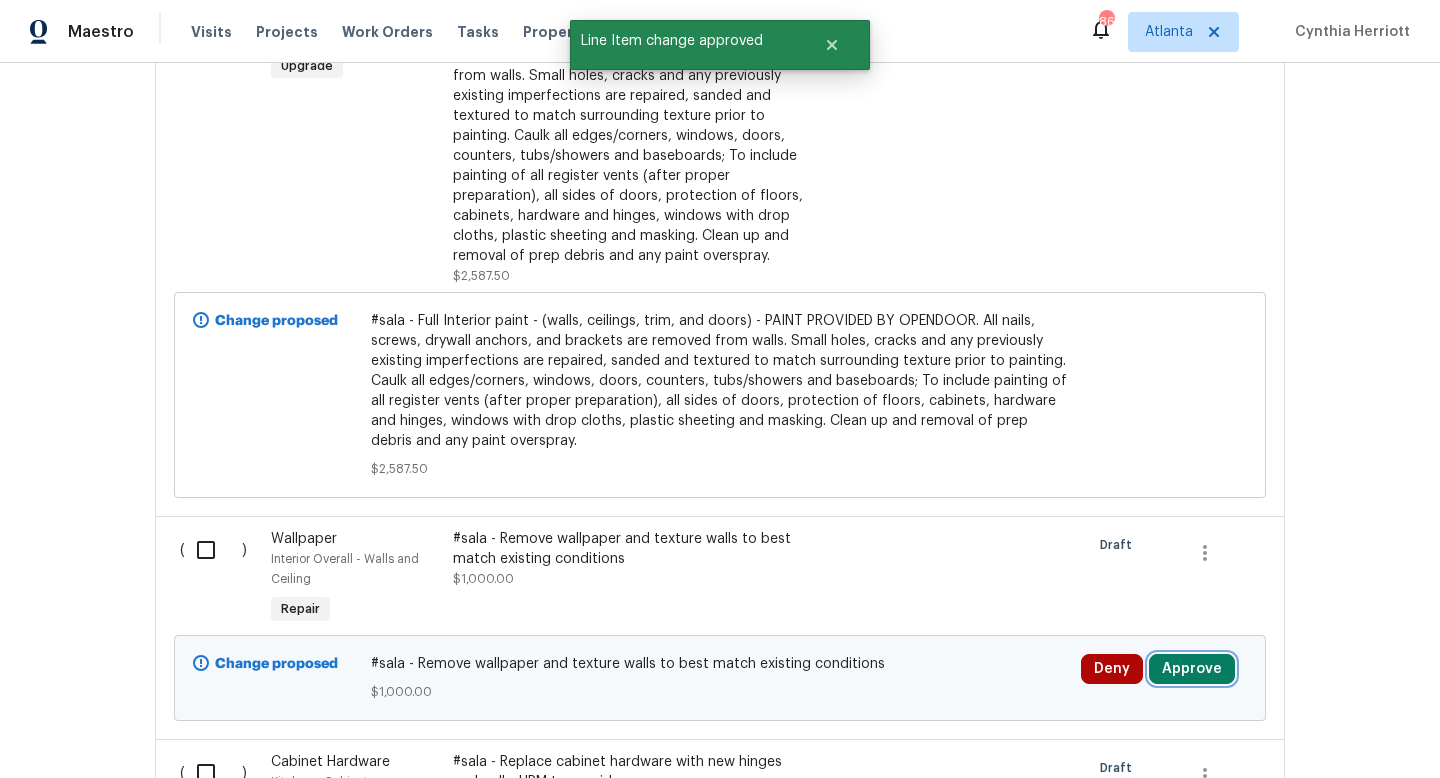 click on "Approve" at bounding box center [1192, 669] 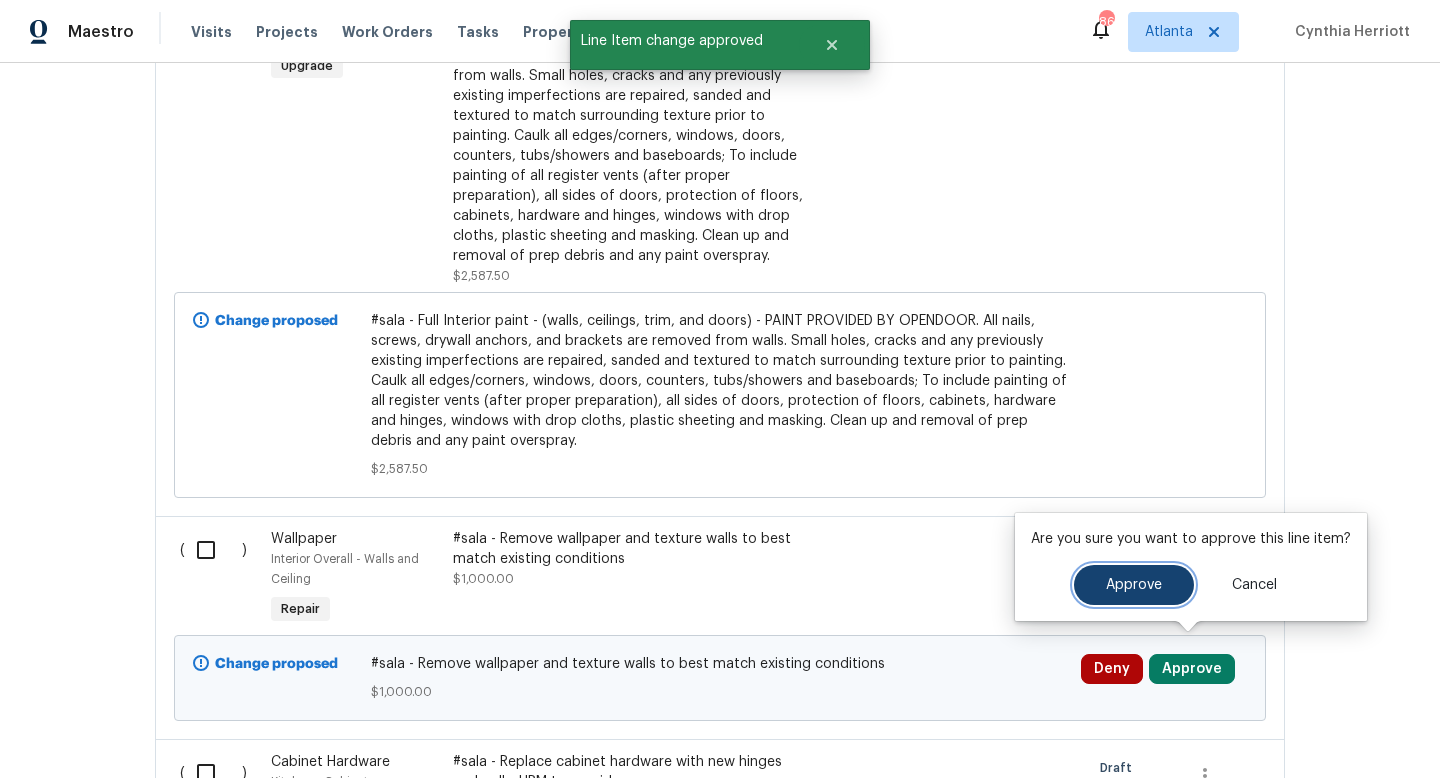 click on "Approve" at bounding box center (1134, 585) 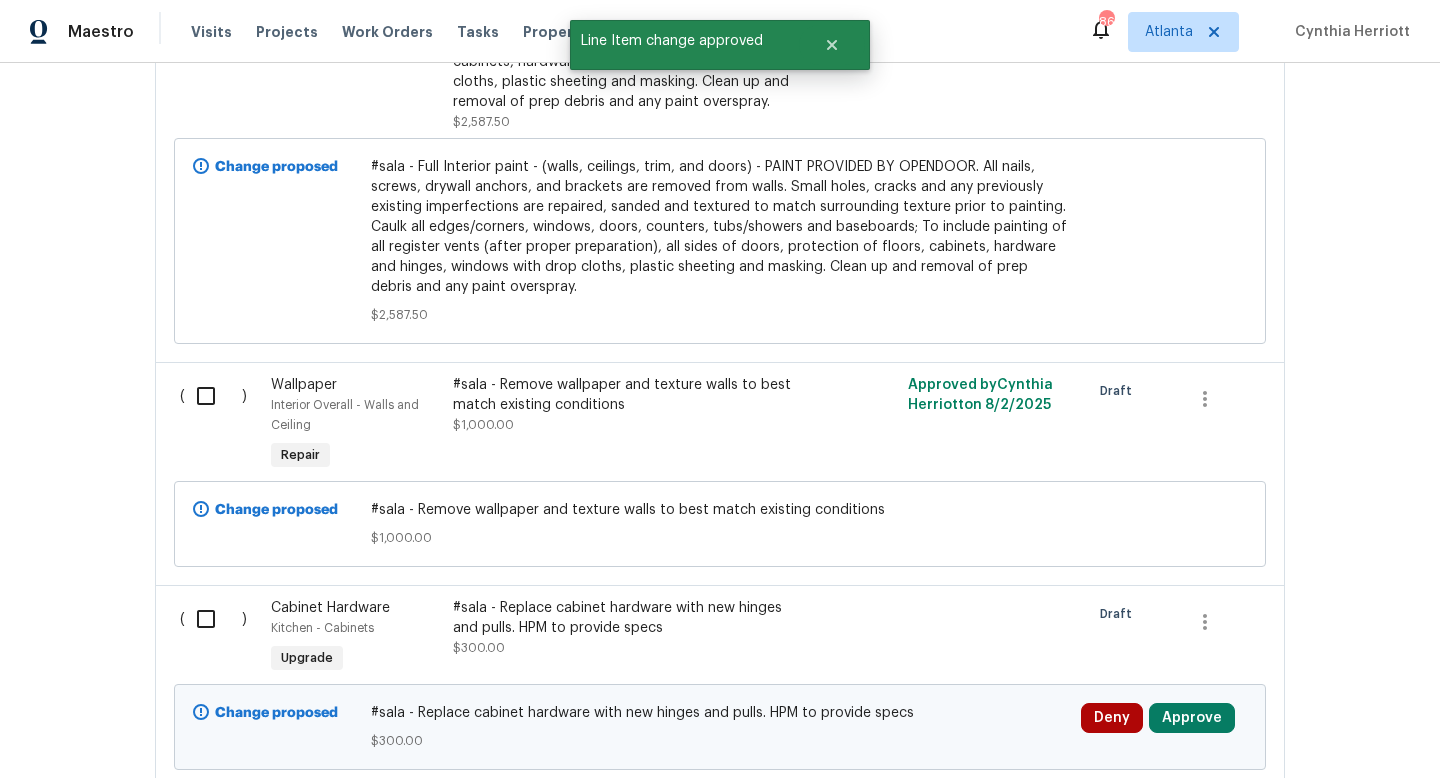 scroll, scrollTop: 1431, scrollLeft: 0, axis: vertical 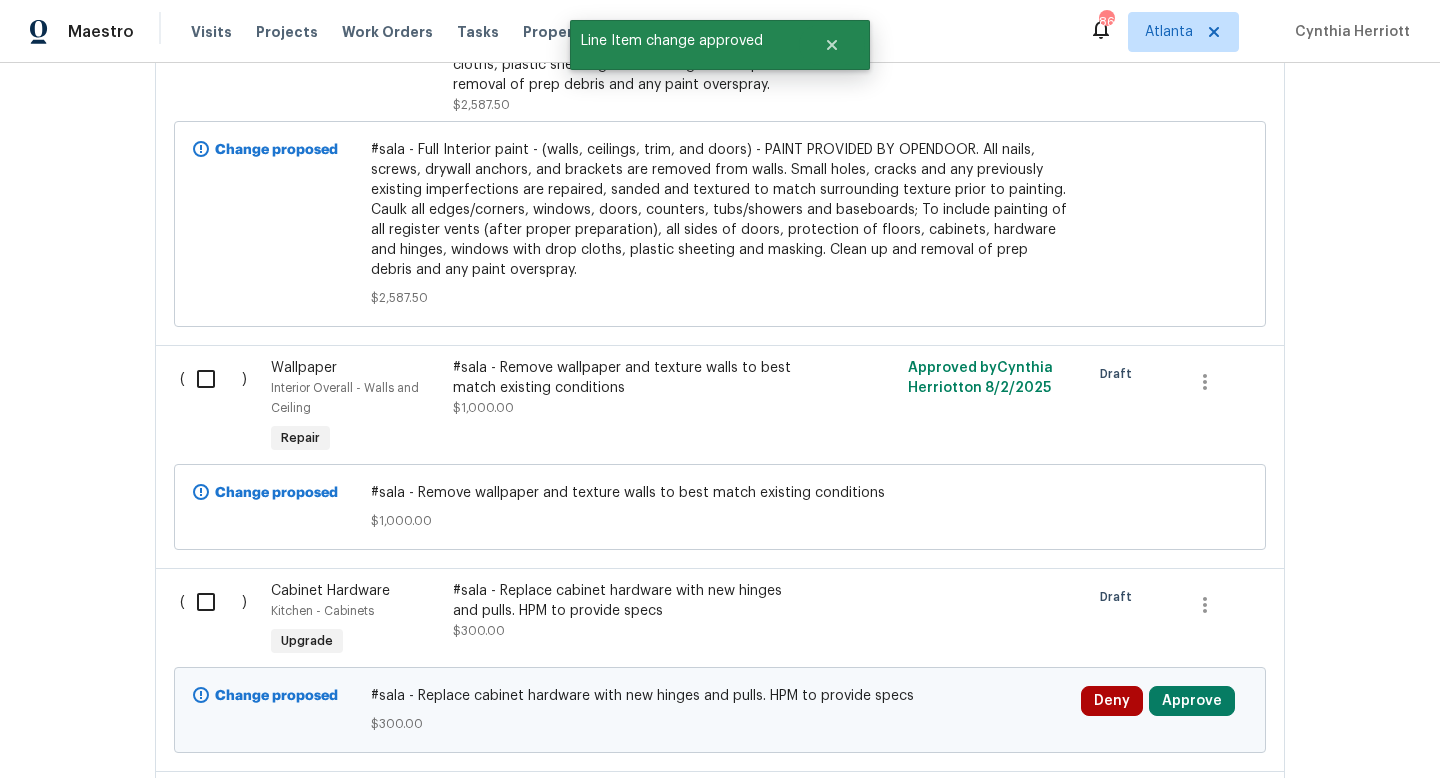 click on "Deny Approve" at bounding box center [1164, 710] 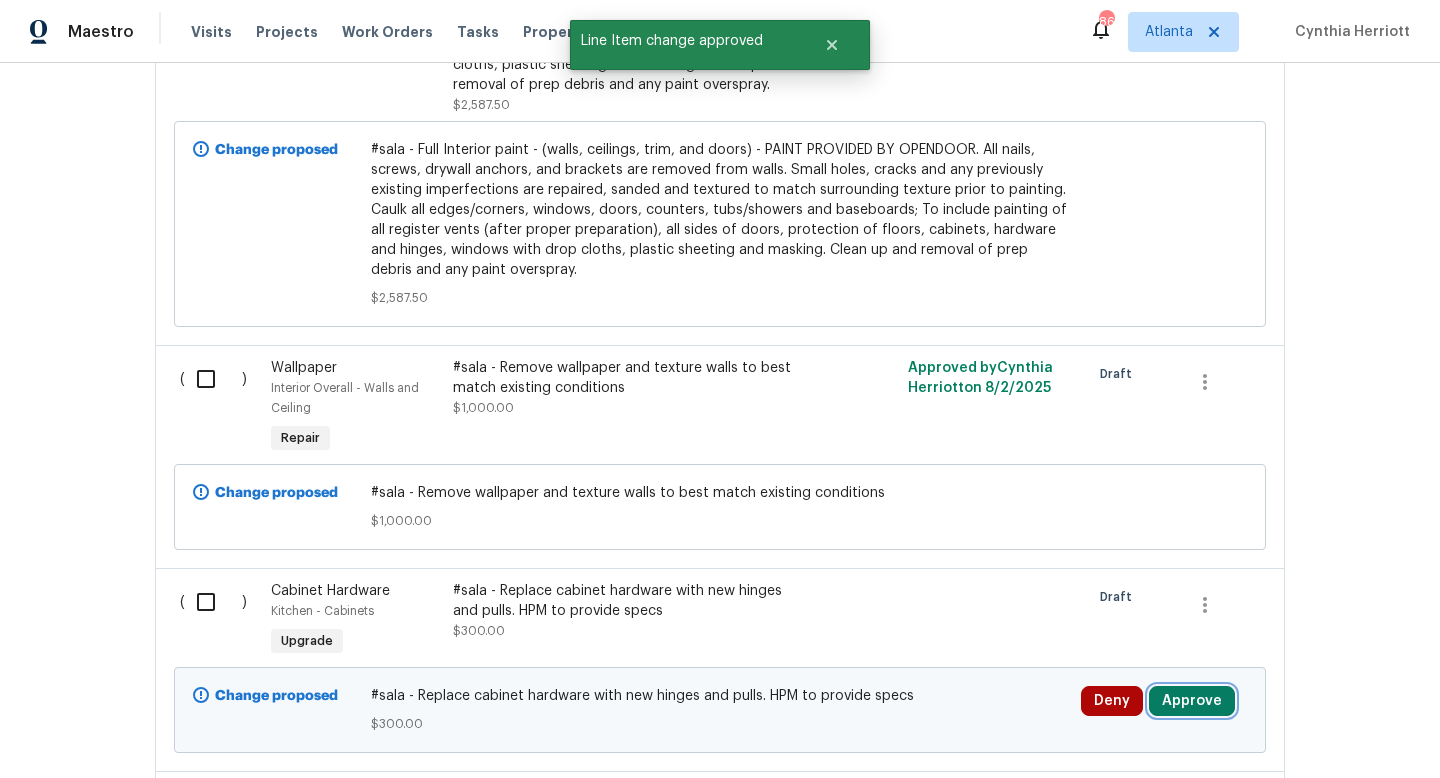click on "Approve" at bounding box center [1192, 701] 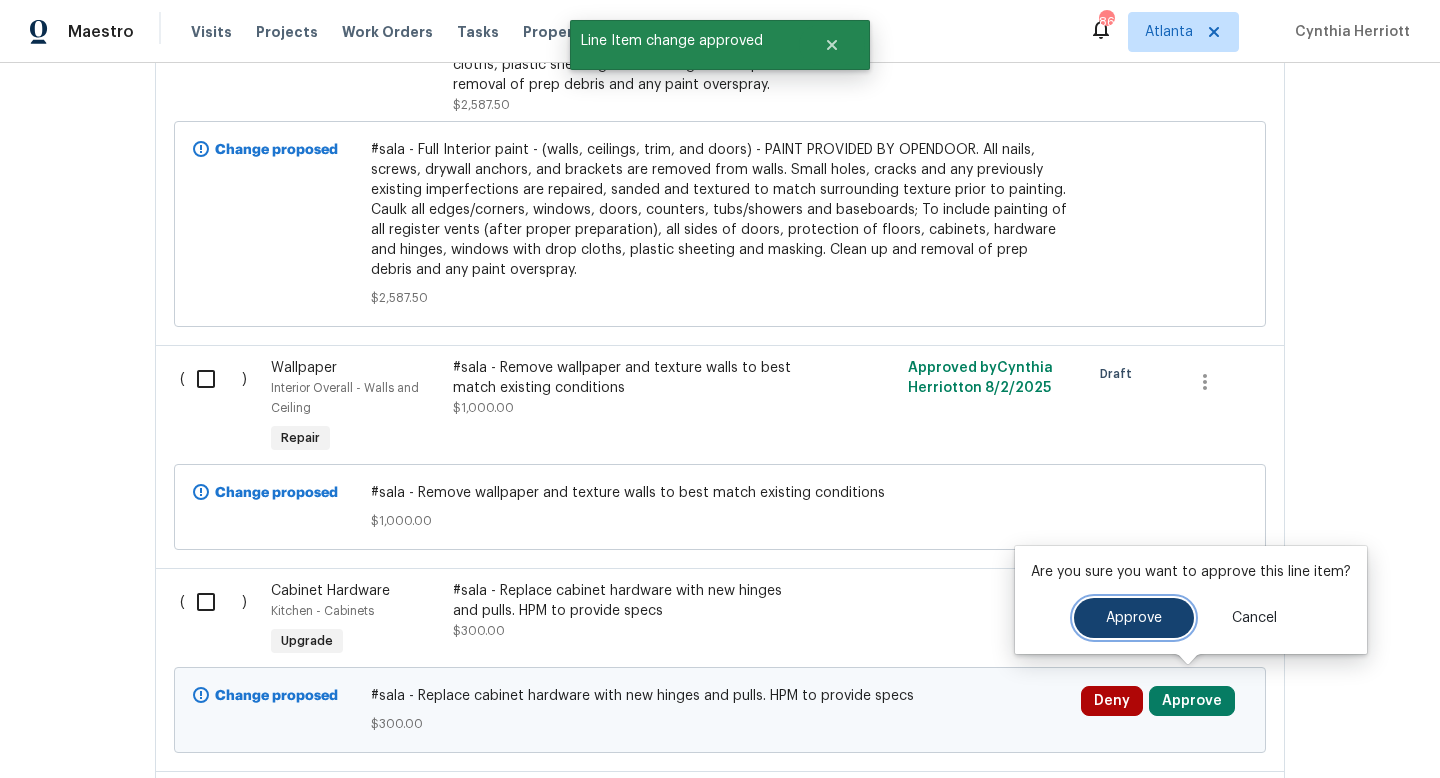 click on "Approve" at bounding box center (1134, 618) 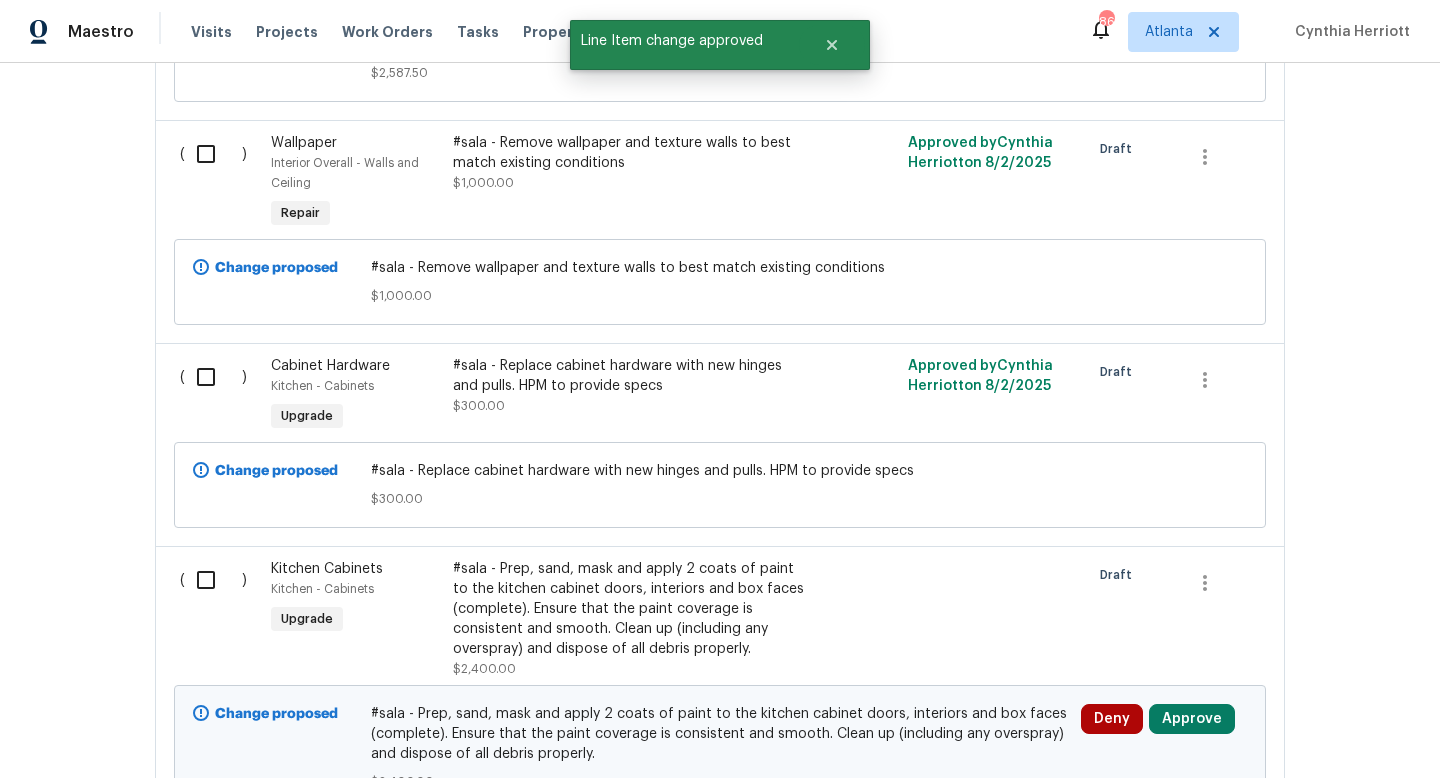 scroll, scrollTop: 1679, scrollLeft: 0, axis: vertical 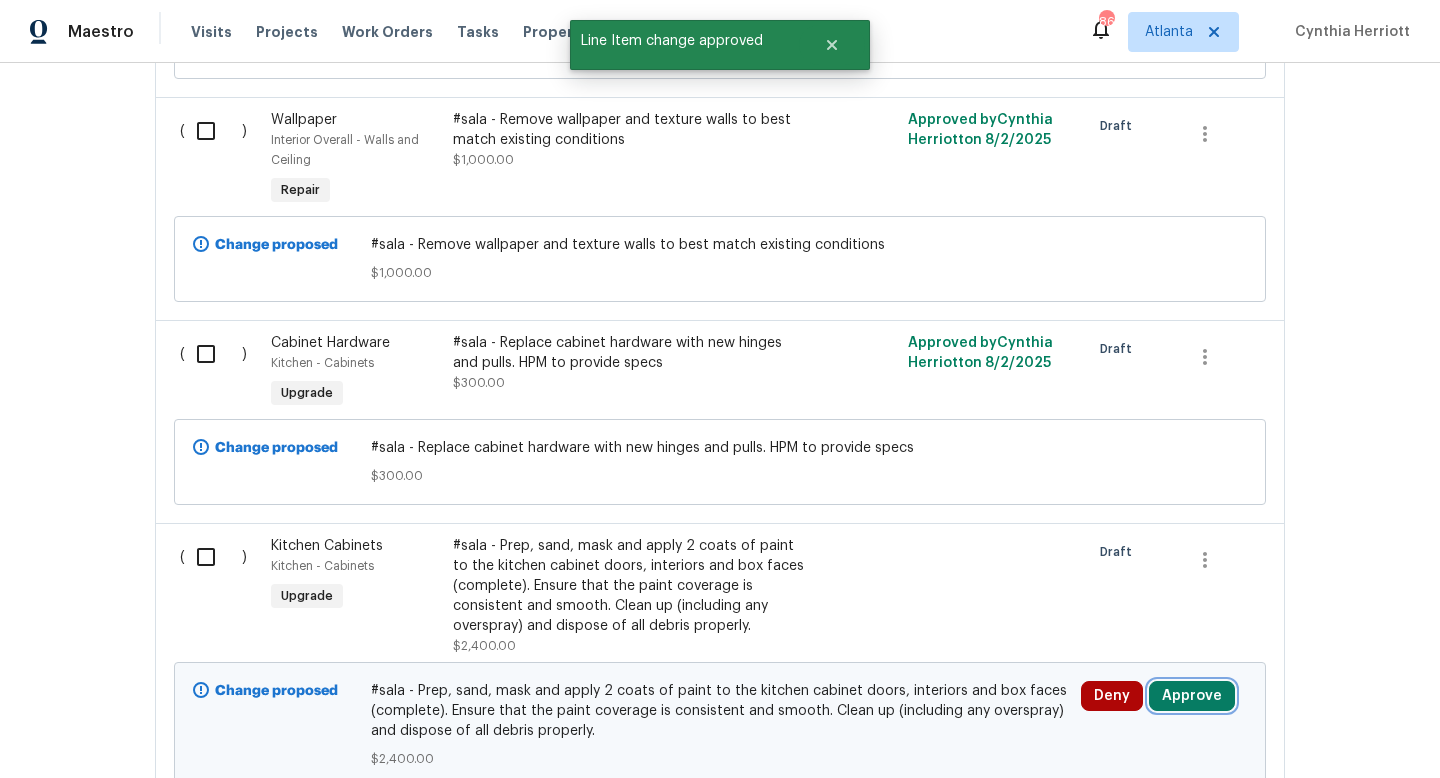 click on "Approve" at bounding box center (1192, 696) 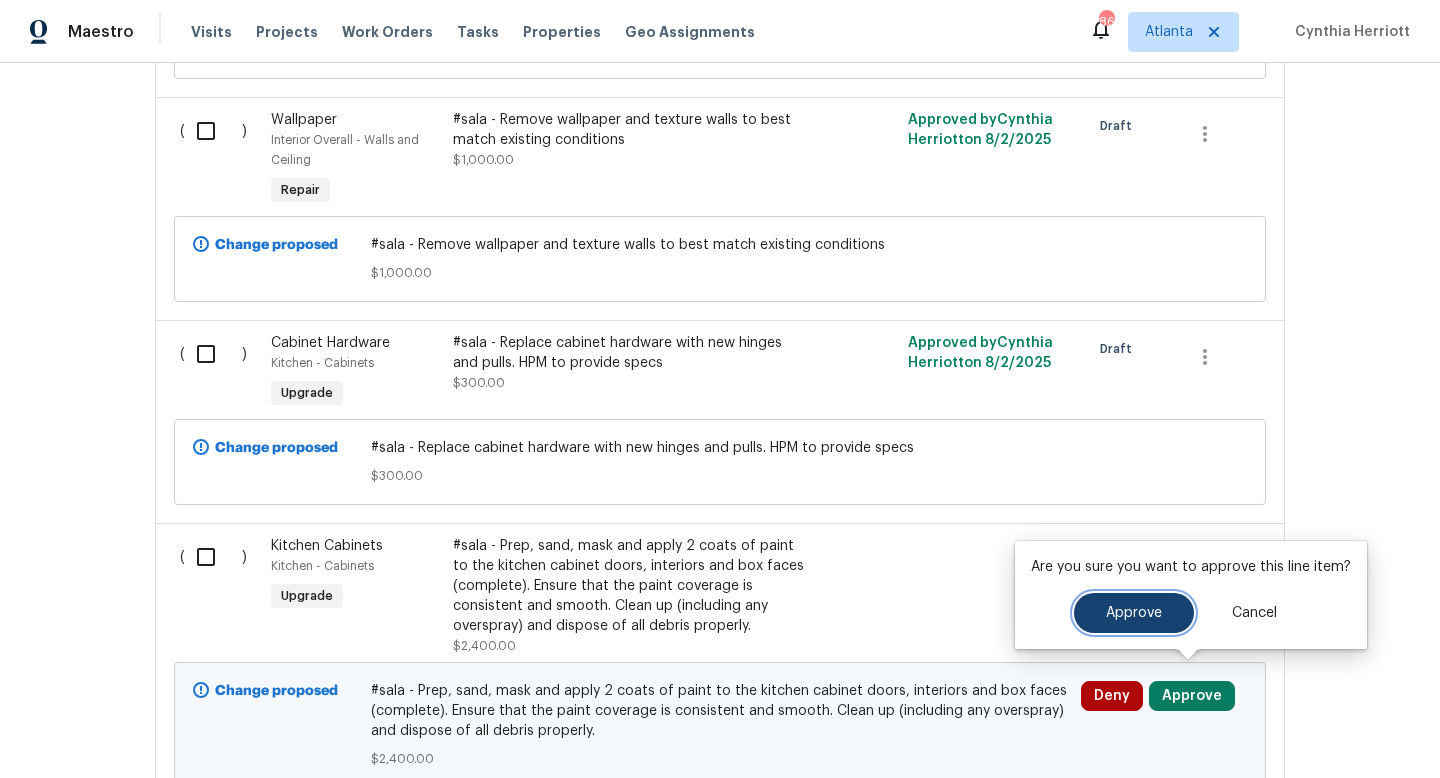 click on "Approve" at bounding box center (1134, 613) 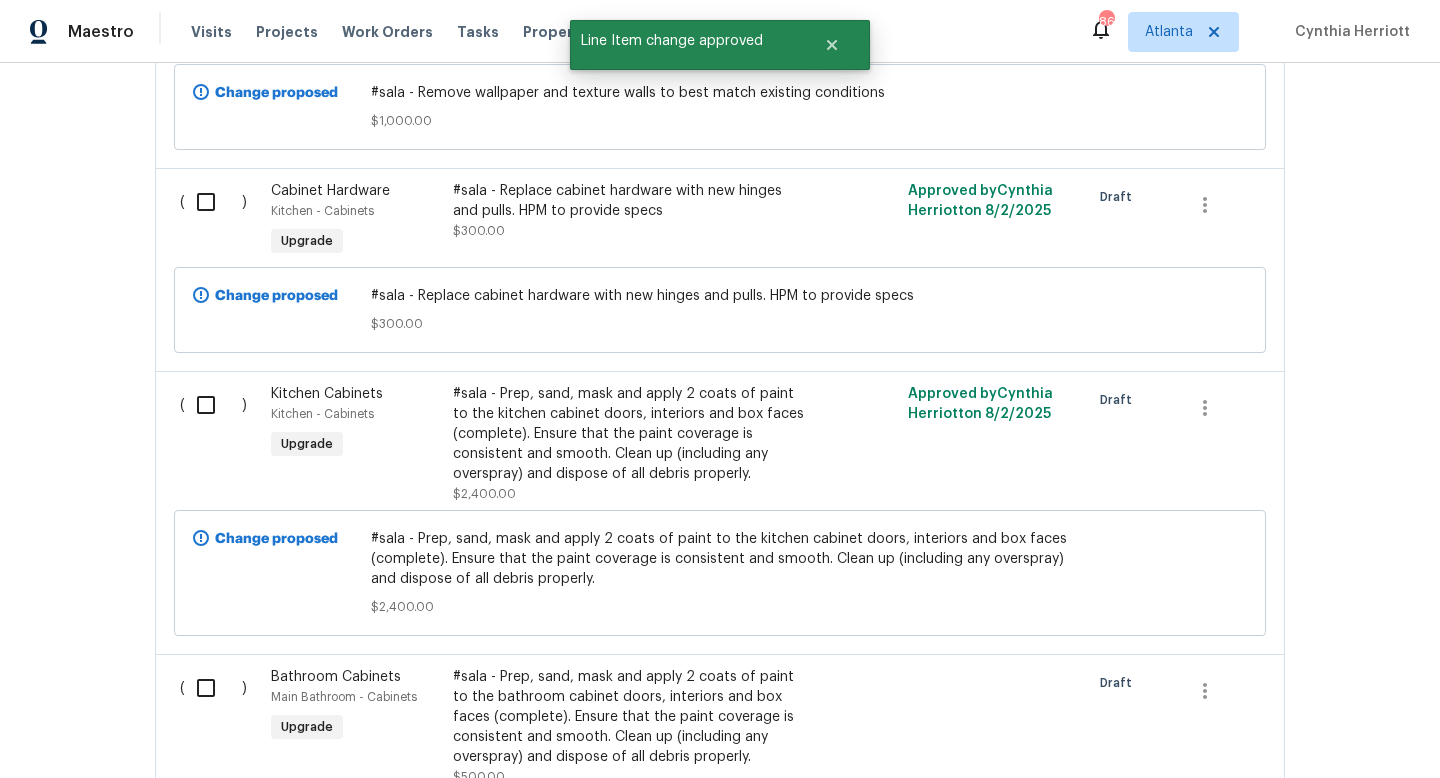 scroll, scrollTop: 1884, scrollLeft: 0, axis: vertical 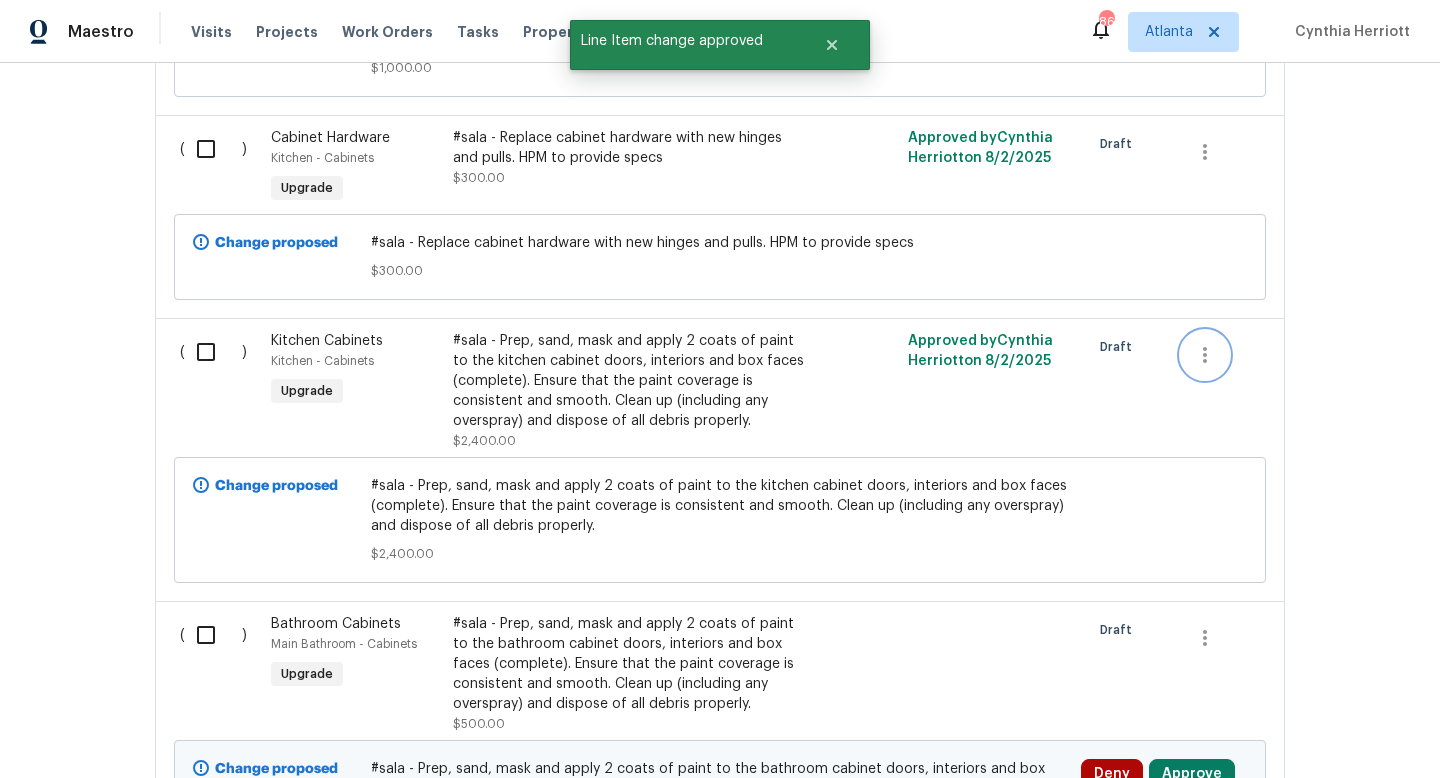 click 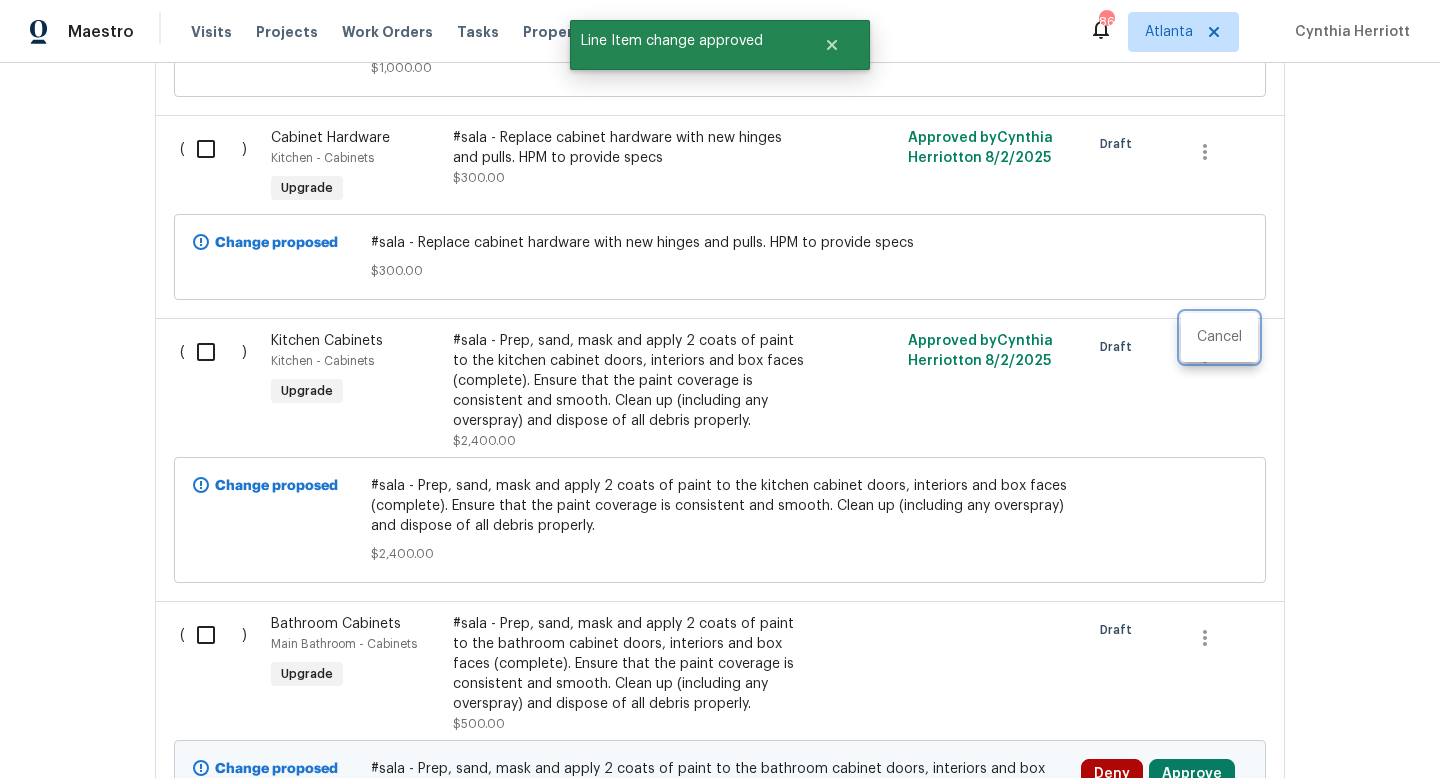 click at bounding box center (720, 389) 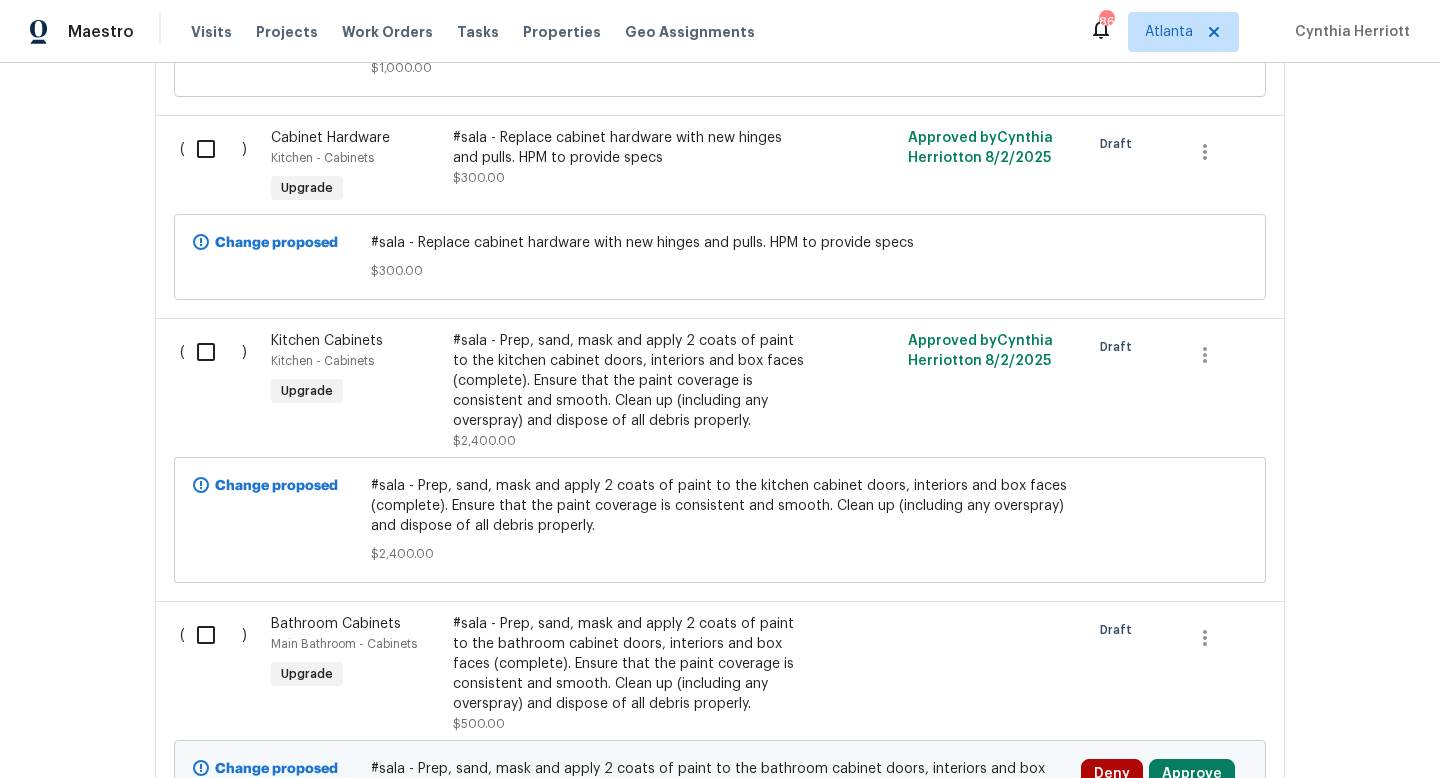 click on "#sala - Prep, sand, mask and apply 2 coats of paint to the kitchen cabinet doors, interiors and box faces (complete). Ensure that the paint coverage is consistent and smooth. Clean up (including any overspray) and dispose of all debris properly." at bounding box center (629, 381) 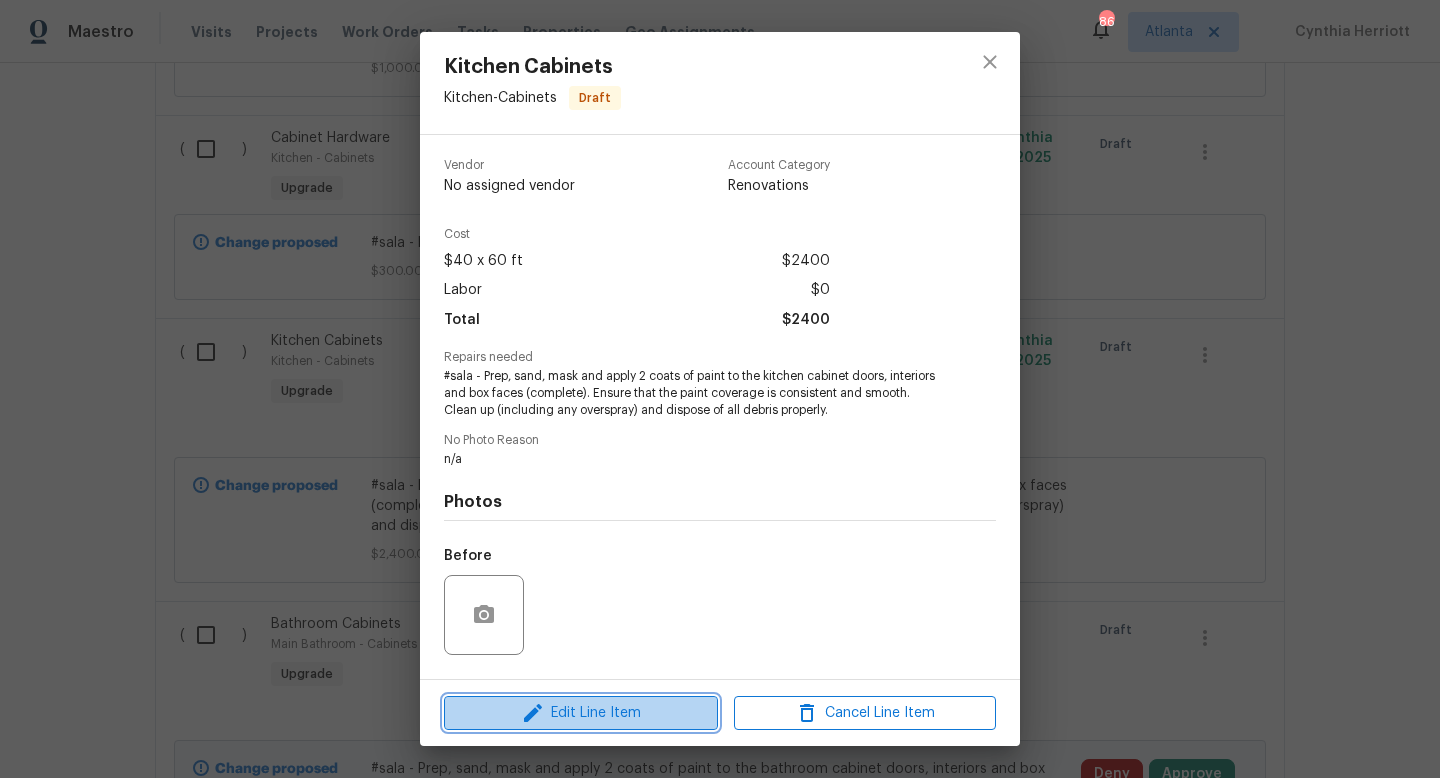 click on "Edit Line Item" at bounding box center (581, 713) 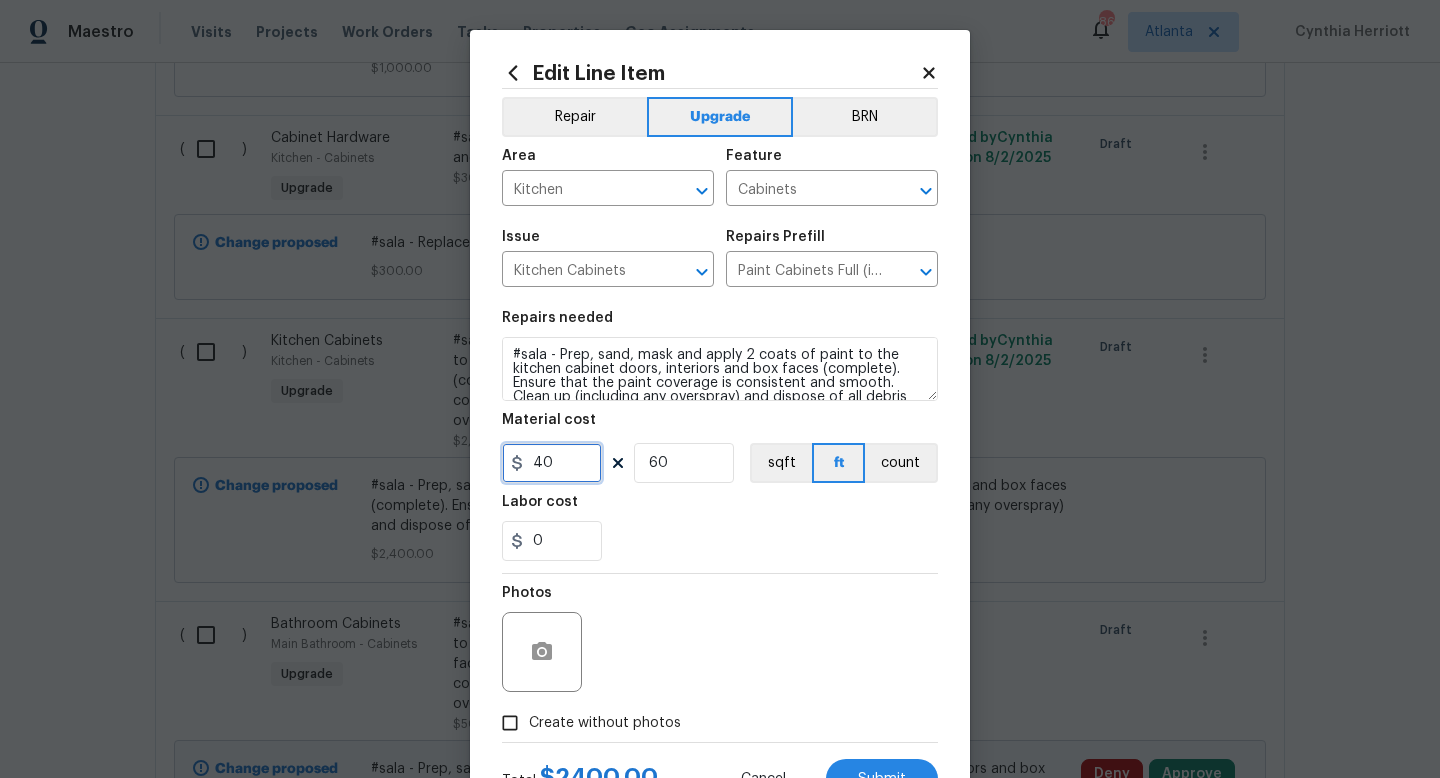 drag, startPoint x: 567, startPoint y: 463, endPoint x: 529, endPoint y: 463, distance: 38 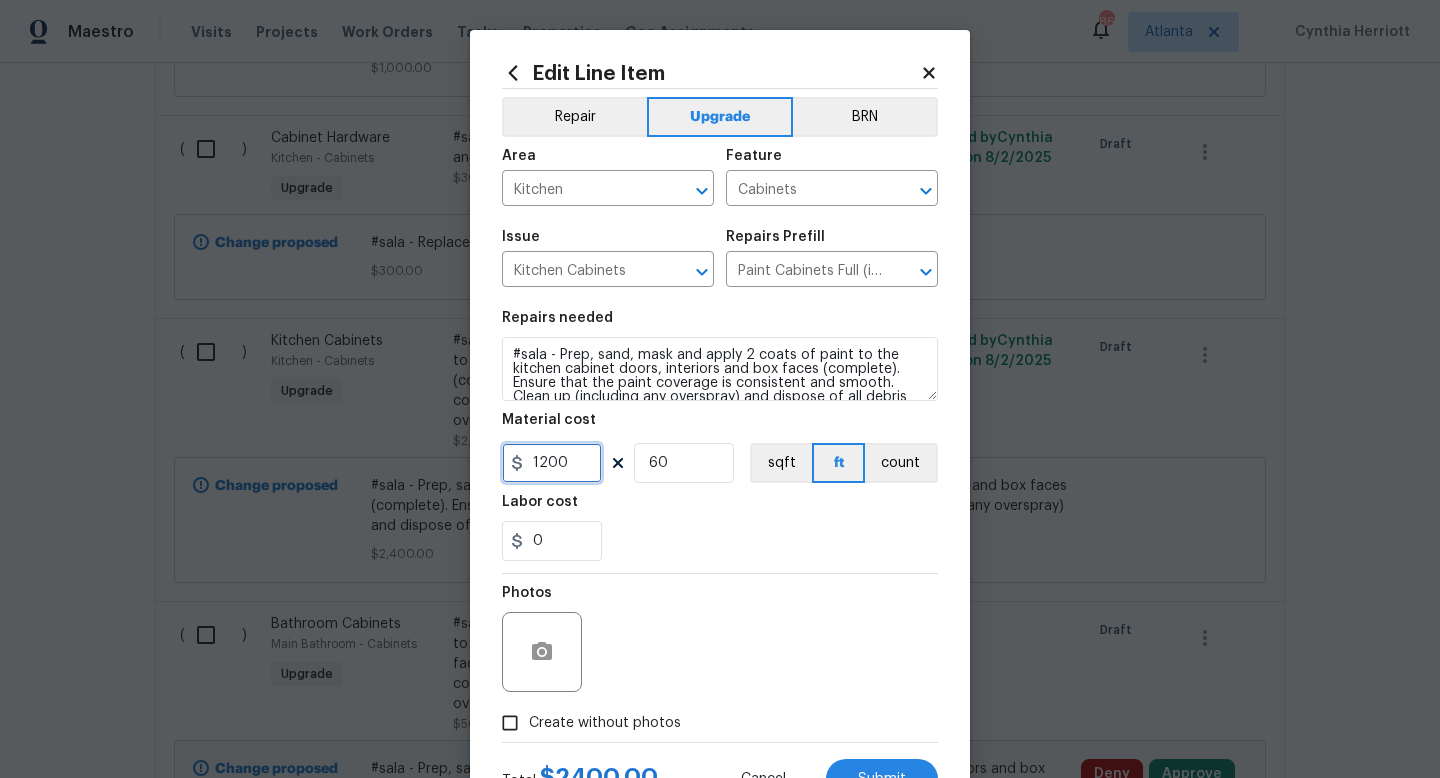 type on "1200" 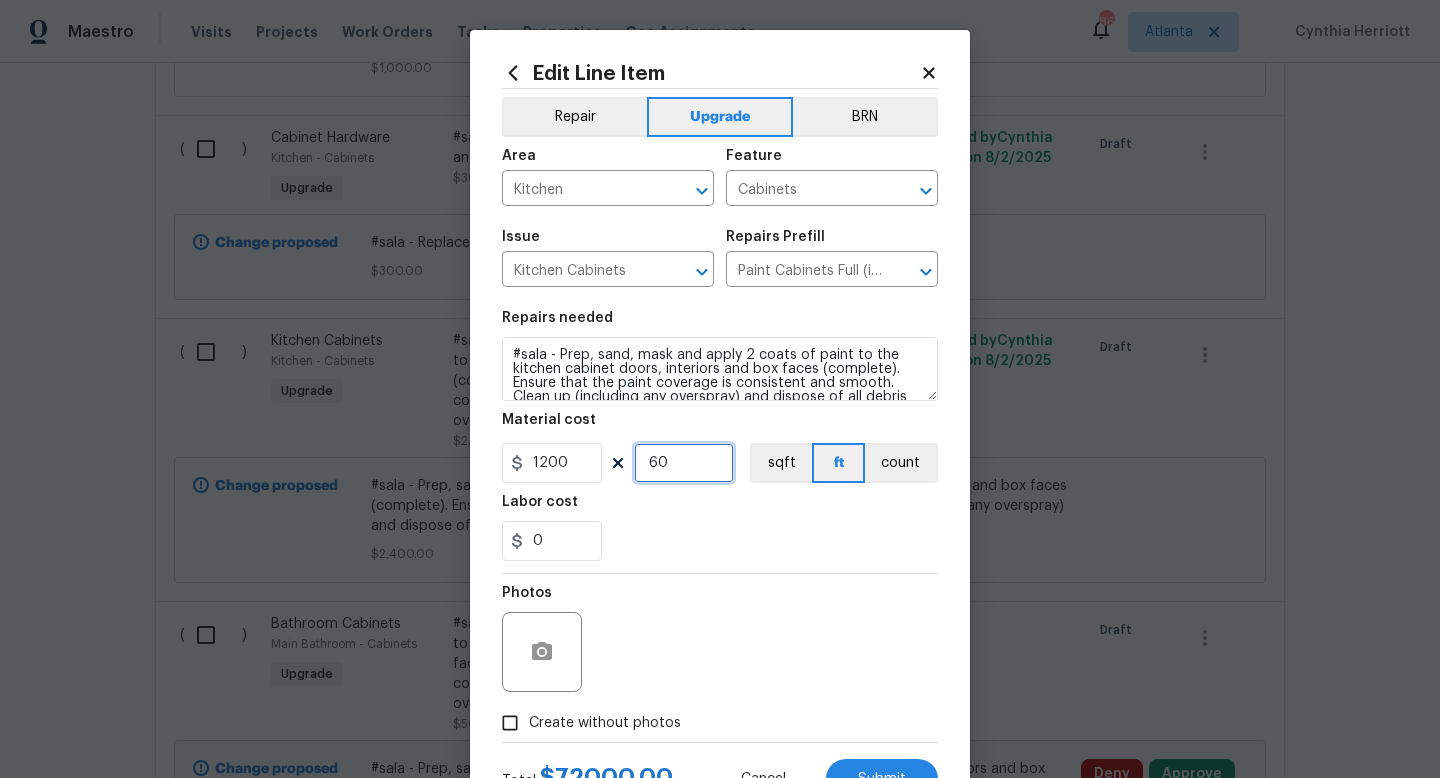 drag, startPoint x: 690, startPoint y: 458, endPoint x: 571, endPoint y: 455, distance: 119.03781 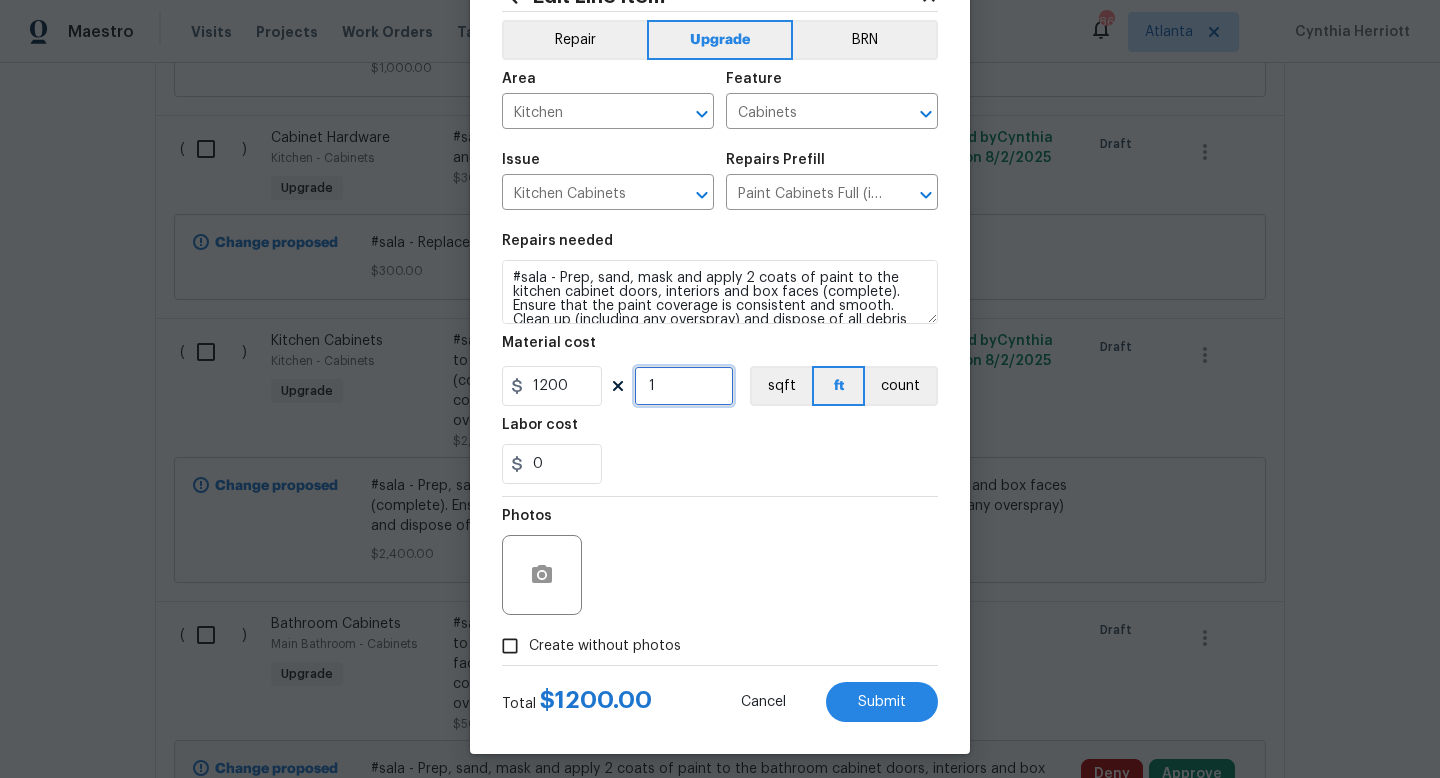 scroll, scrollTop: 84, scrollLeft: 0, axis: vertical 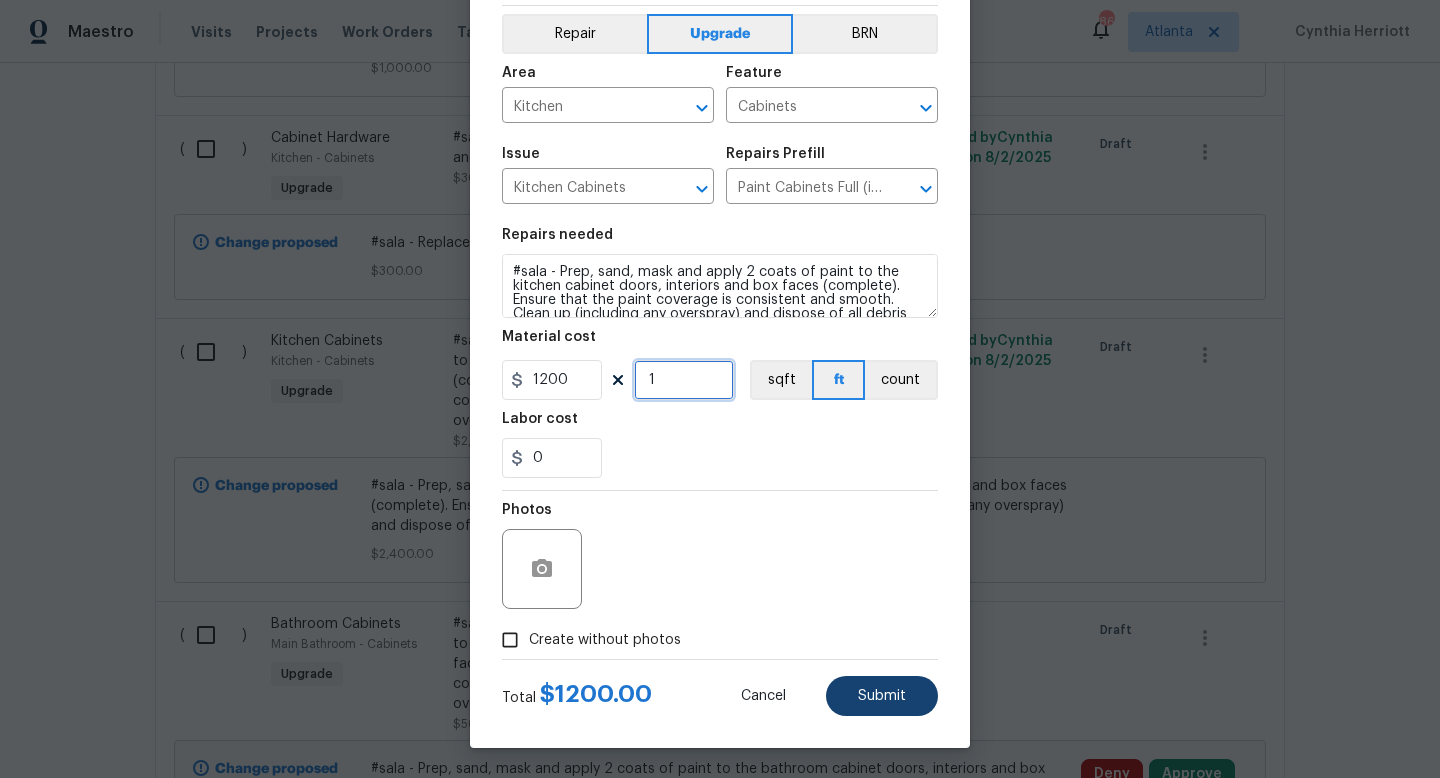 type on "1" 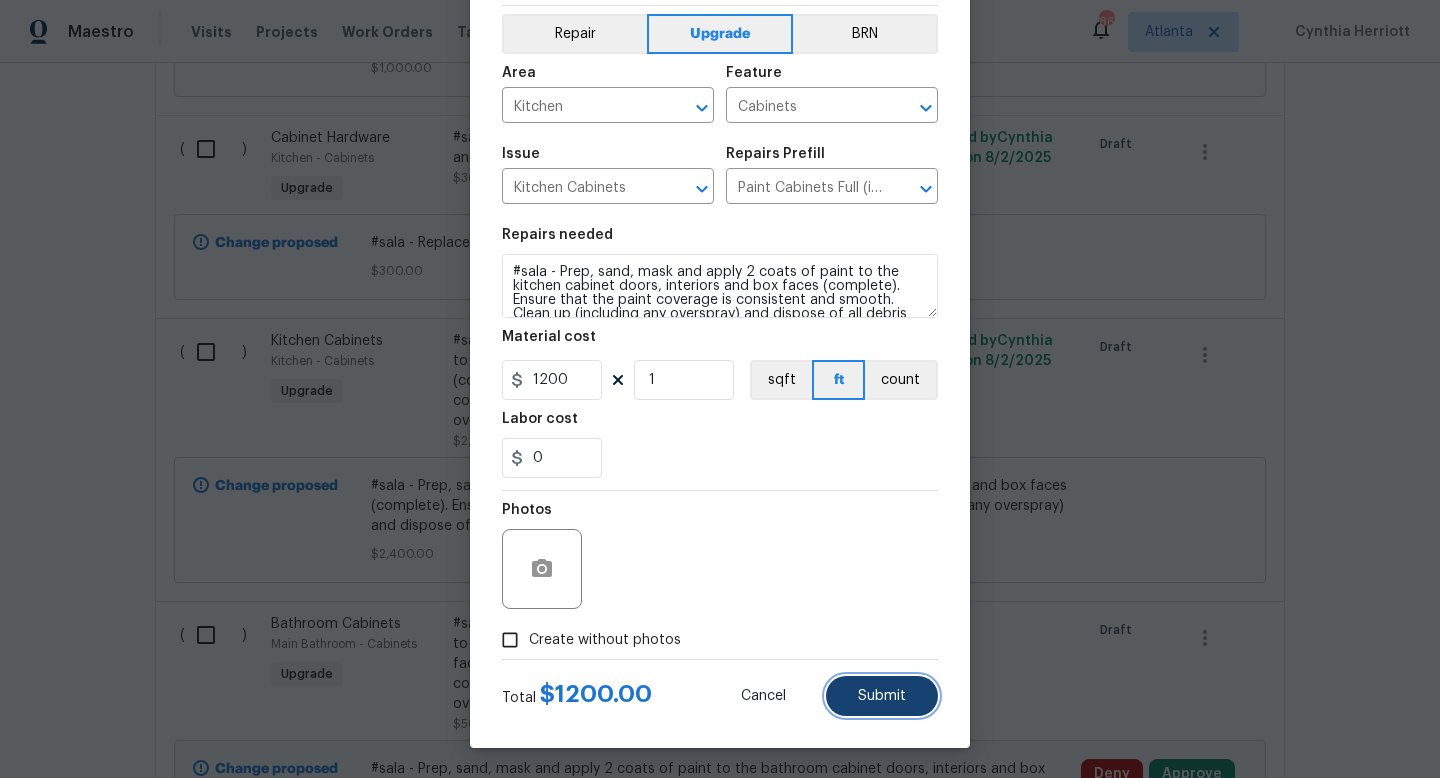 click on "Submit" at bounding box center (882, 696) 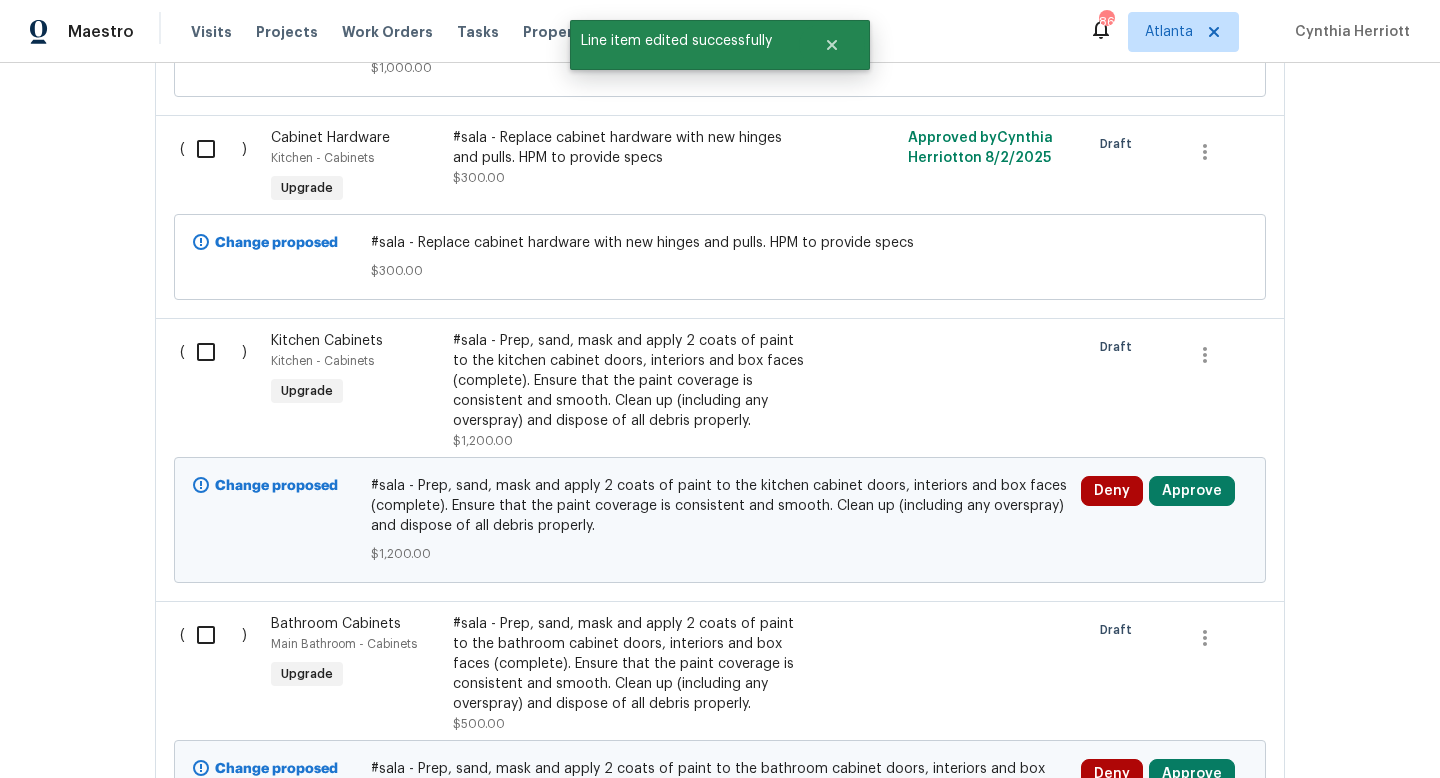scroll, scrollTop: 0, scrollLeft: 0, axis: both 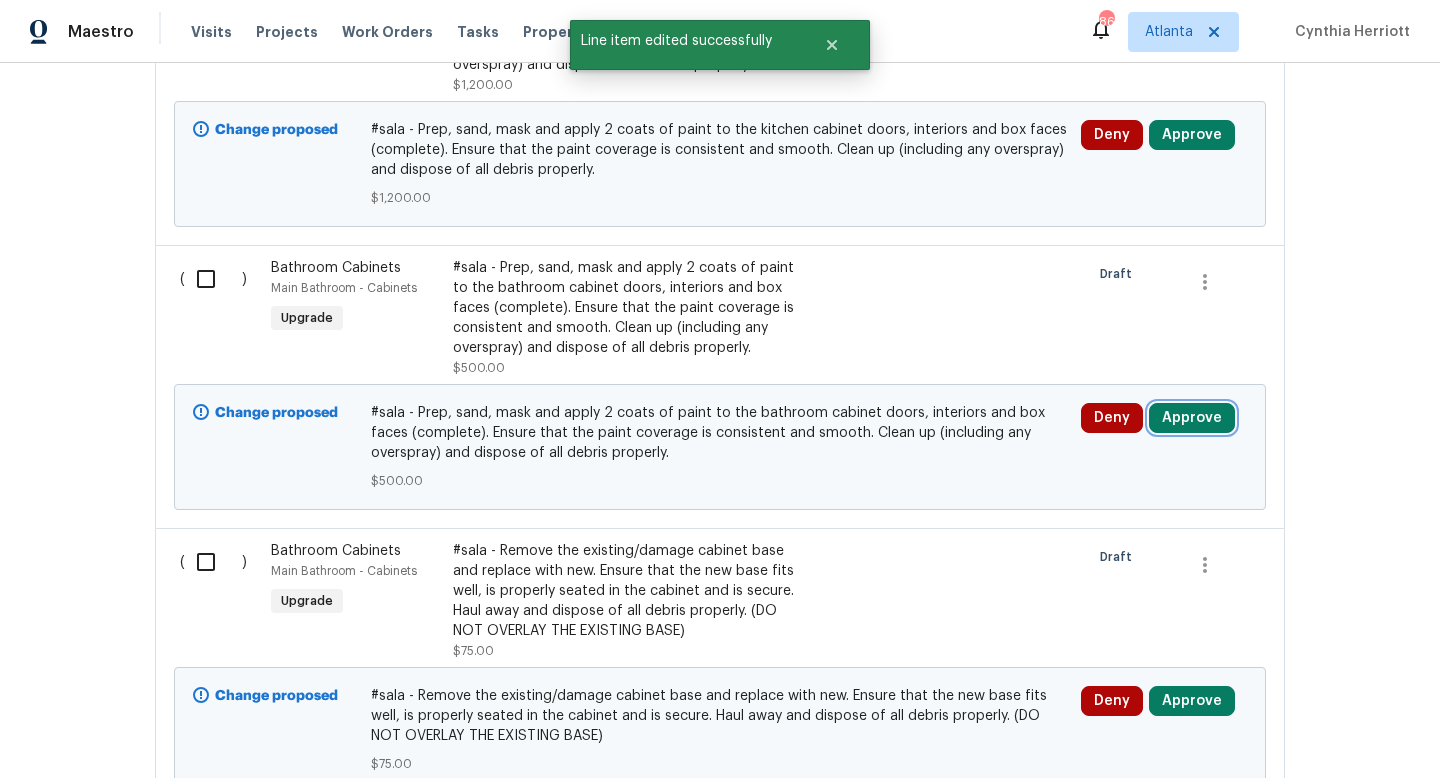 click on "Approve" at bounding box center [1192, 418] 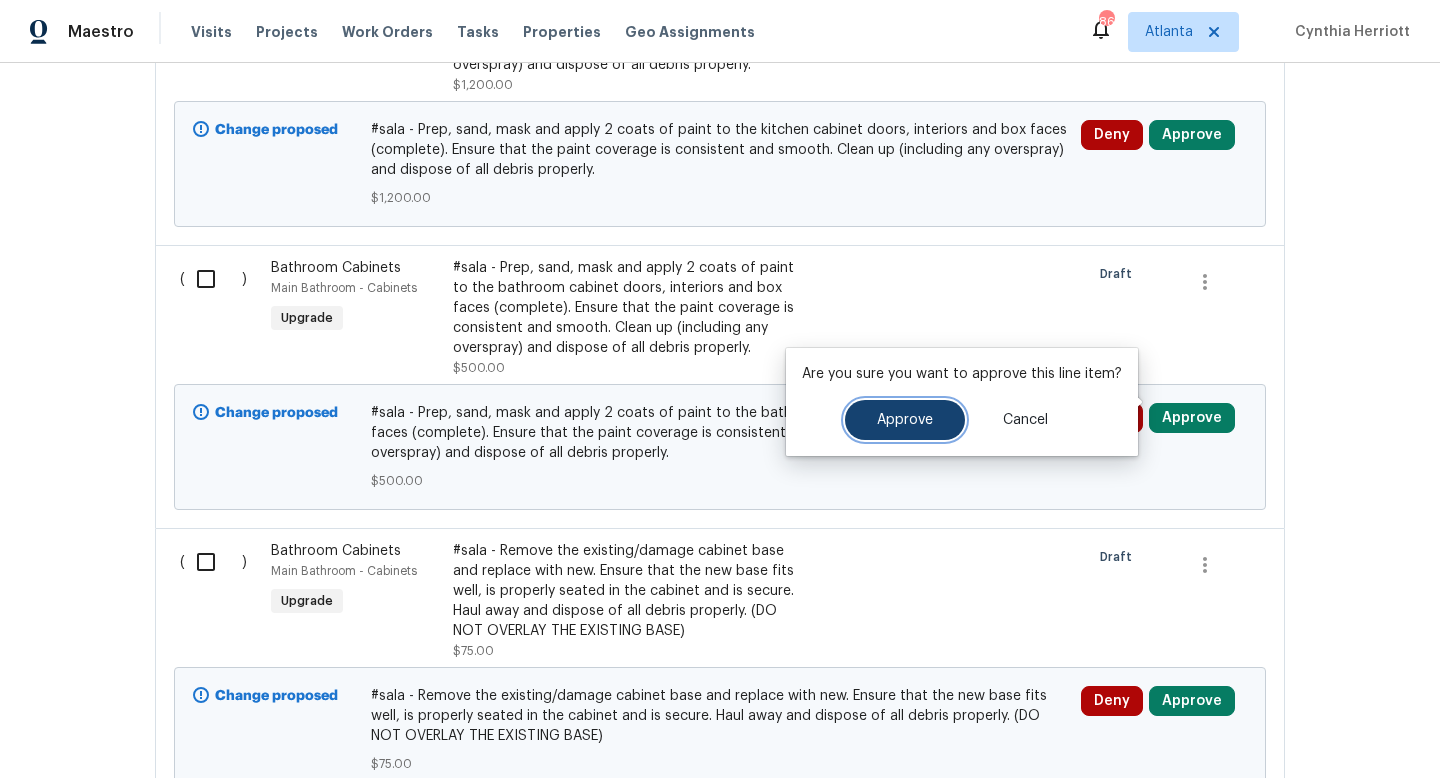 click on "Approve" at bounding box center [905, 420] 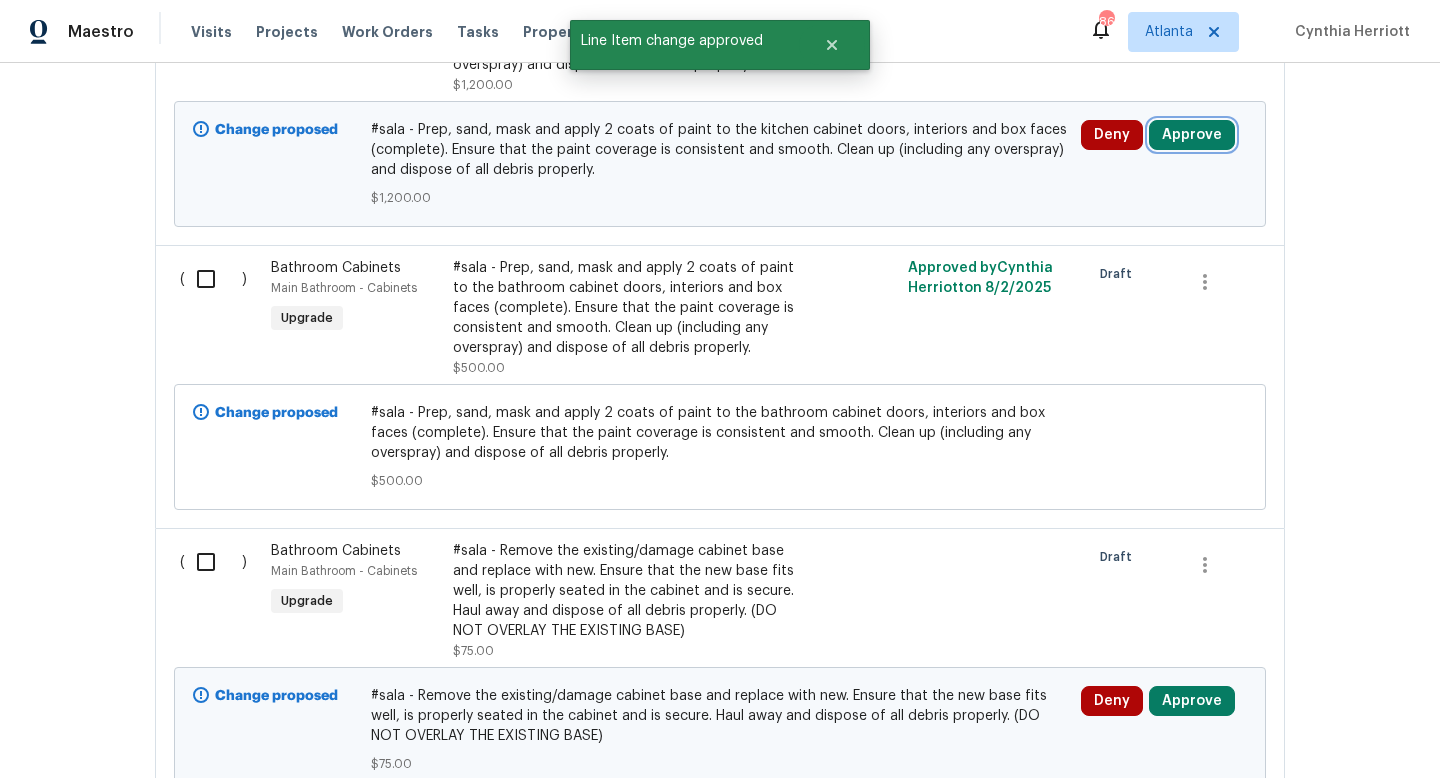 click on "Approve" at bounding box center (1192, 135) 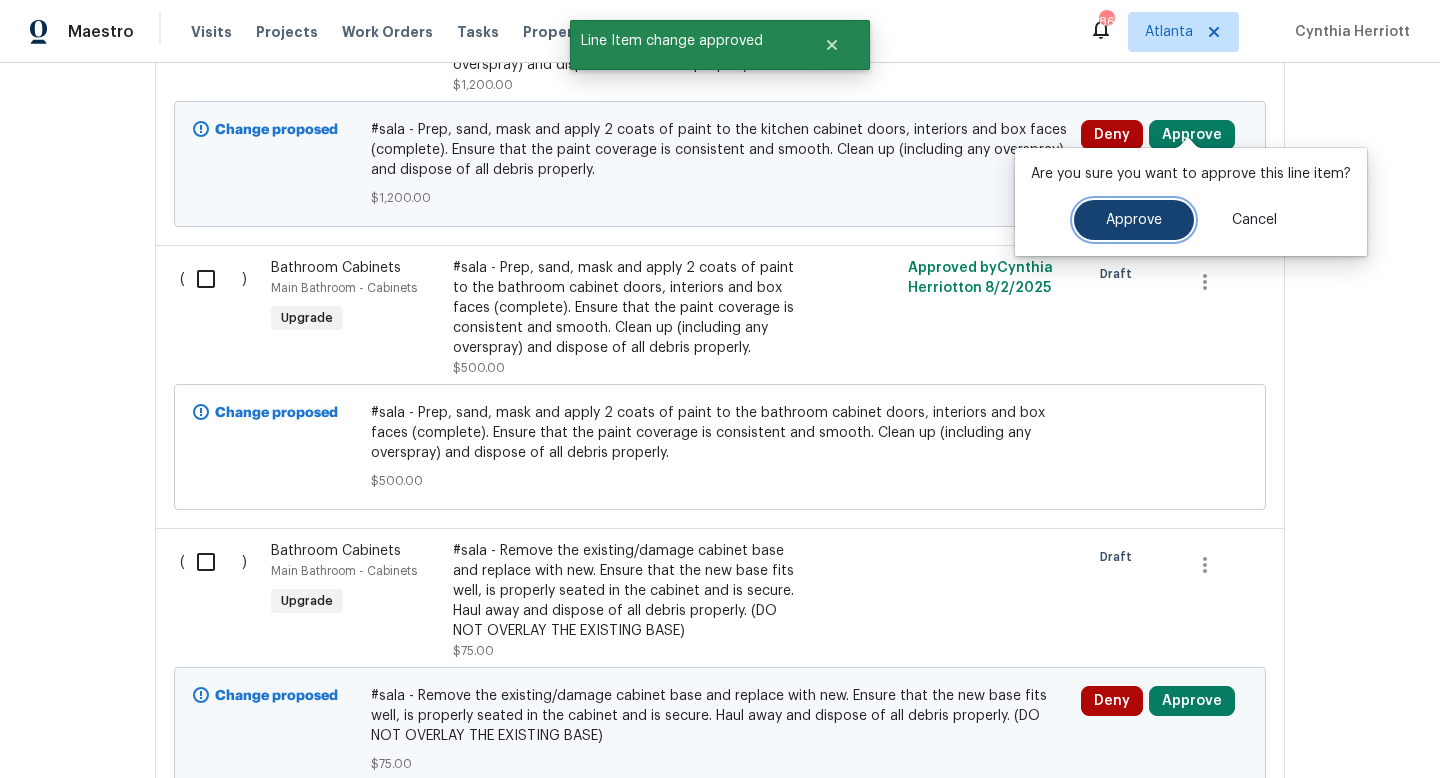 click on "Approve" at bounding box center (1134, 220) 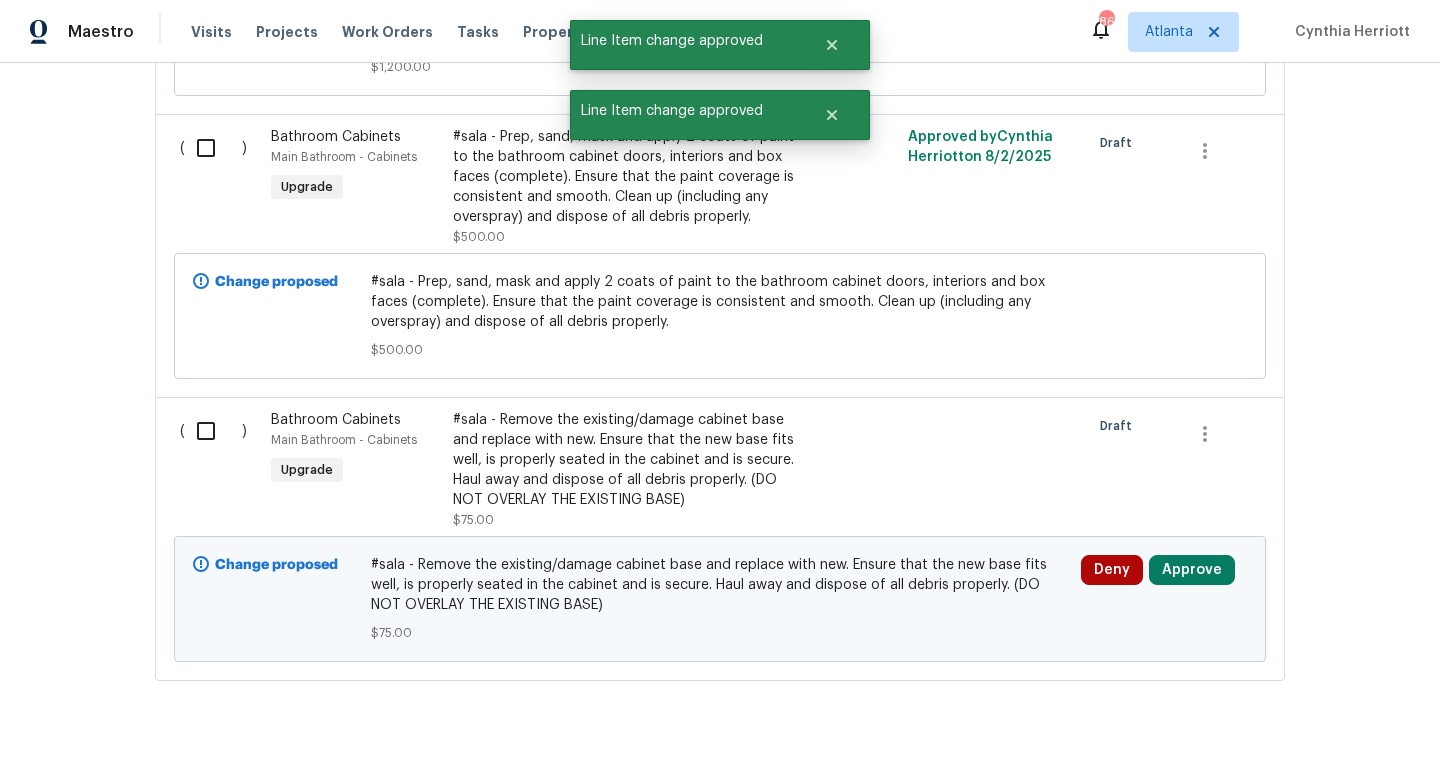 scroll, scrollTop: 2394, scrollLeft: 0, axis: vertical 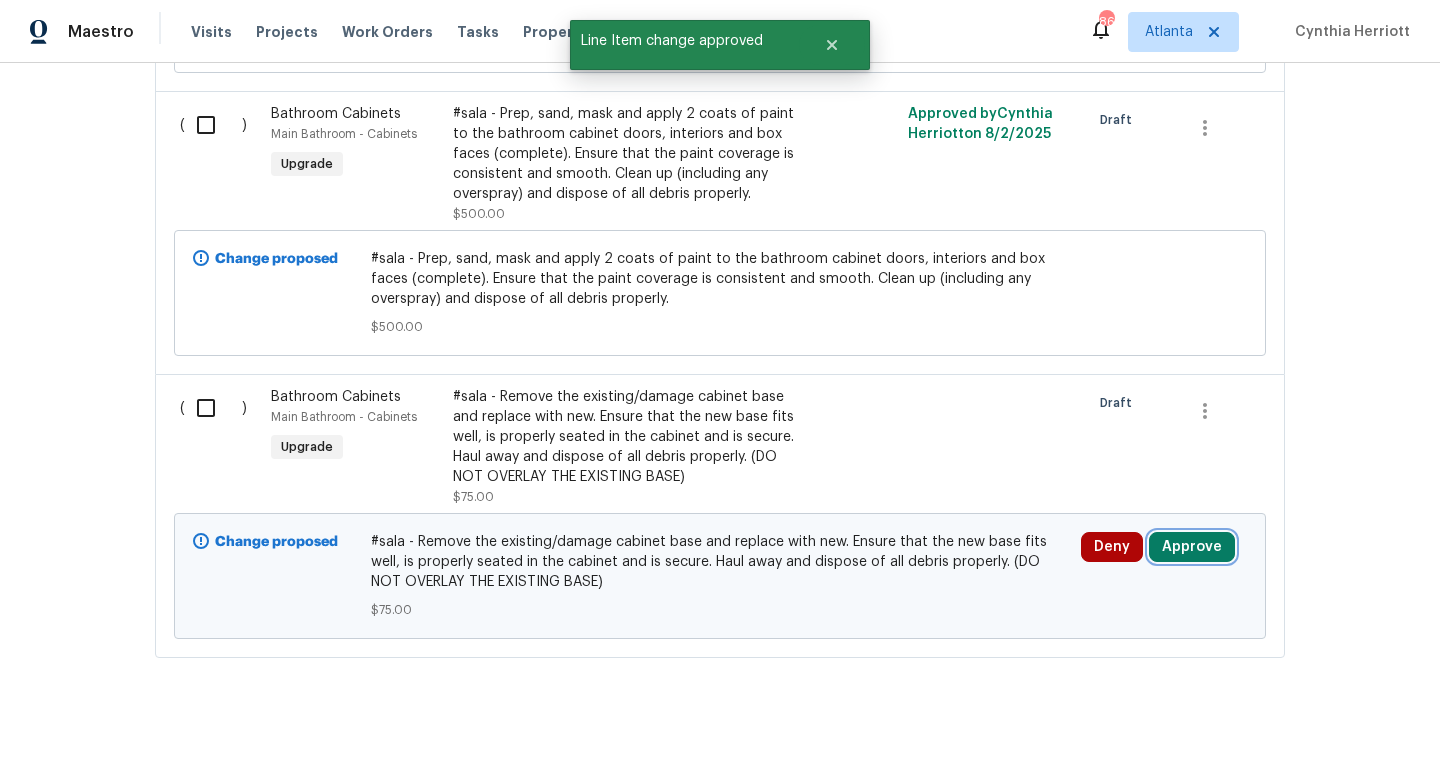 click on "Approve" at bounding box center (1192, 547) 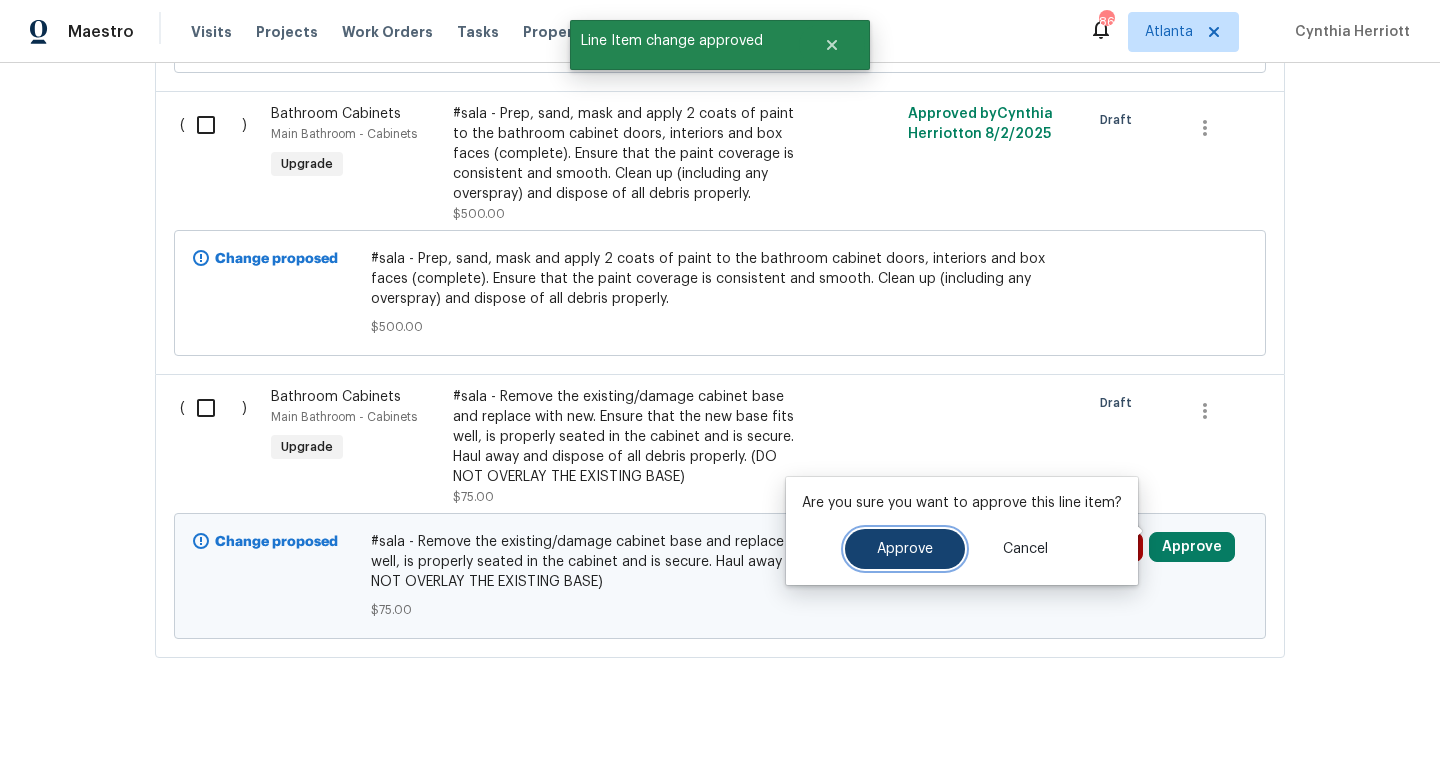 click on "Approve" at bounding box center (905, 549) 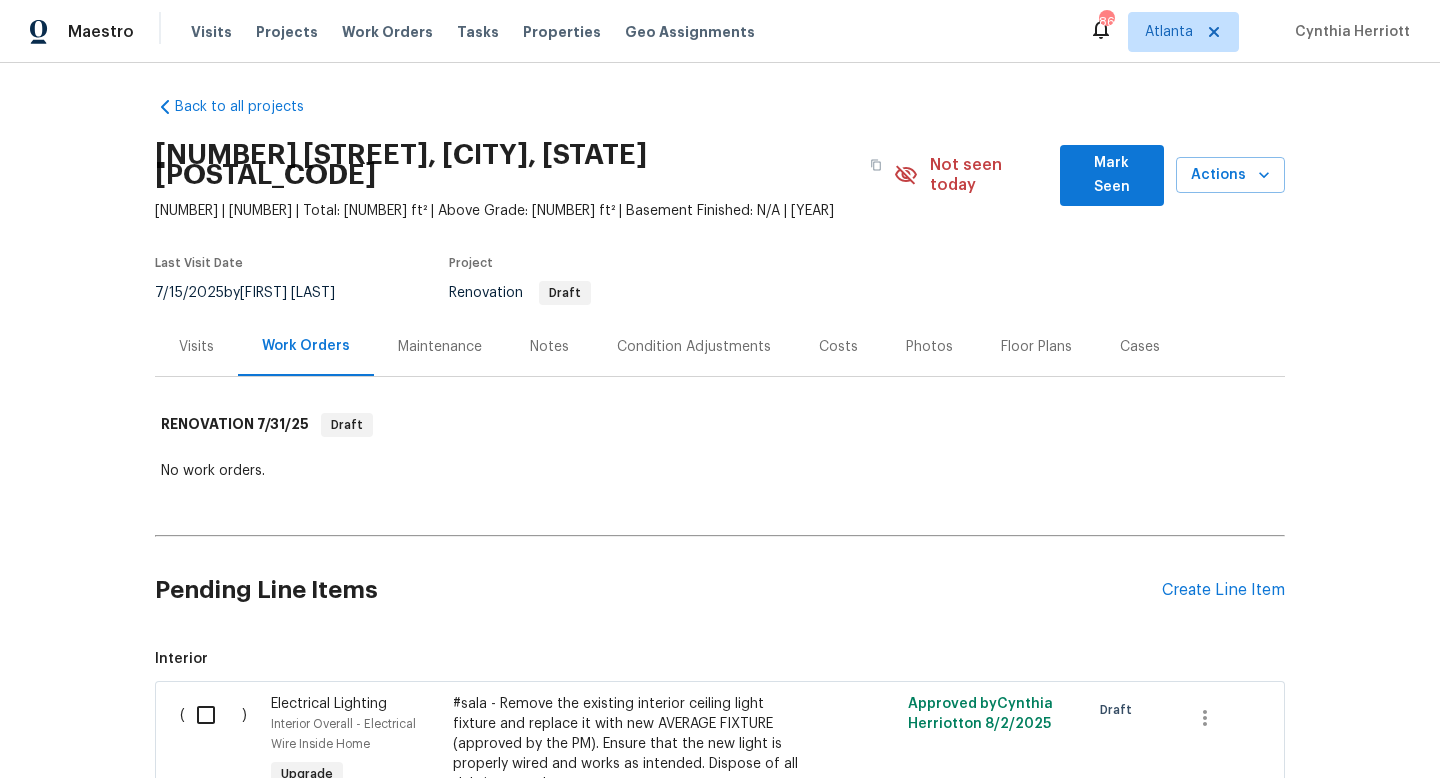 scroll, scrollTop: 0, scrollLeft: 0, axis: both 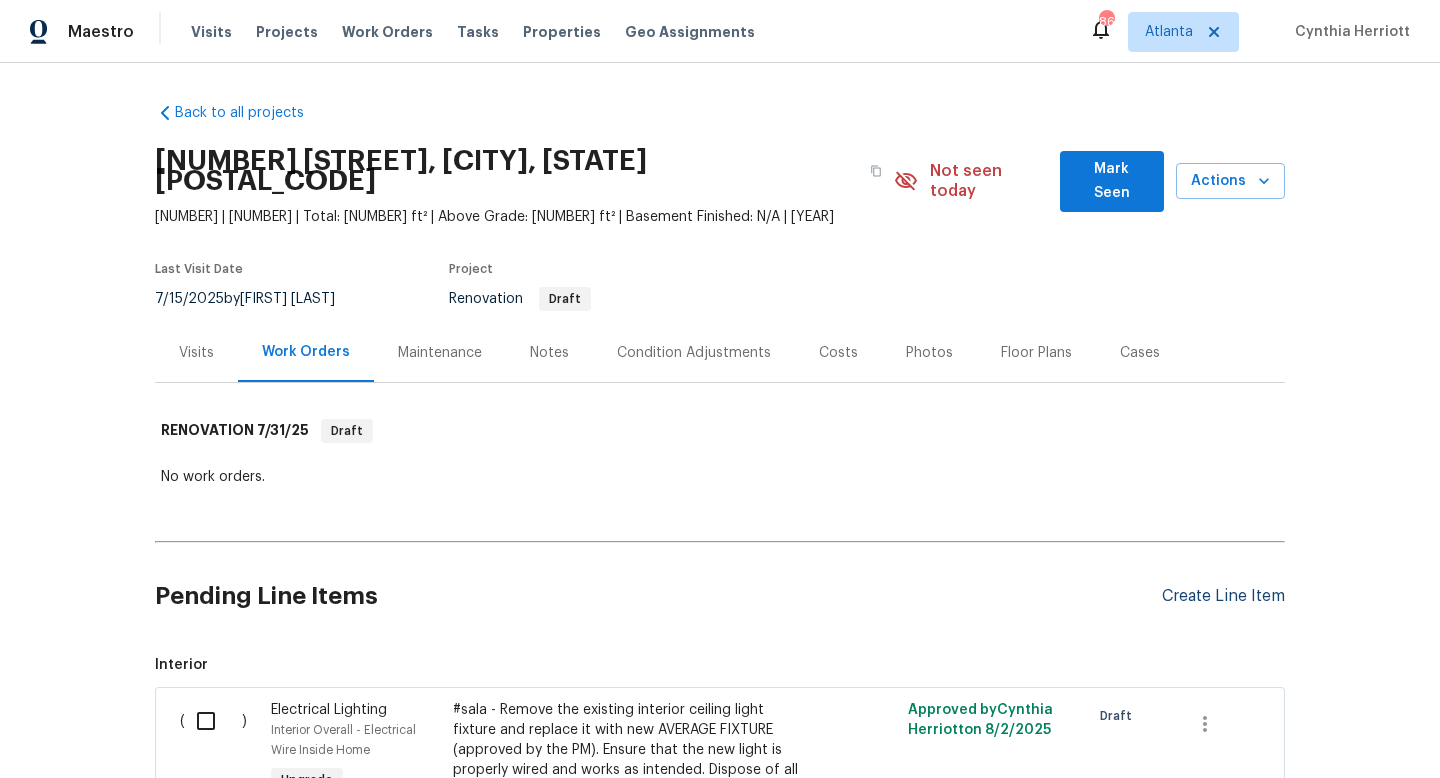 click on "Create Line Item" at bounding box center [1223, 596] 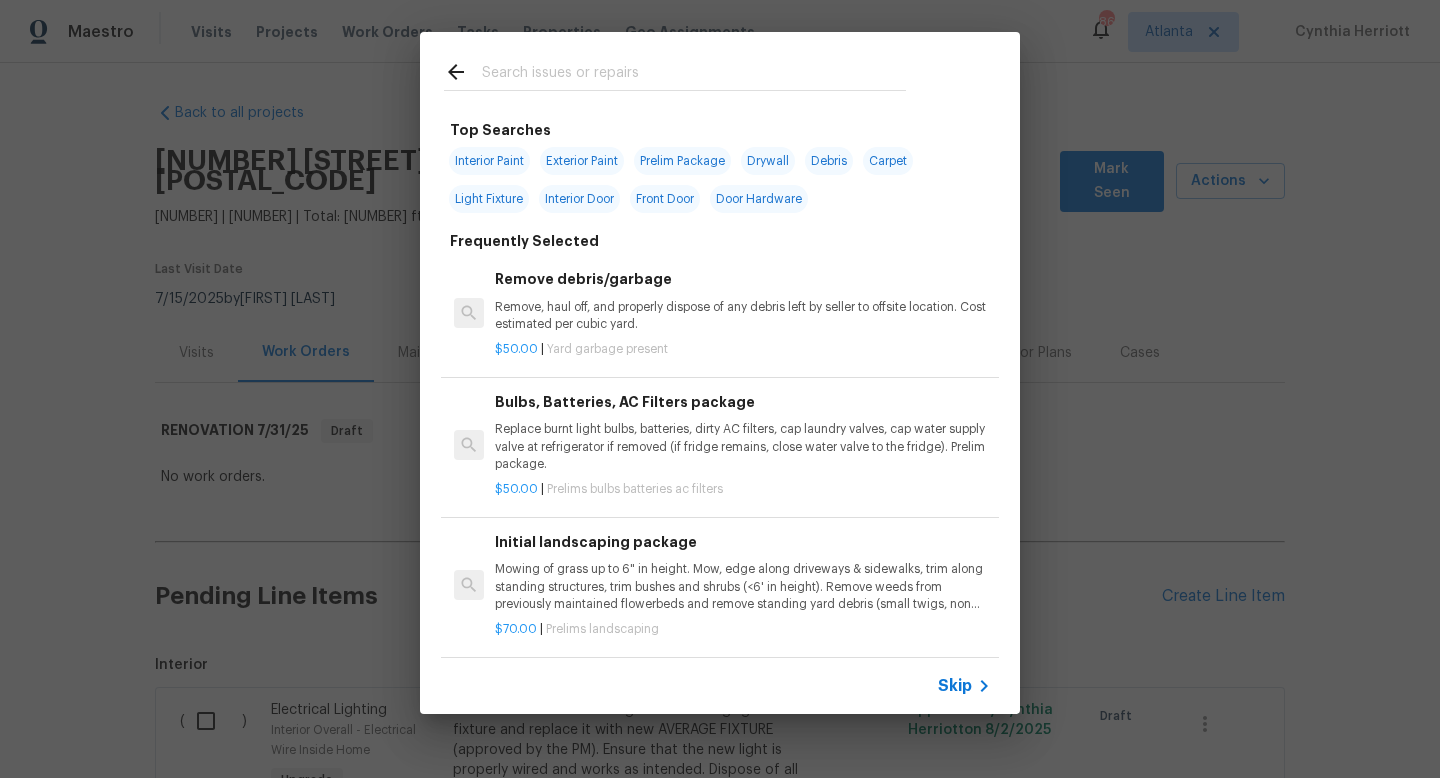 click at bounding box center [694, 75] 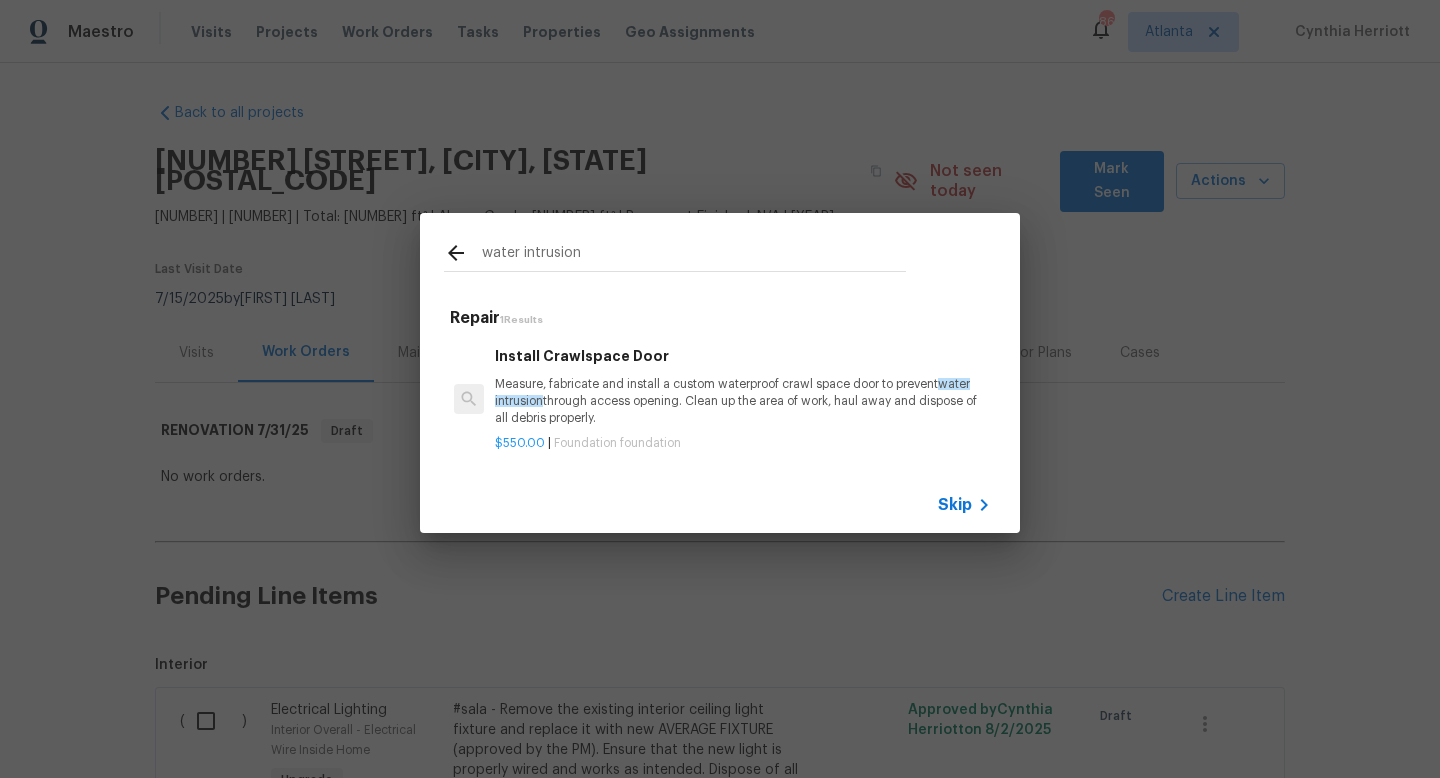 drag, startPoint x: 602, startPoint y: 258, endPoint x: 422, endPoint y: 249, distance: 180.22485 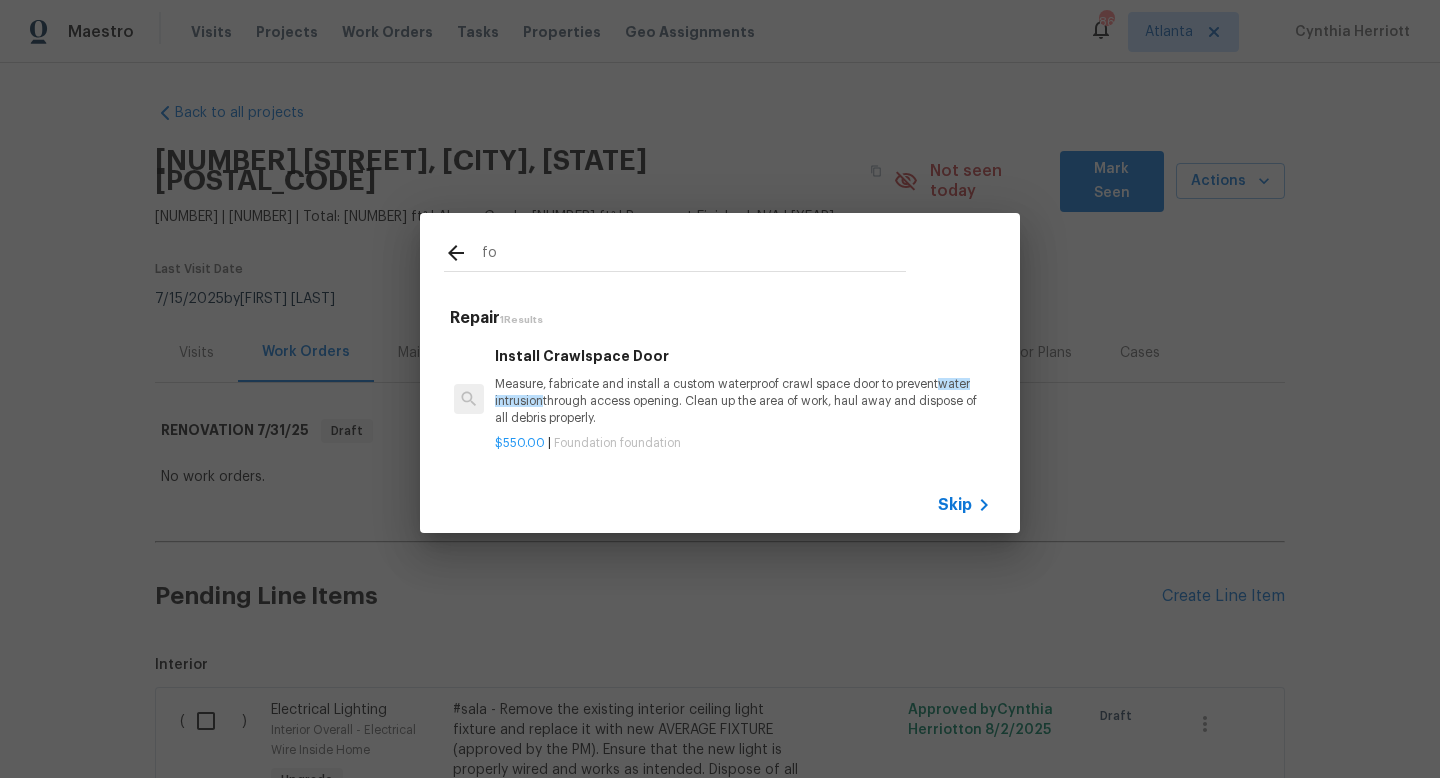 type on "f" 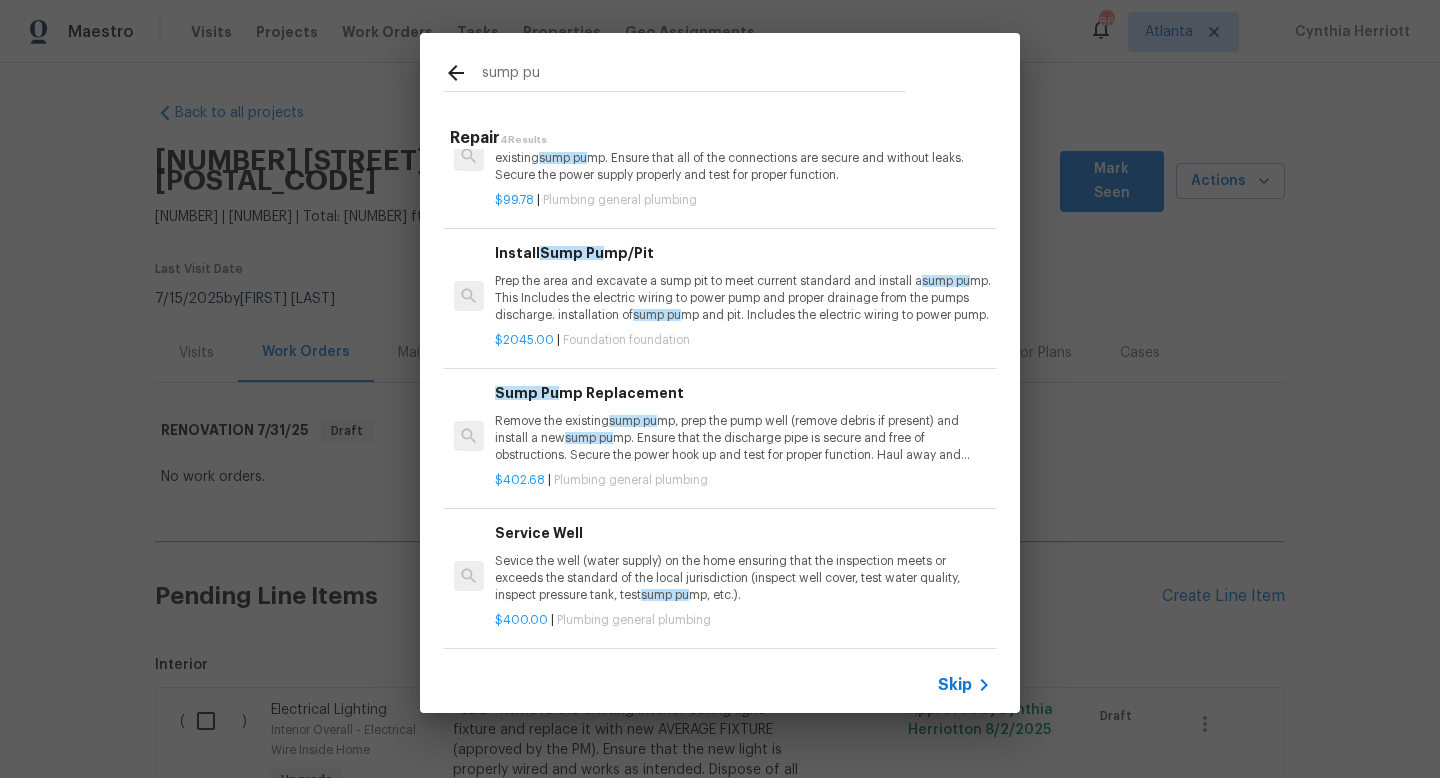 scroll, scrollTop: 0, scrollLeft: 0, axis: both 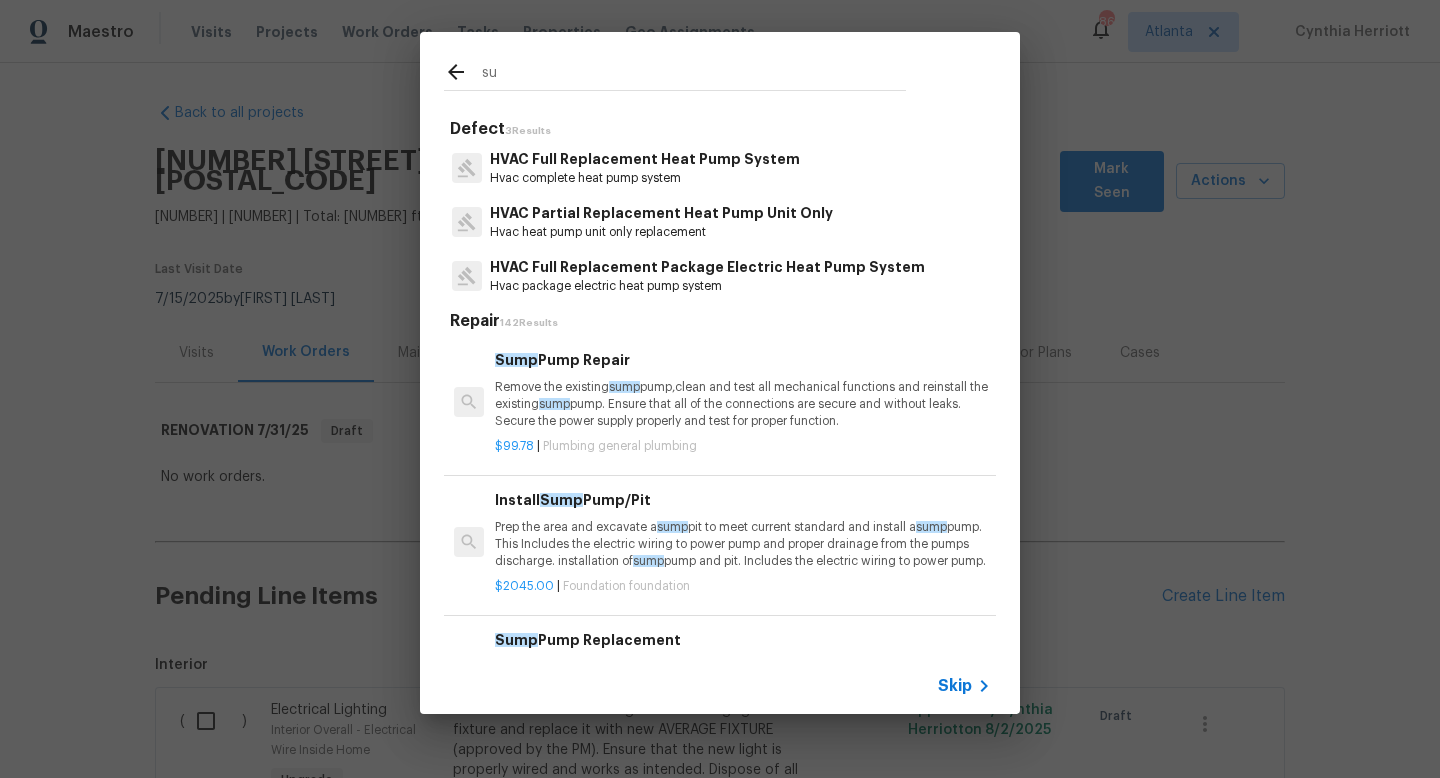 type on "s" 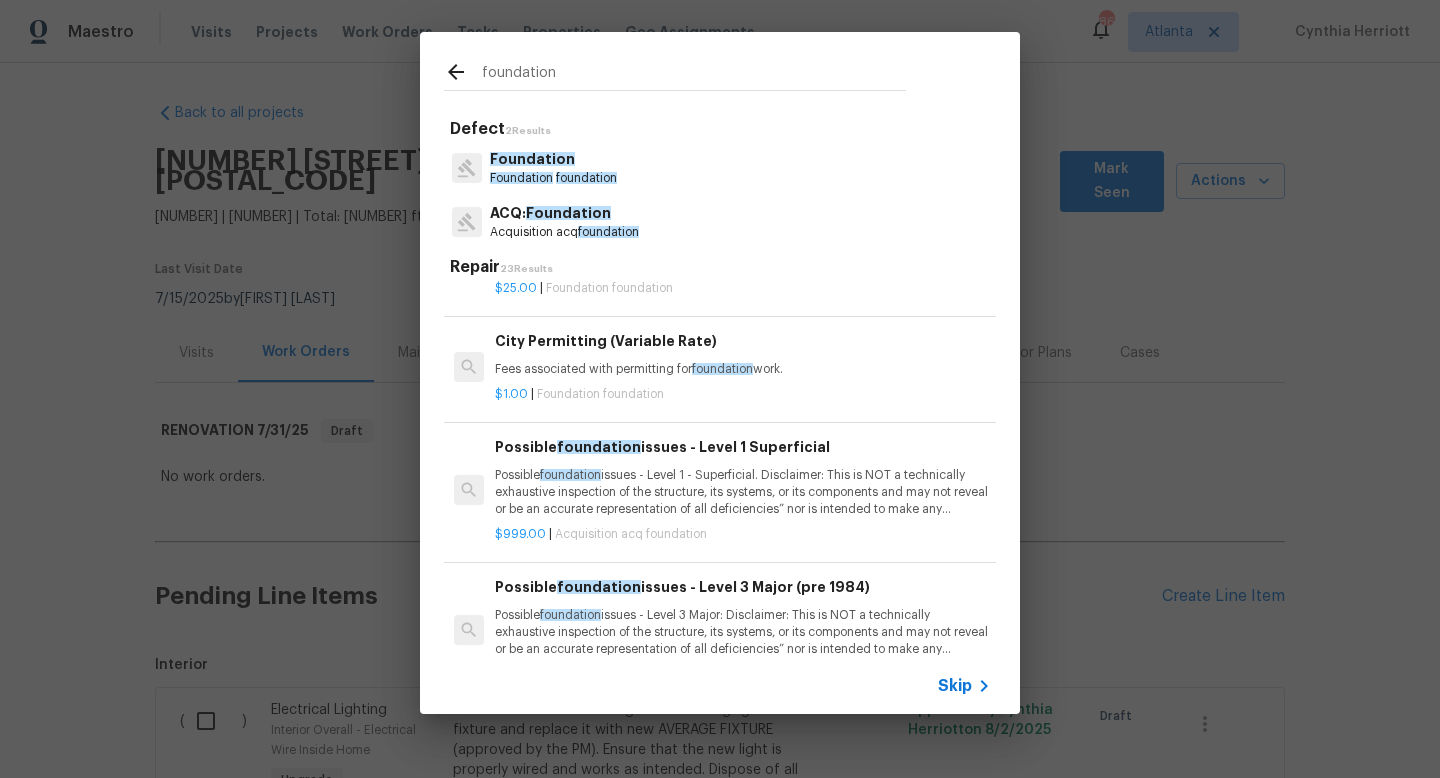 scroll, scrollTop: 108, scrollLeft: 0, axis: vertical 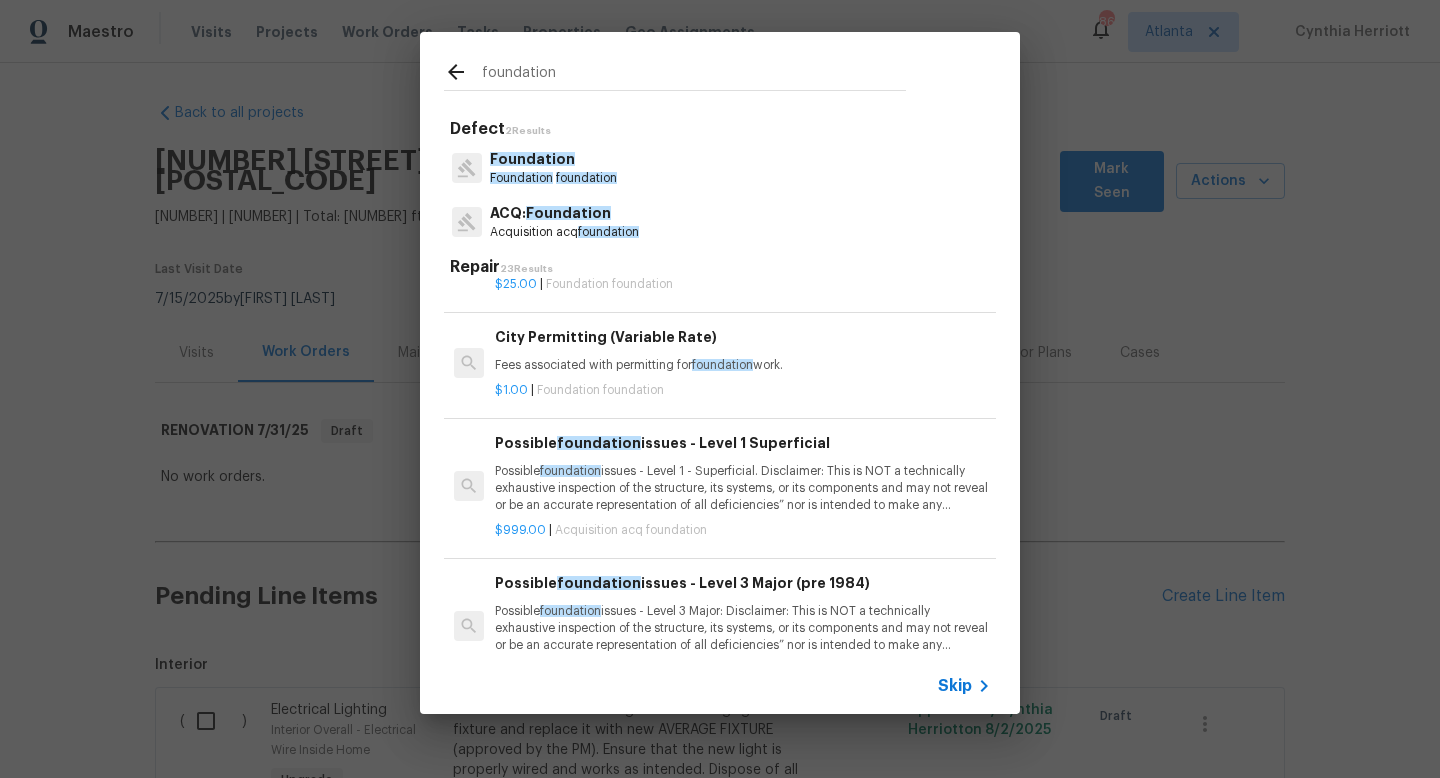 type on "foundation" 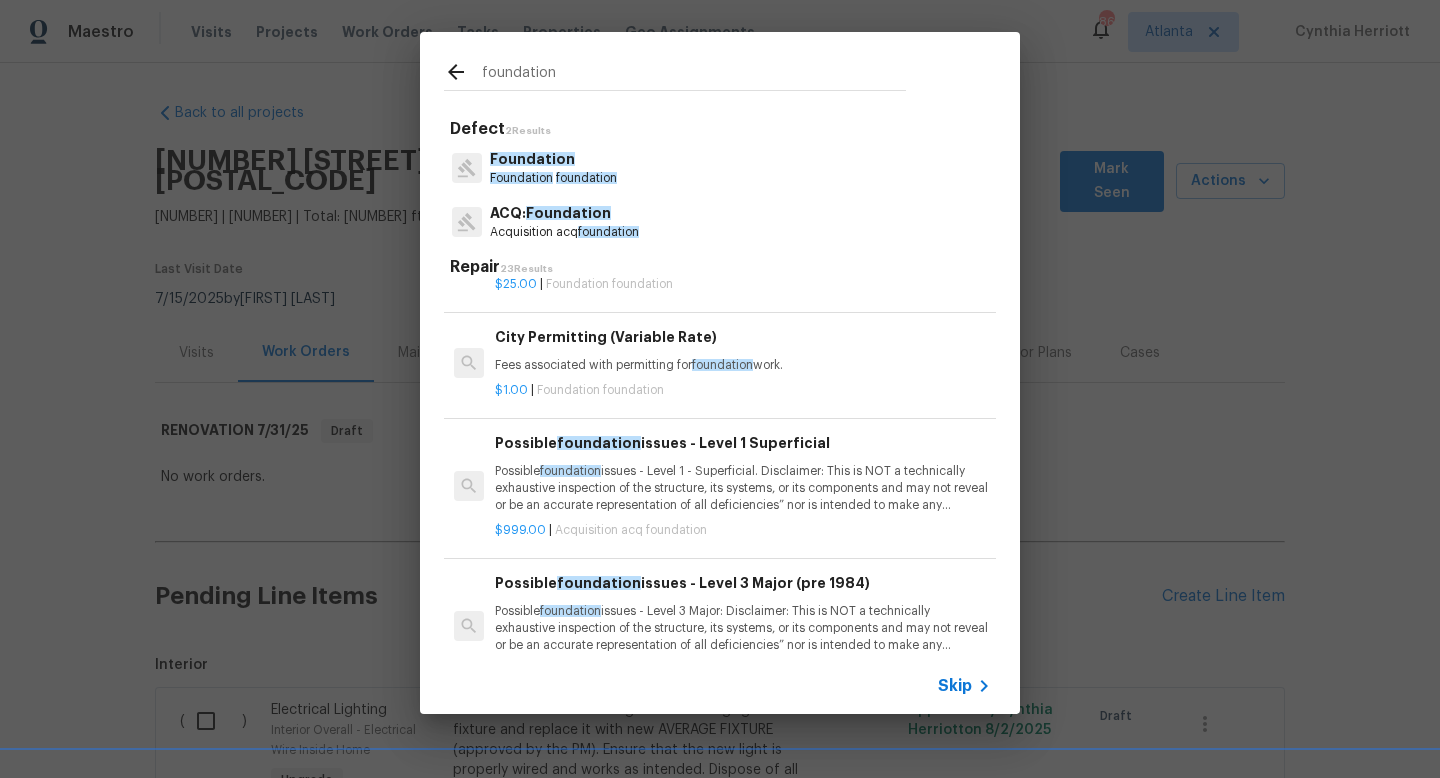 click on "Possible  foundation  issues - Level 1 - Superficial. Disclaimer: This is NOT a technically exhaustive inspection of the structure, its systems, or its components and may not reveal or be an accurate representation of all deficiencies” nor is intended to make any representation regarding the presence or absence of latent or concealed defects that are not reasonably ascertainable in a competently performed home inspection. No warranty or guaranty is expressed or implied" at bounding box center (743, 488) 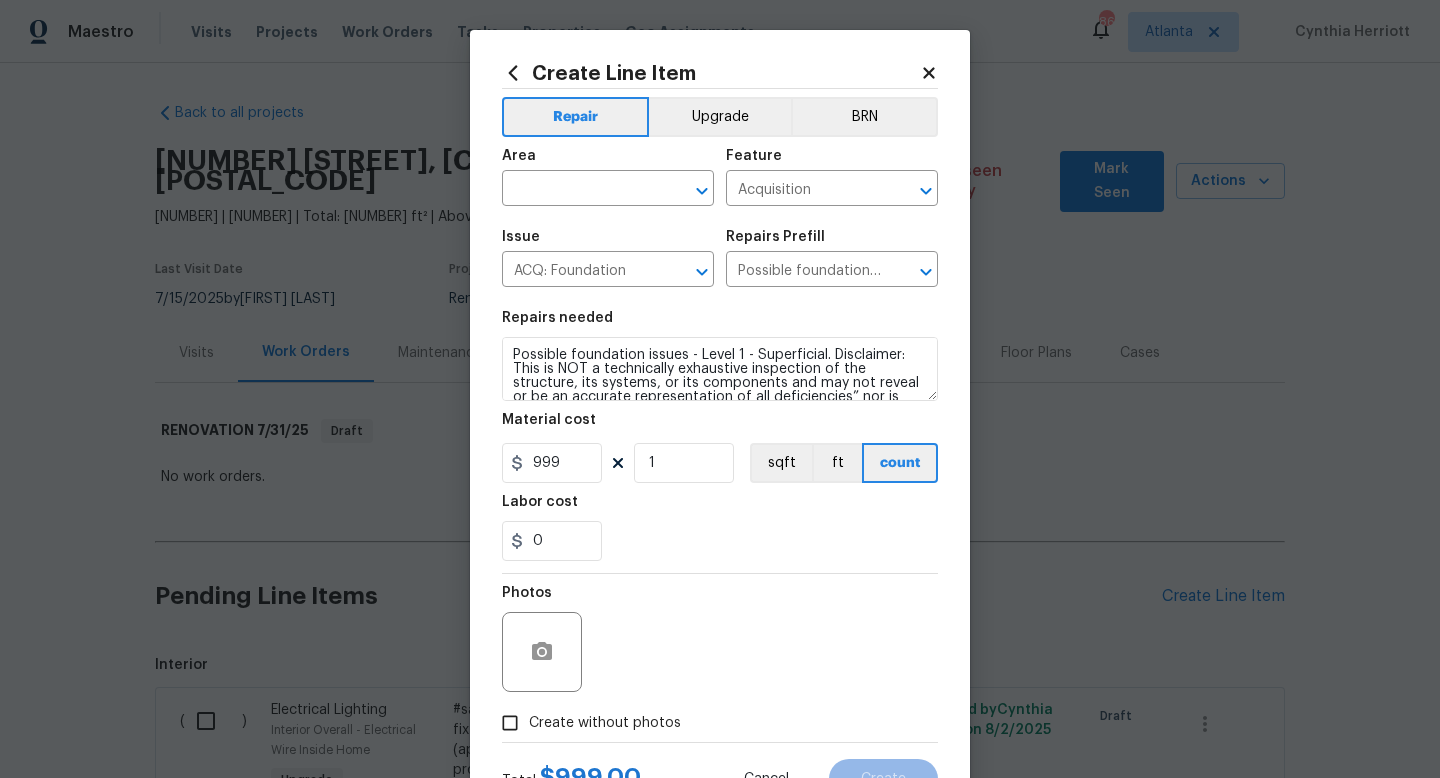 click 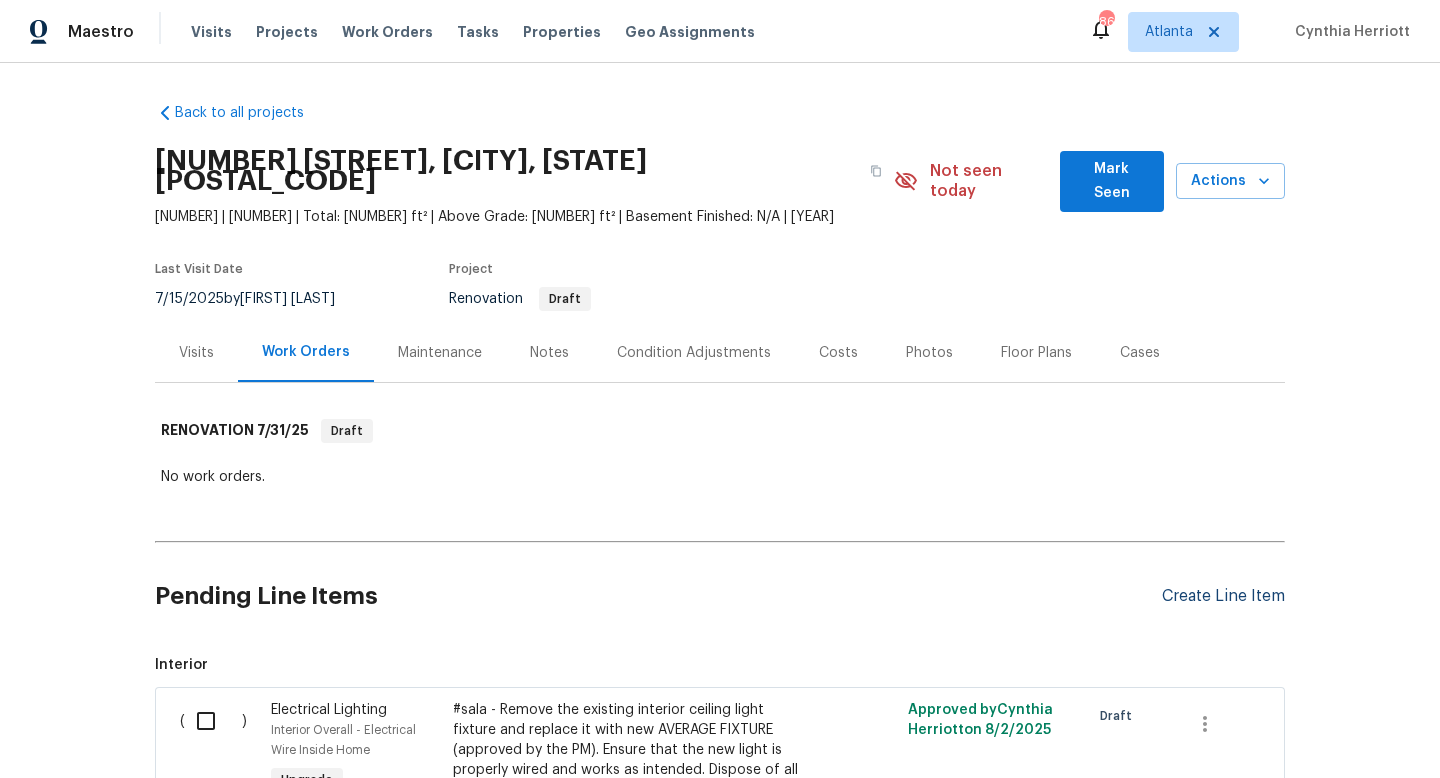 click on "Create Line Item" at bounding box center (1223, 596) 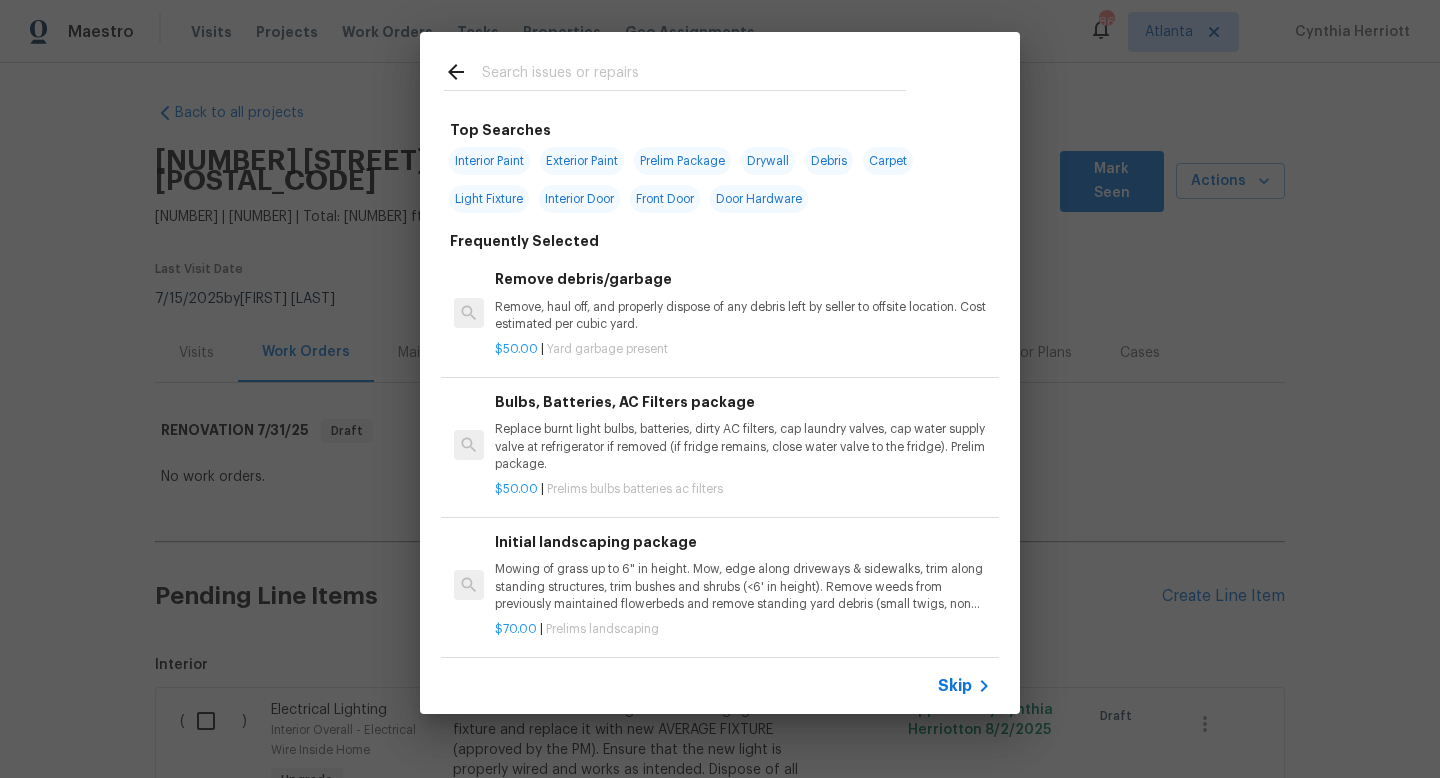 click at bounding box center [694, 75] 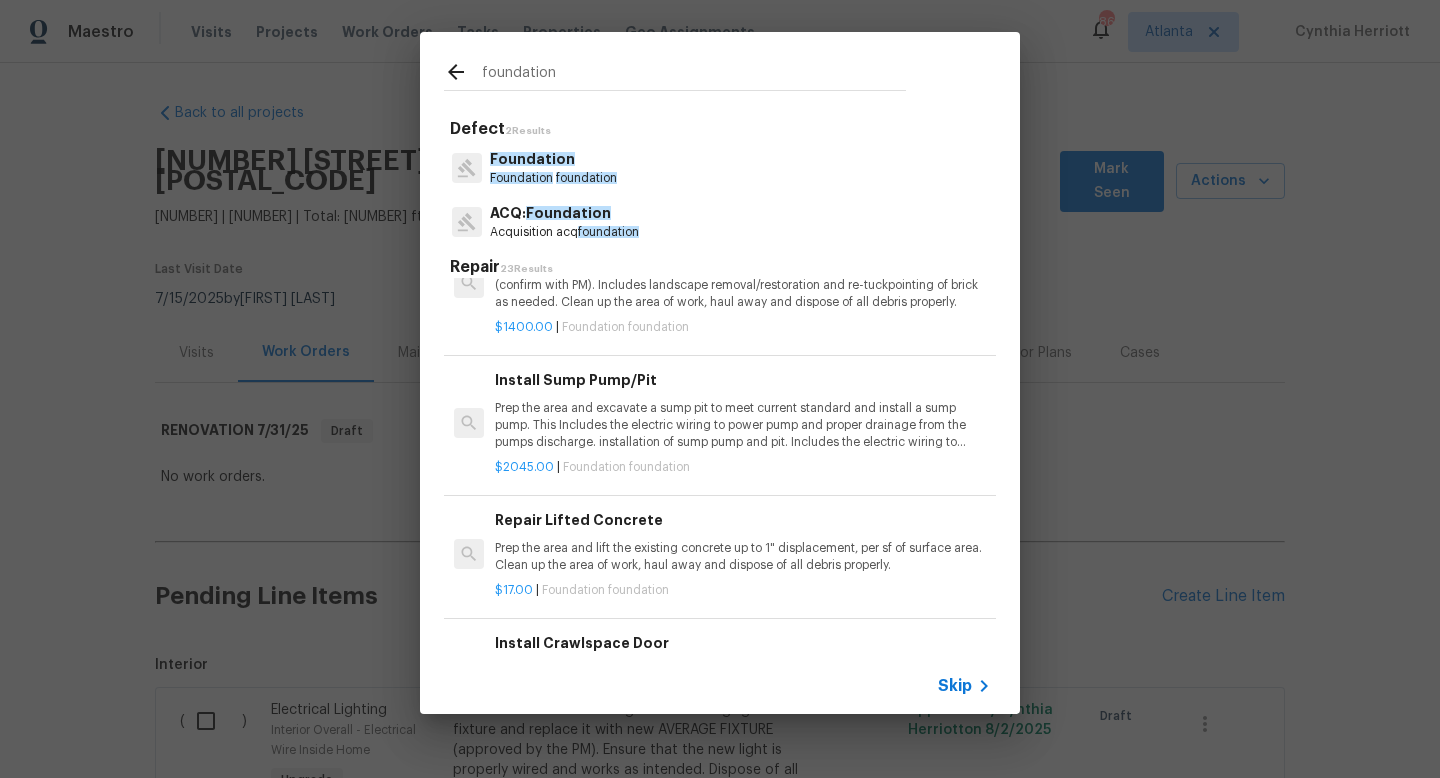 scroll, scrollTop: 1012, scrollLeft: 0, axis: vertical 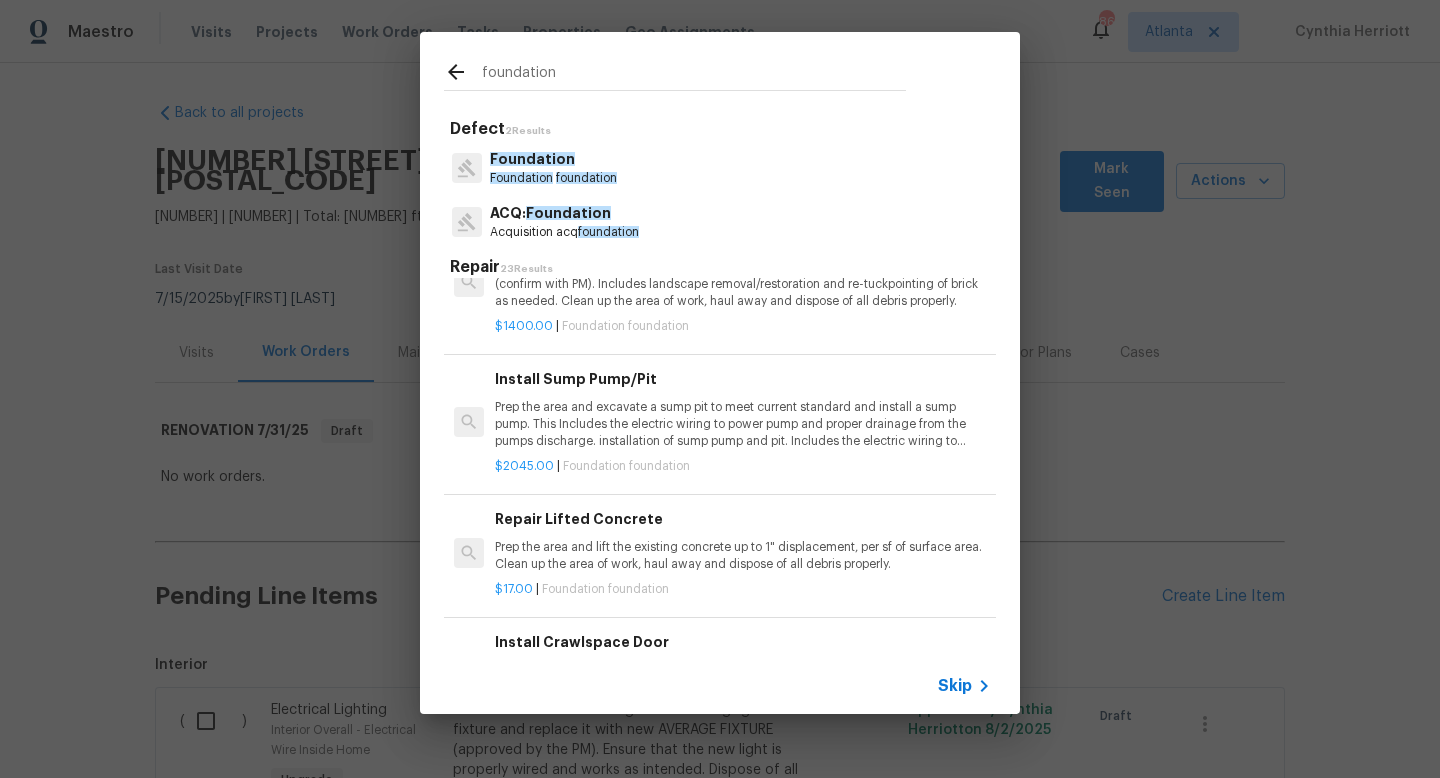 type on "foundation" 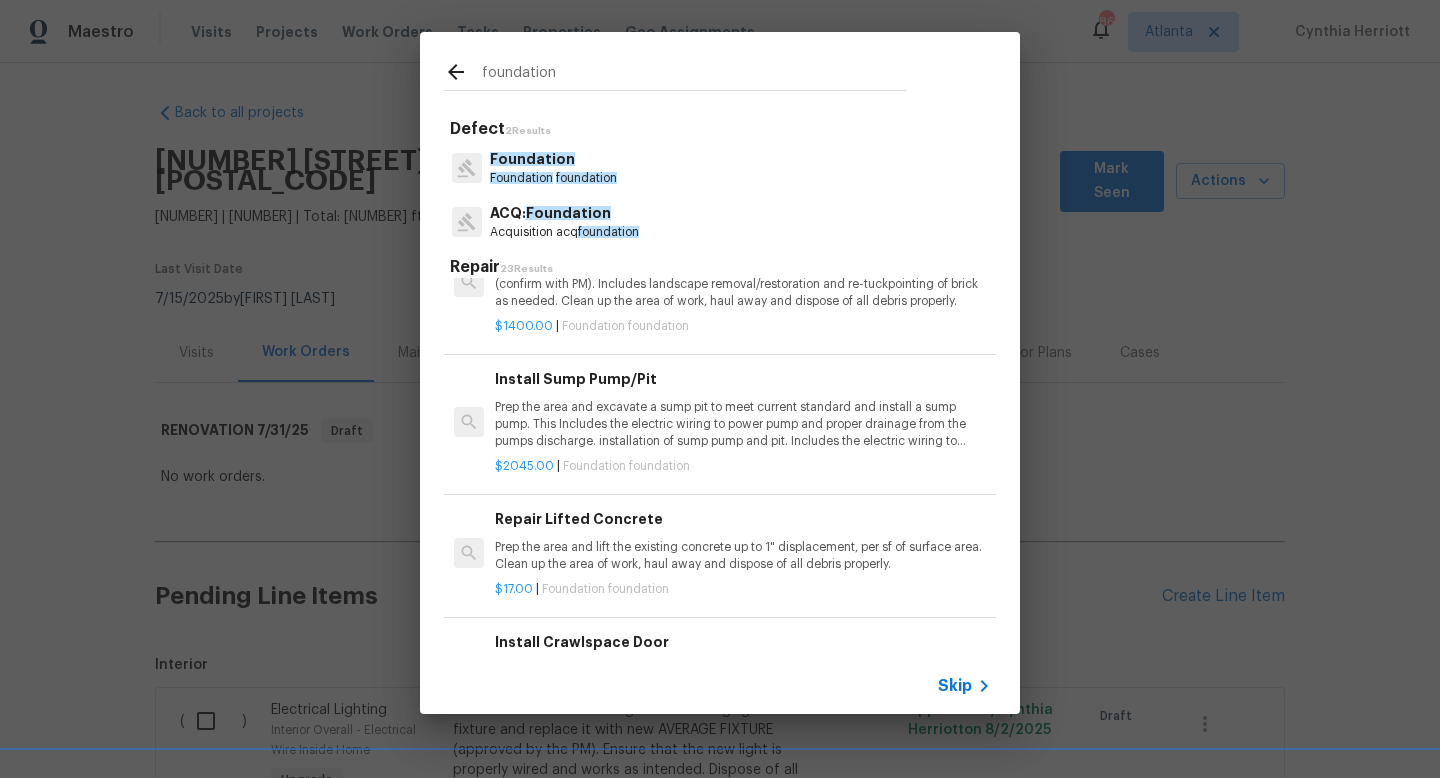 click on "Prep the area and excavate a sump pit to meet current standard and install a sump pump. This Includes the electric wiring to power pump and proper drainage from the pumps discharge. installation of sump pump and pit.  Includes the electric wiring to power pump." at bounding box center (743, 424) 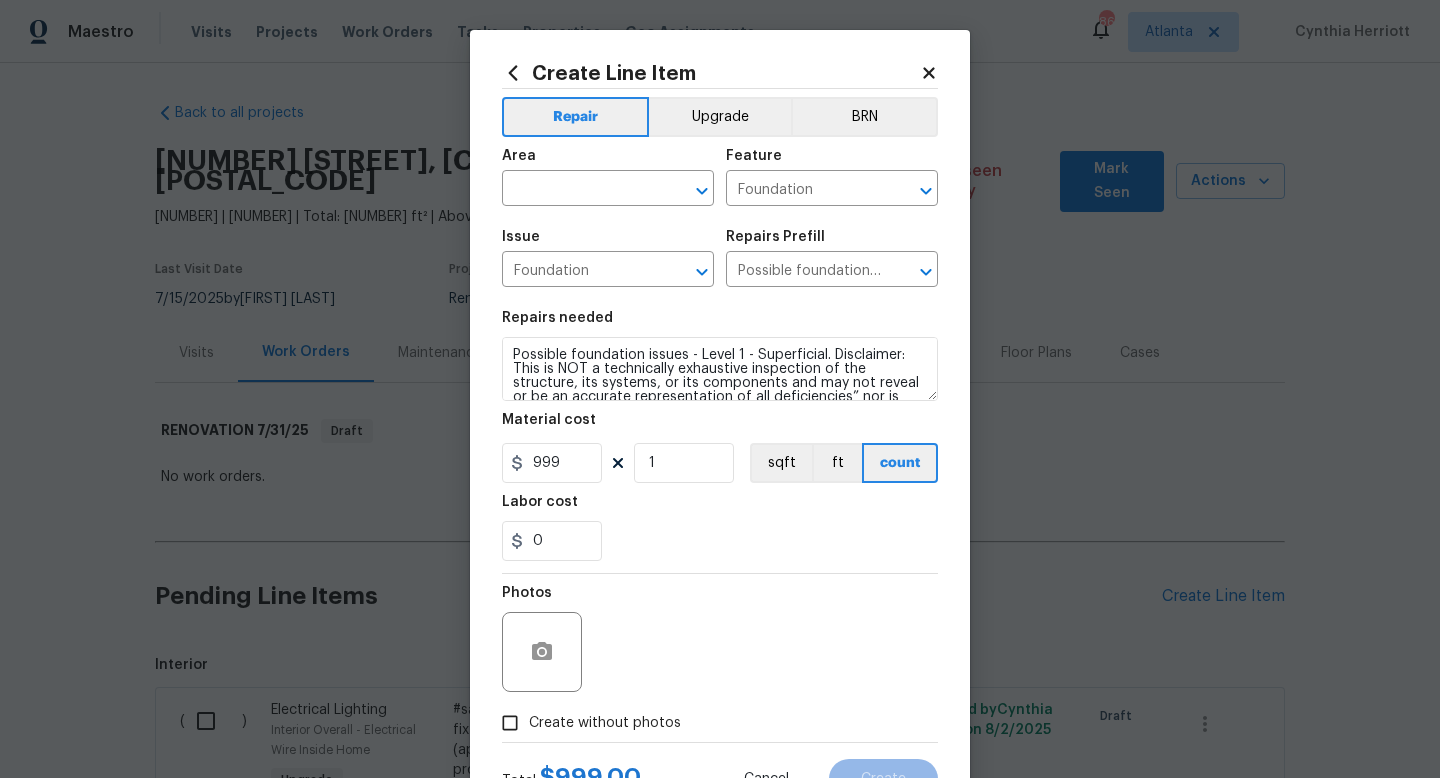 type on "Prep the area and excavate a sump pit to meet current standard and install a sump pump. This Includes the electric wiring to power pump and proper drainage from the pumps discharge. installation of sump pump and pit.  Includes the electric wiring to power pump." 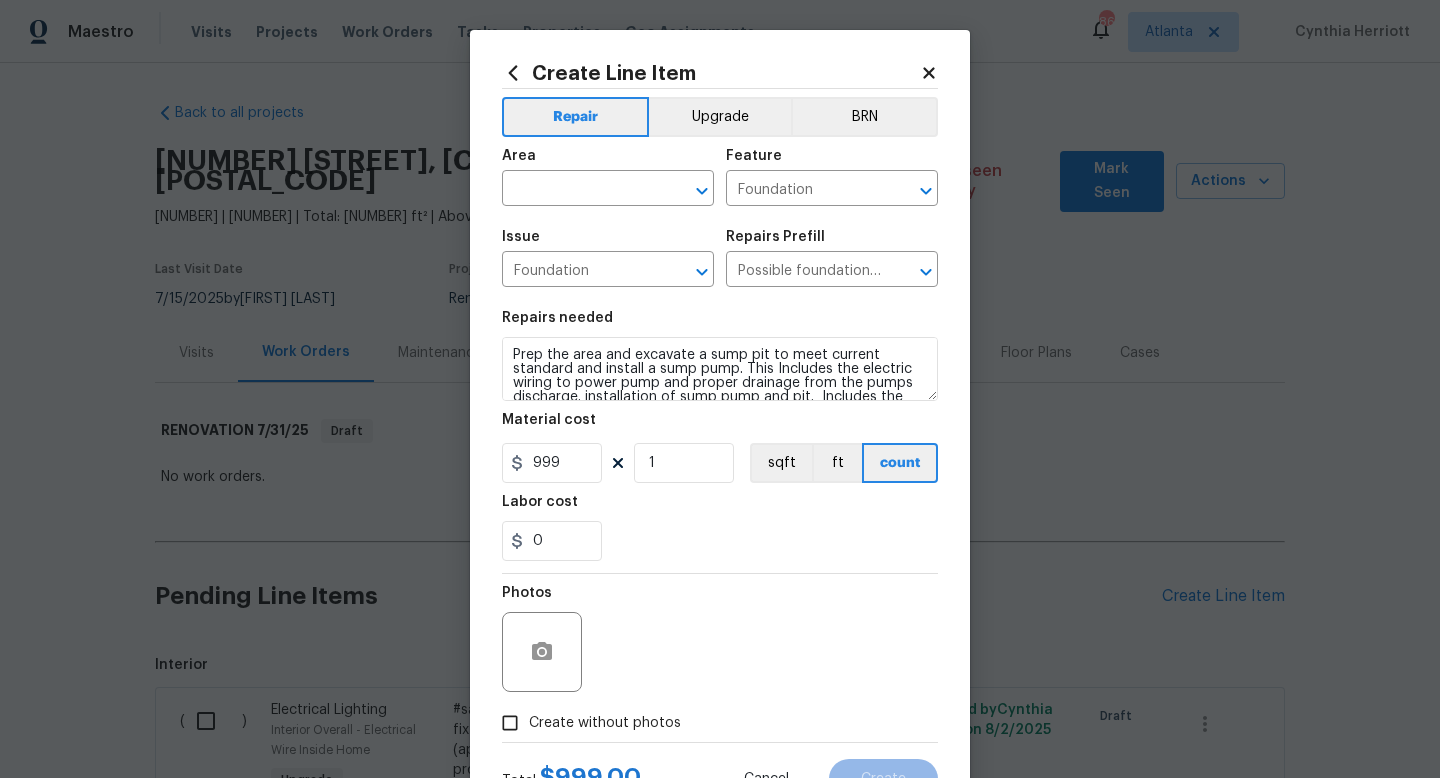 type on "Install Sump Pump/Pit $2,045.00" 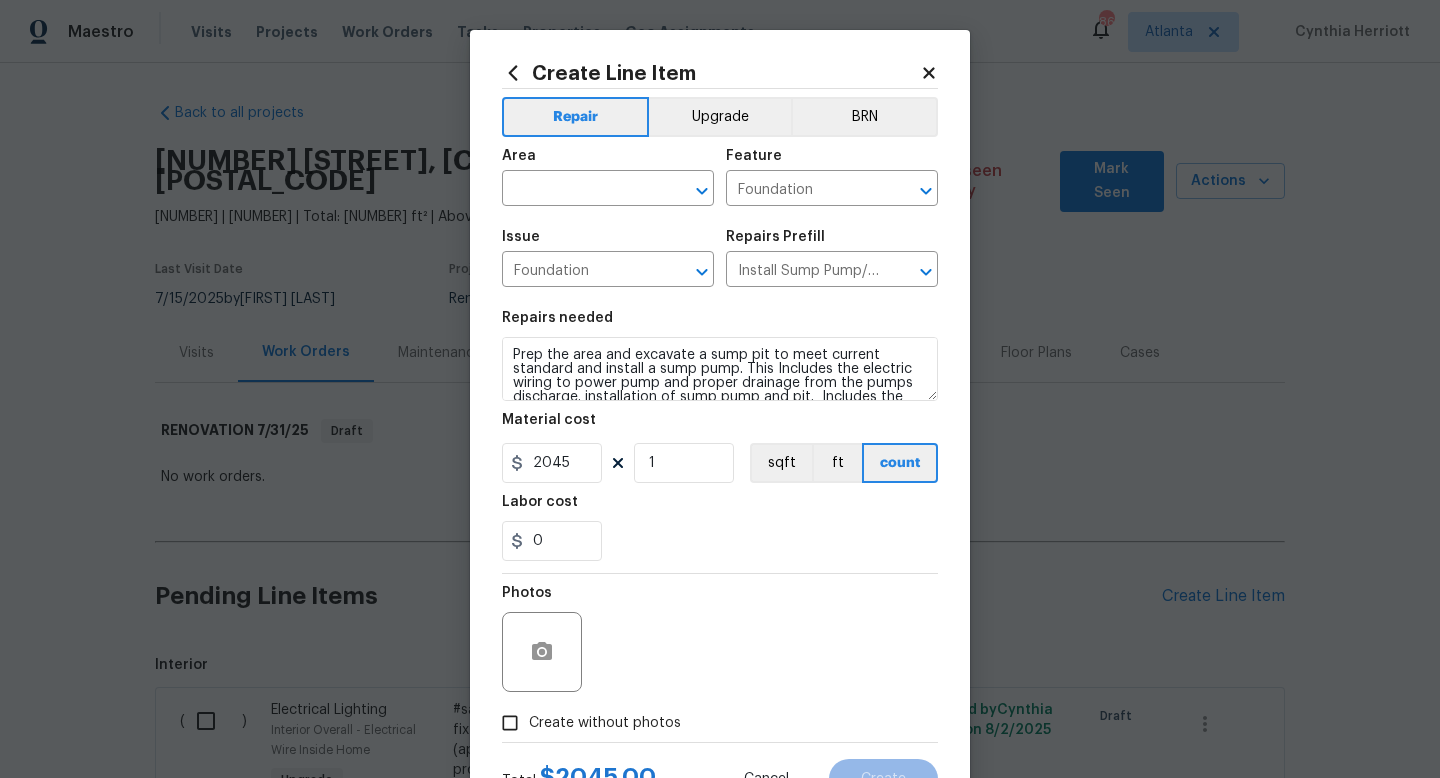click on "Area" at bounding box center [608, 162] 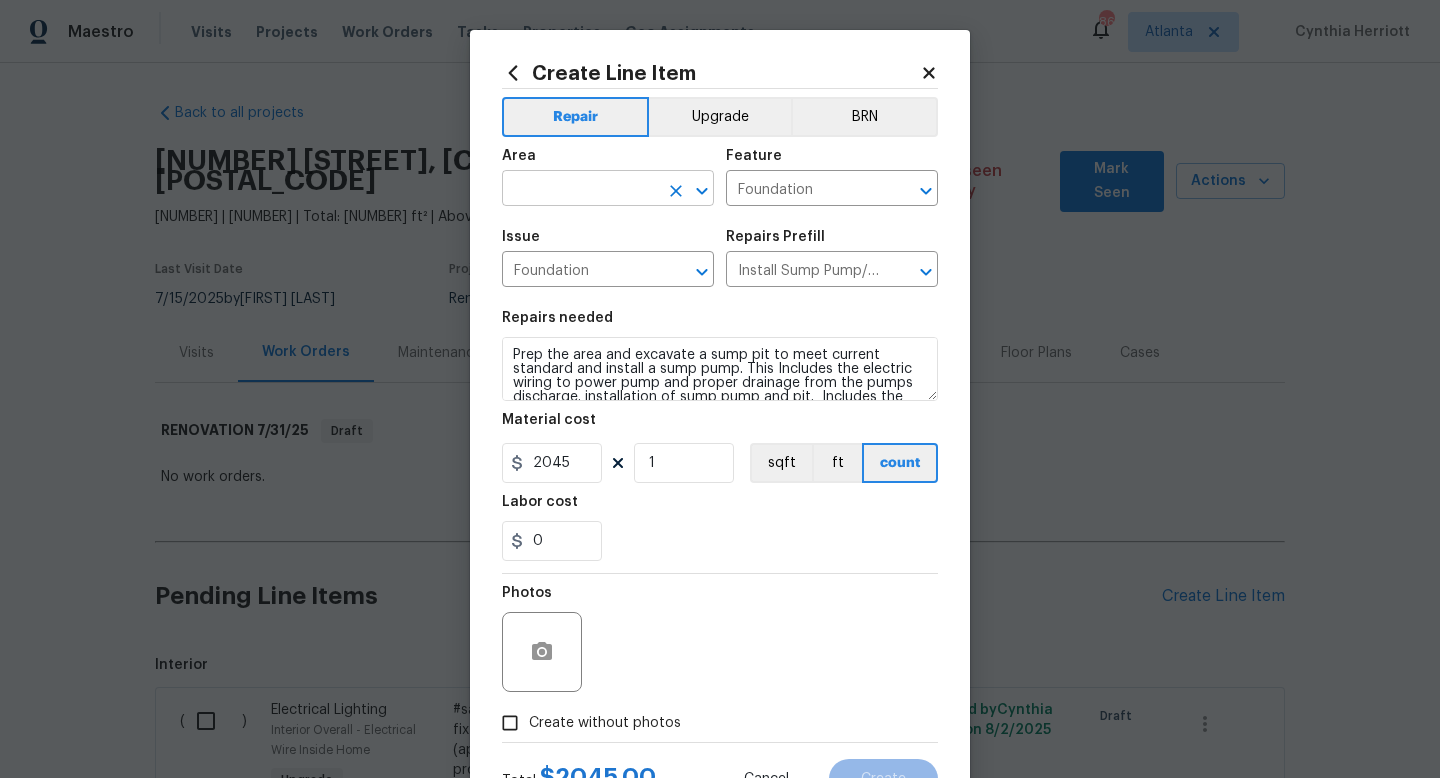 click at bounding box center (580, 190) 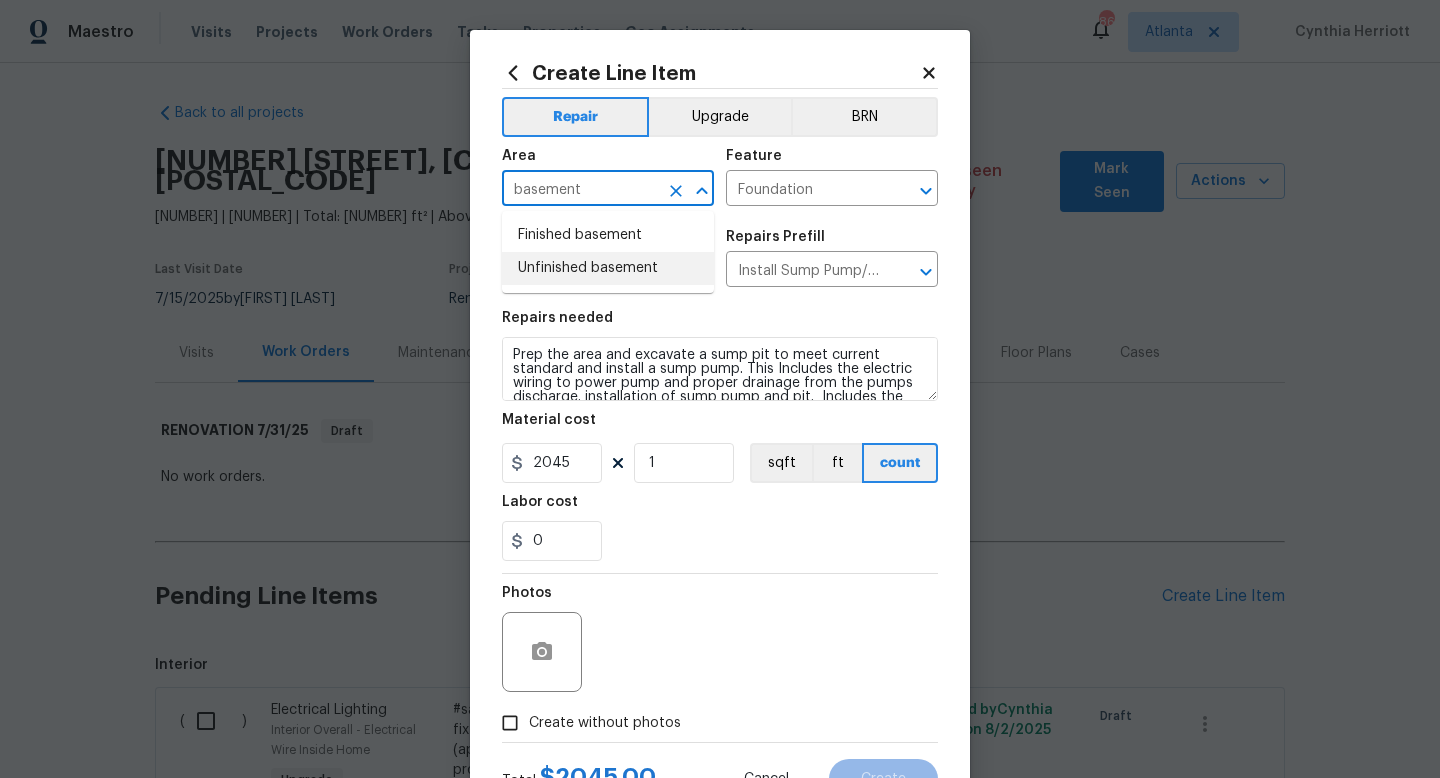 click on "Unfinished basement" at bounding box center (608, 268) 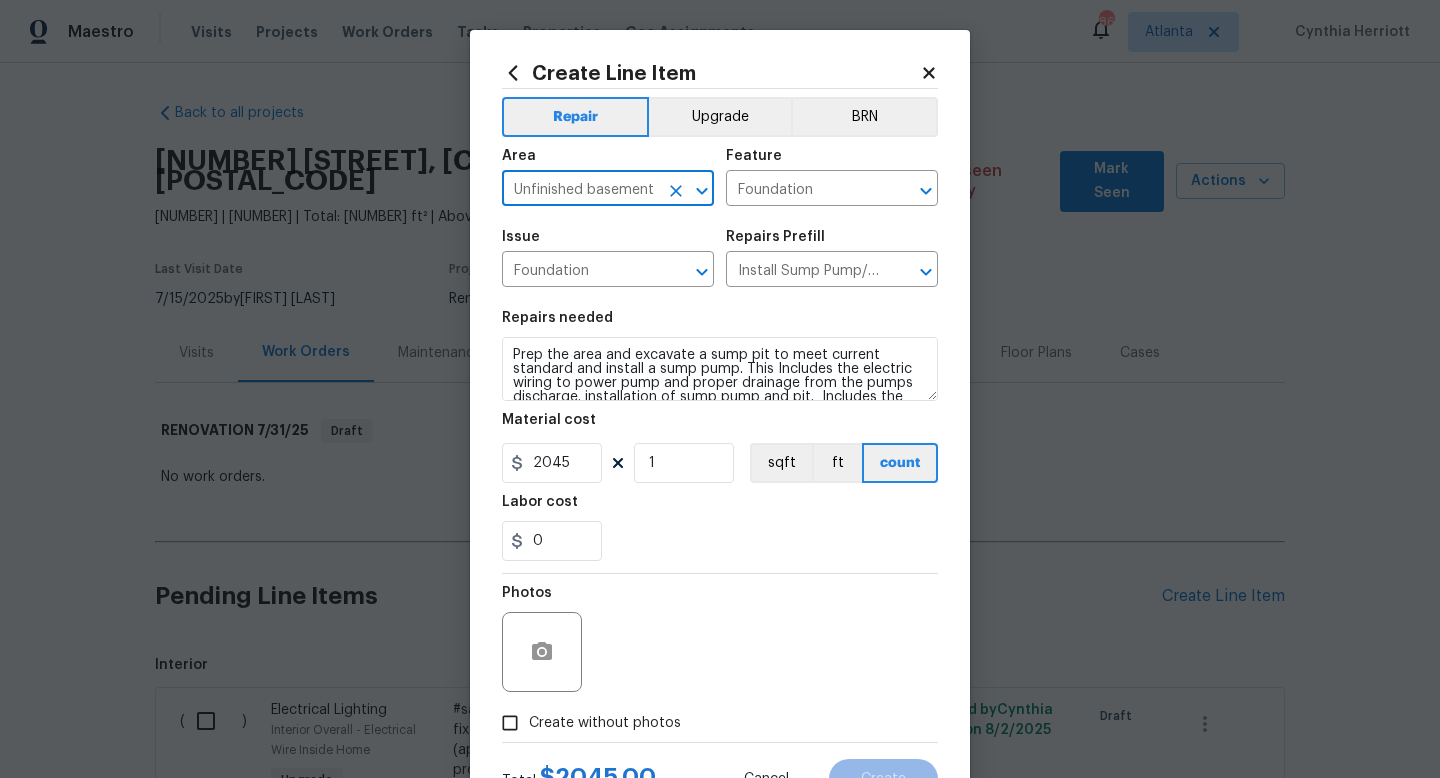 scroll, scrollTop: 84, scrollLeft: 0, axis: vertical 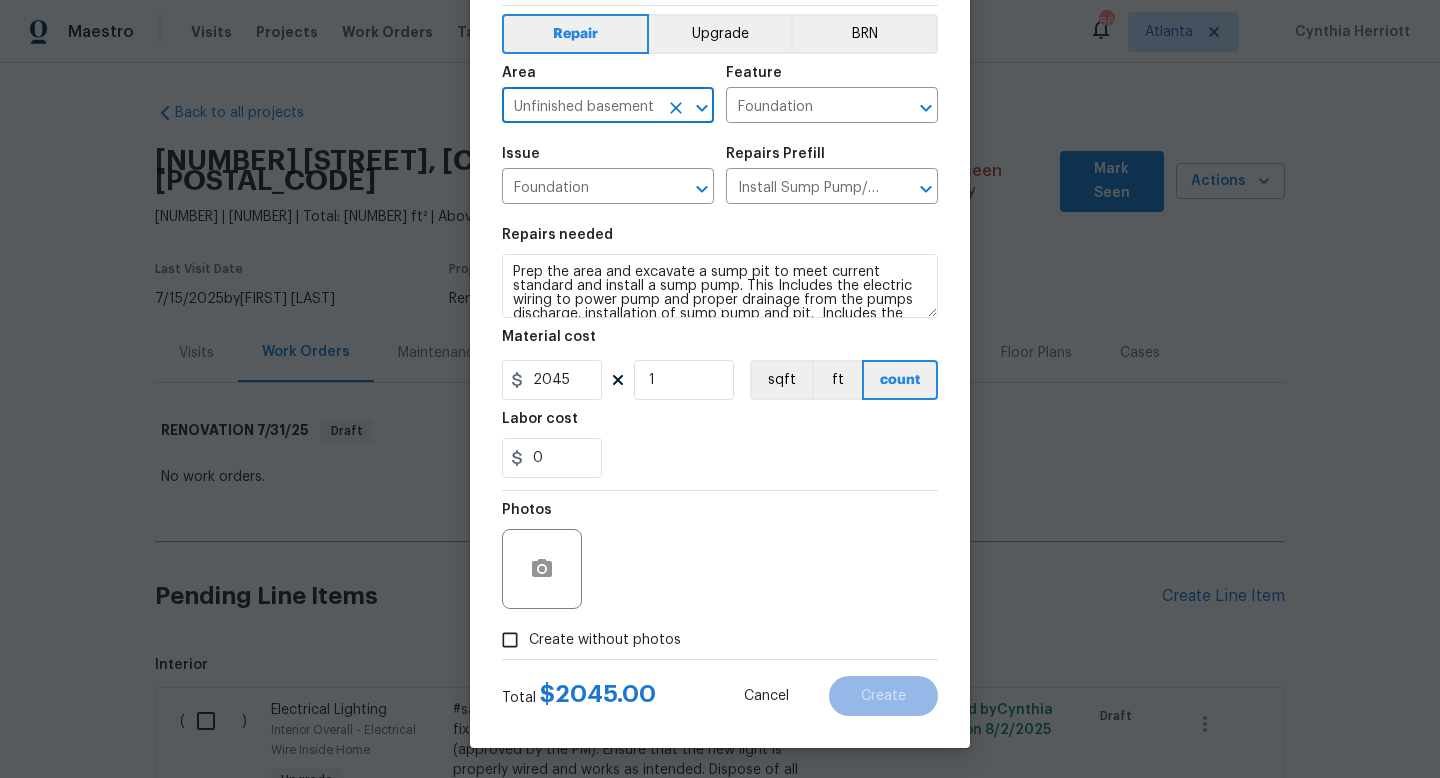 type on "Unfinished basement" 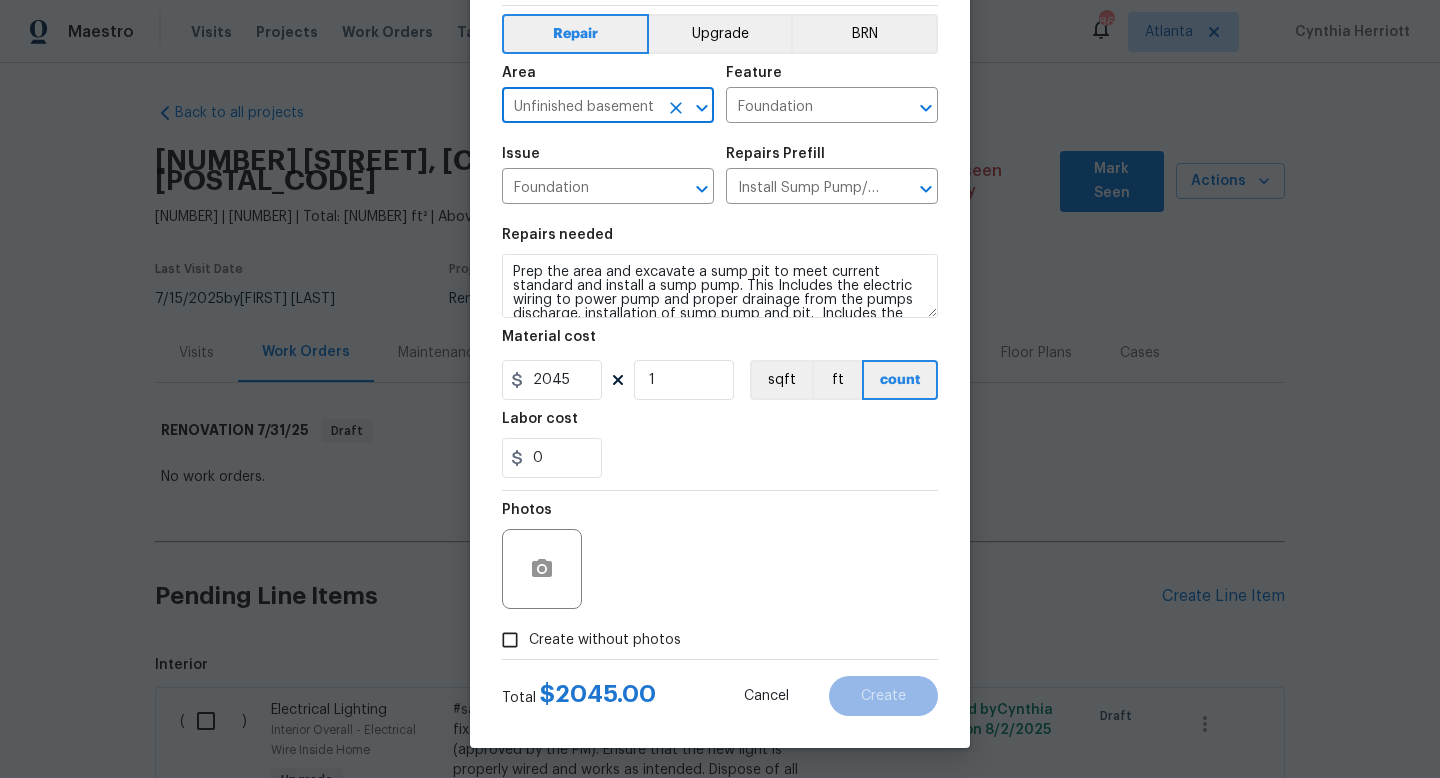 click on "Create without photos" at bounding box center (510, 640) 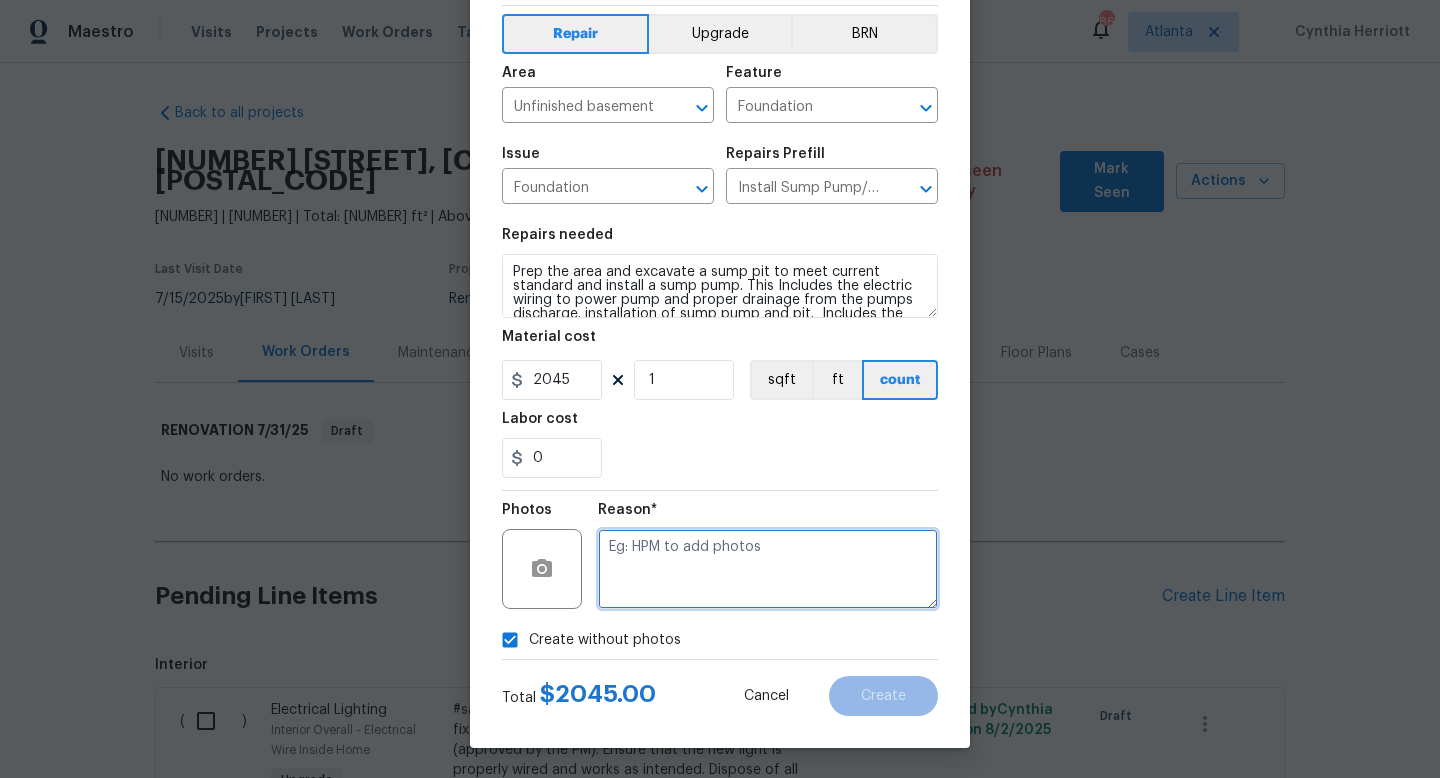 click at bounding box center [768, 569] 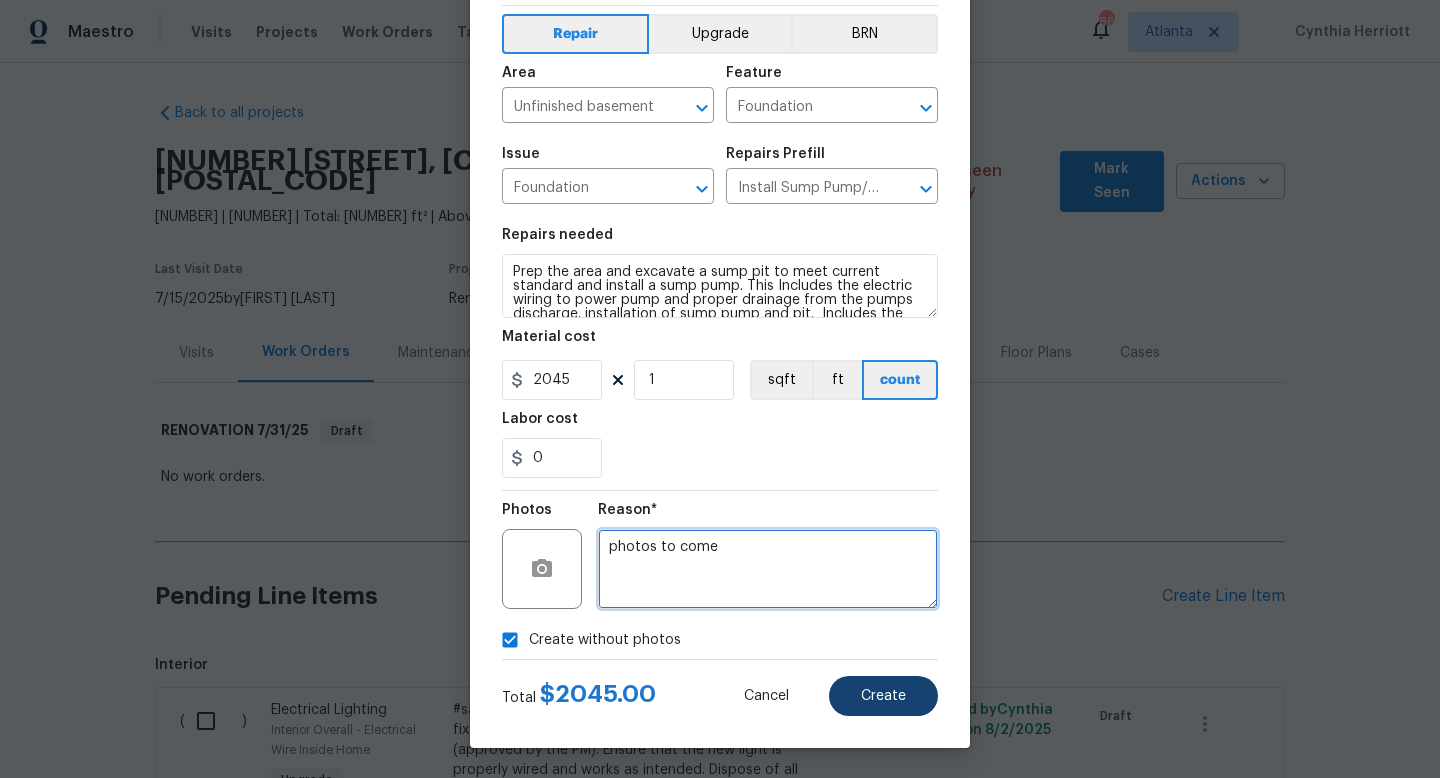 type on "photos to come" 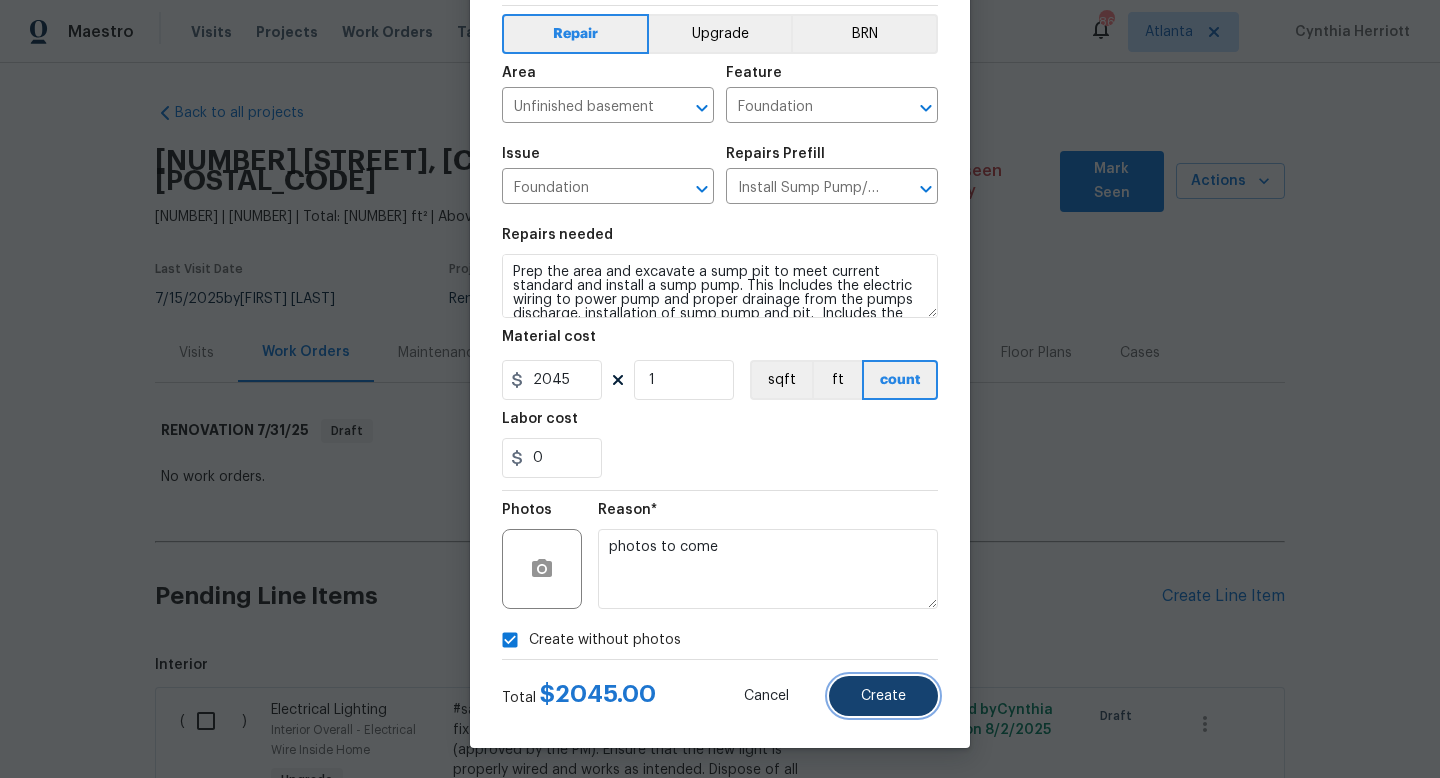 click on "Create" at bounding box center [883, 696] 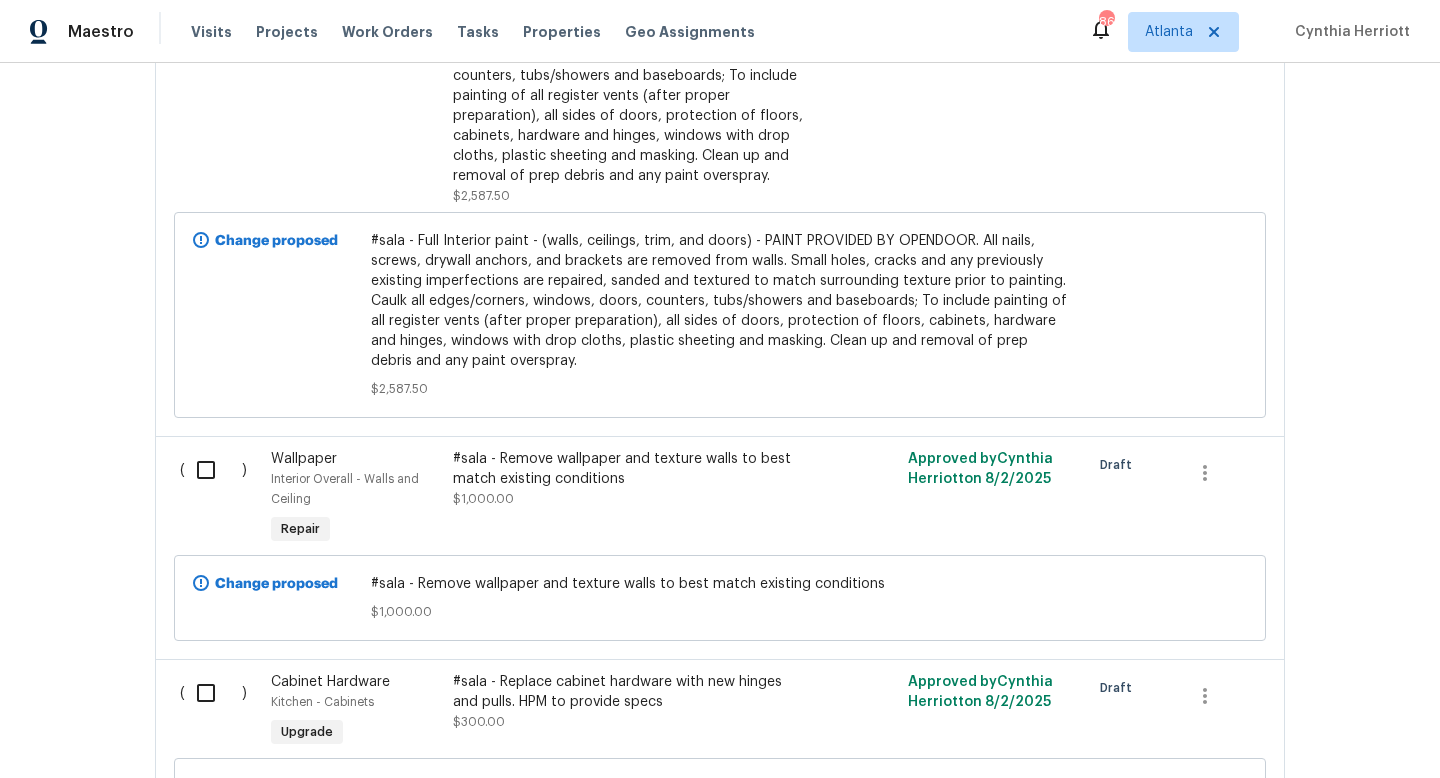 scroll, scrollTop: 2698, scrollLeft: 0, axis: vertical 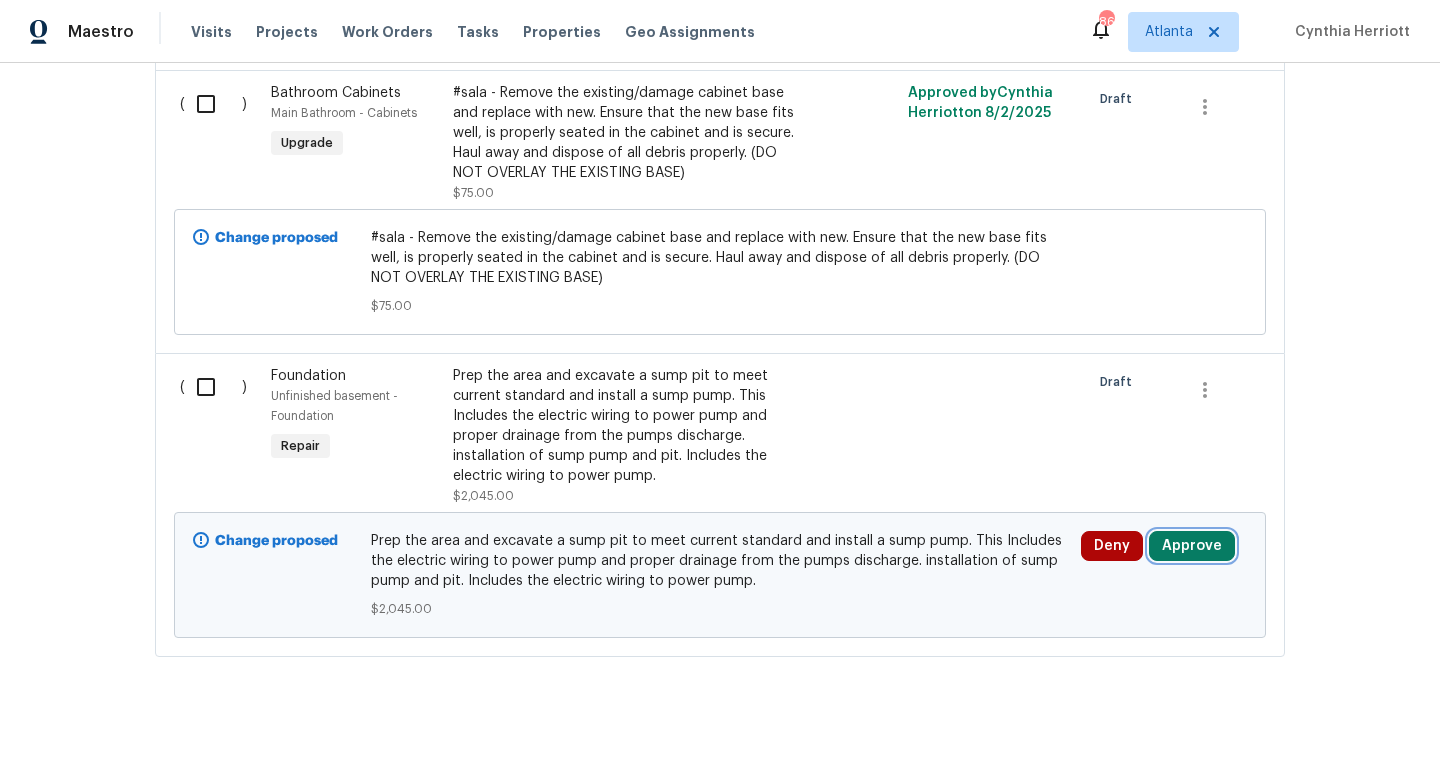 click on "Approve" at bounding box center (1192, 546) 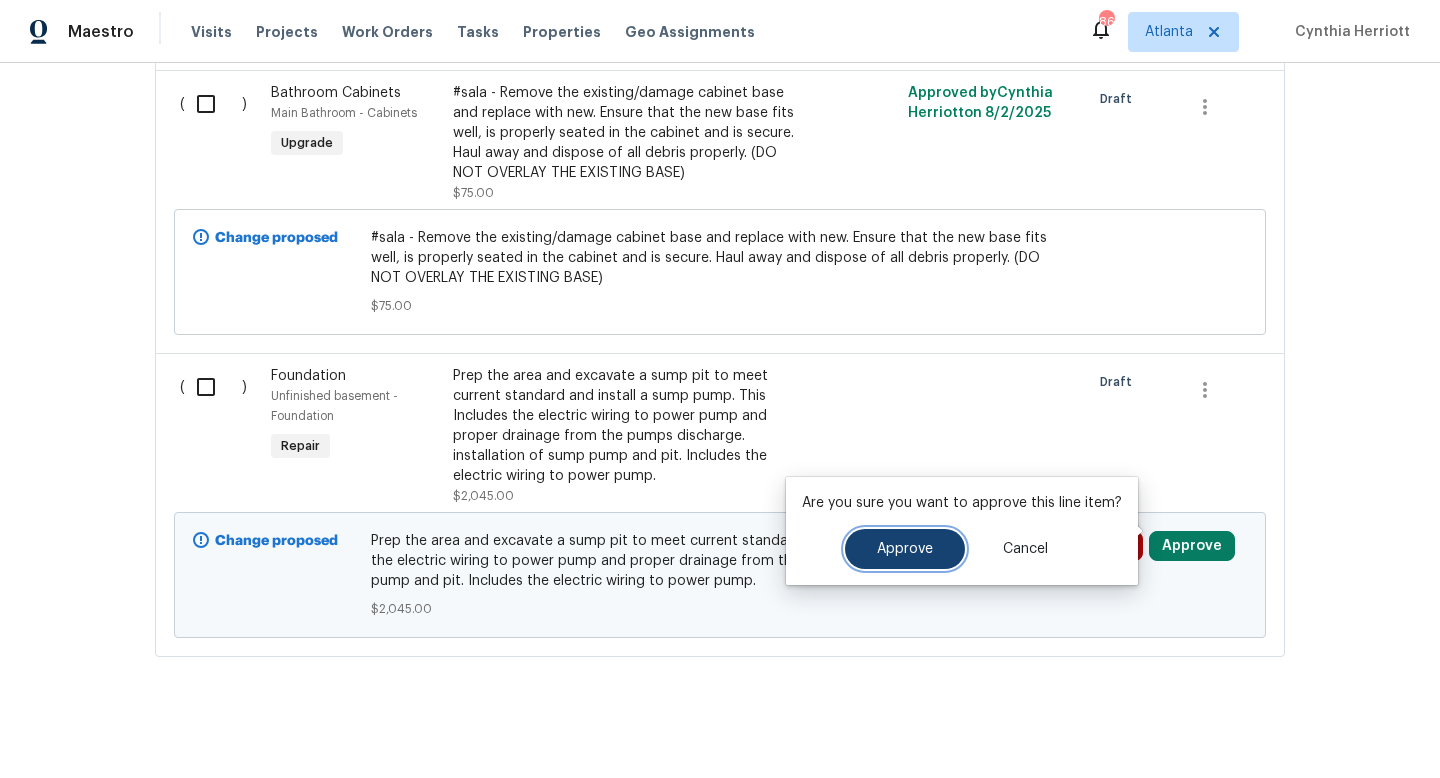click on "Approve" at bounding box center [905, 549] 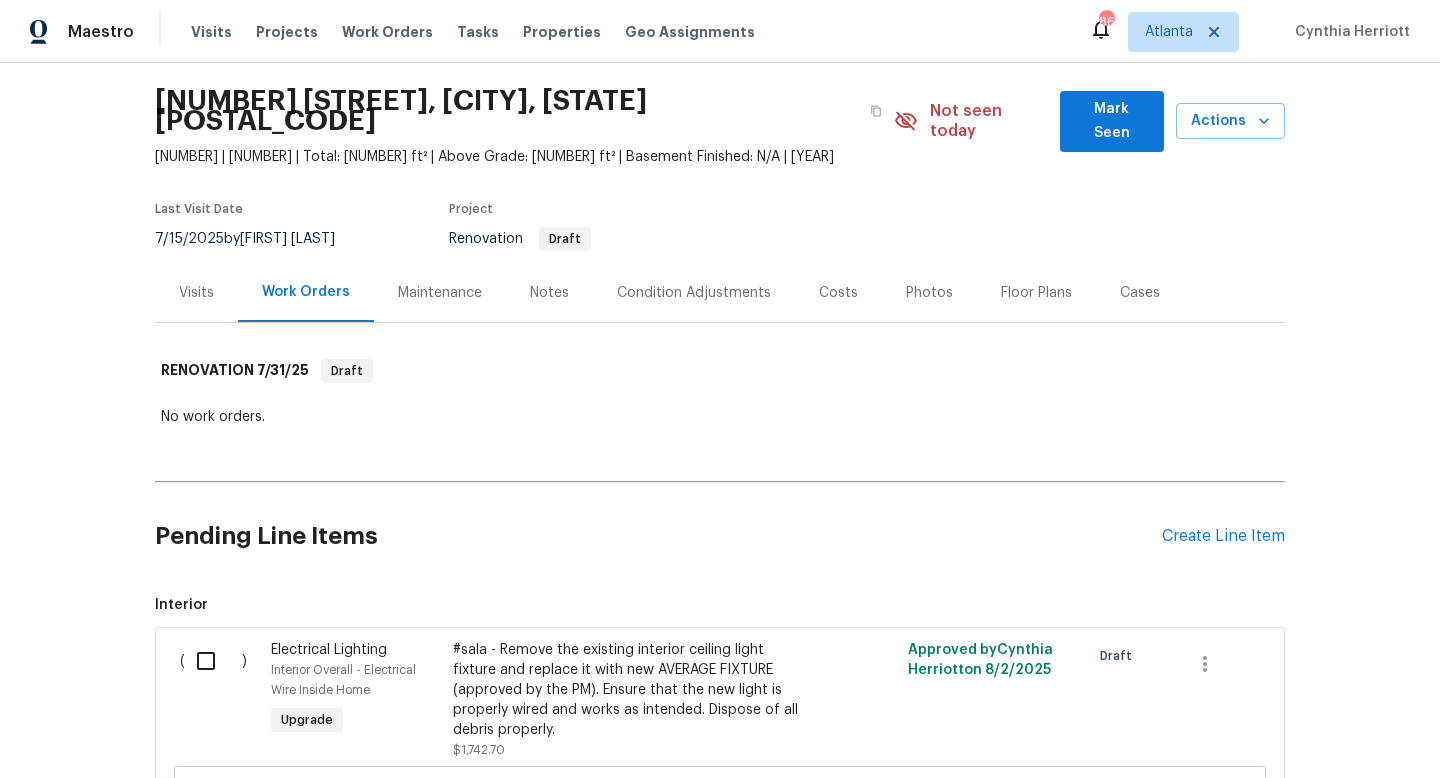 scroll, scrollTop: 0, scrollLeft: 0, axis: both 